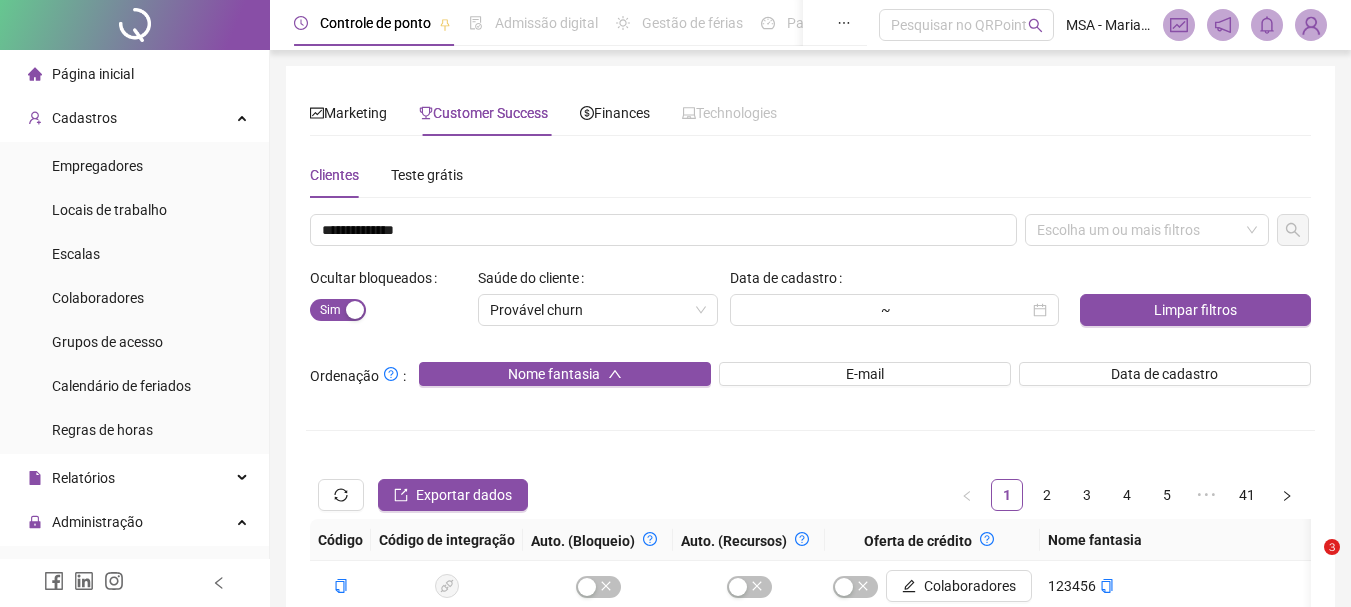 scroll, scrollTop: 0, scrollLeft: 0, axis: both 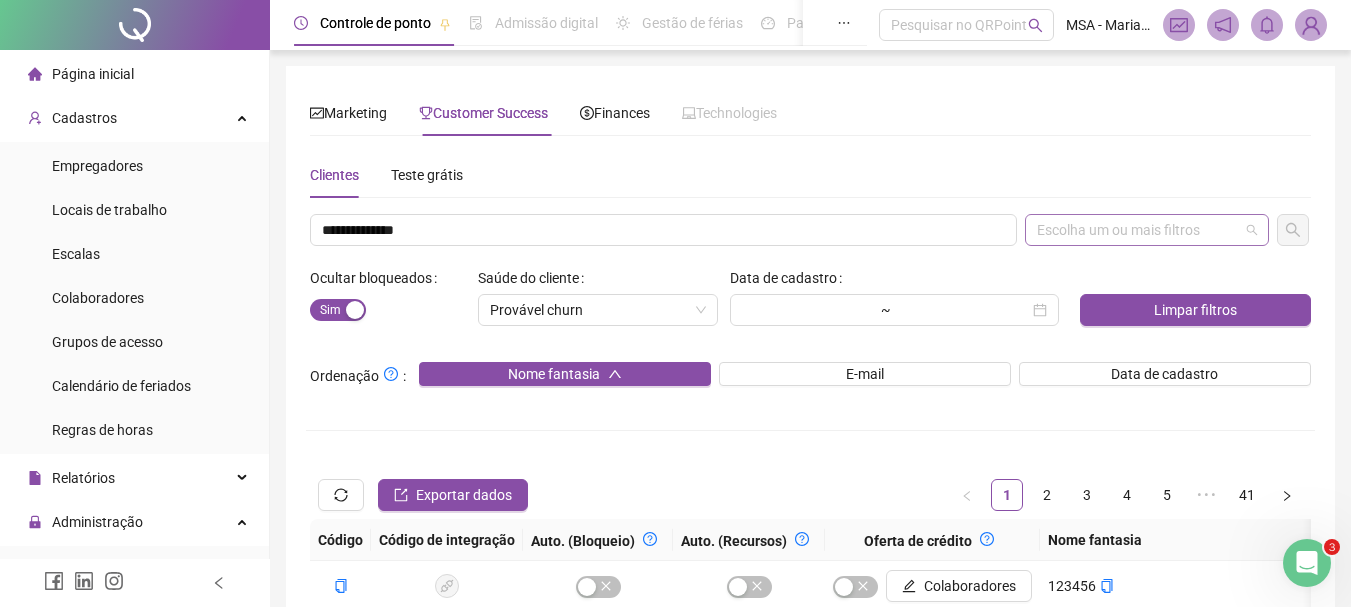 click at bounding box center (1136, 230) 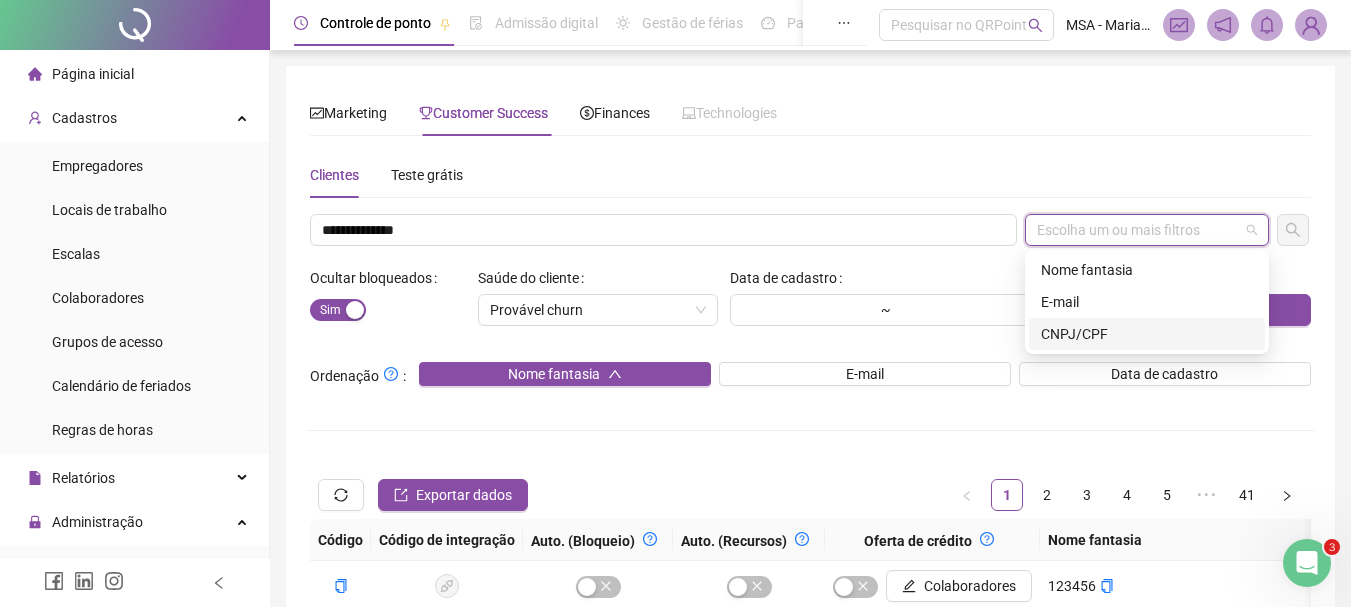 click on "CNPJ/CPF" at bounding box center [1147, 334] 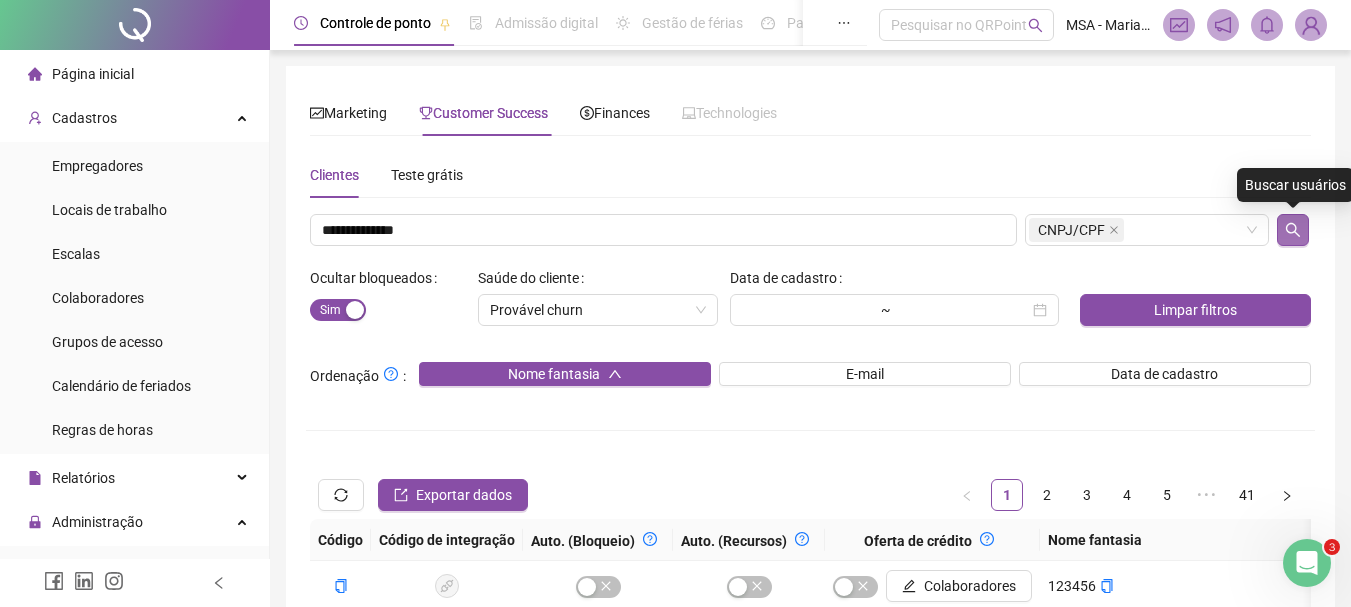 click at bounding box center (1293, 230) 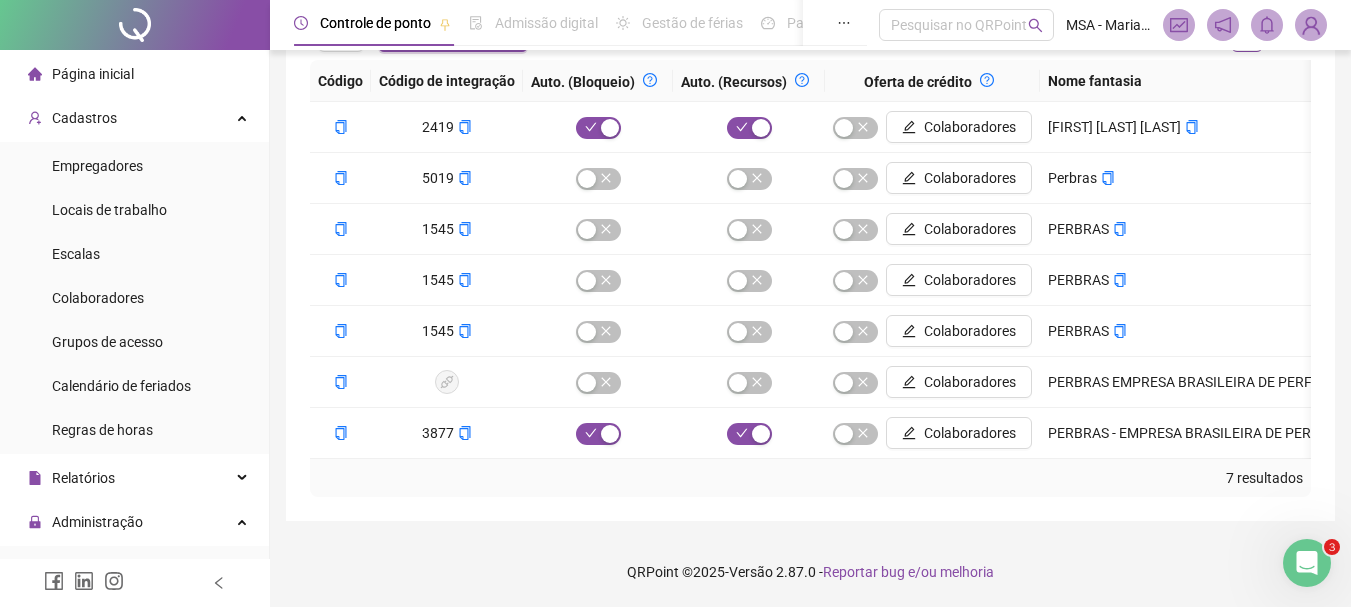 scroll, scrollTop: 474, scrollLeft: 0, axis: vertical 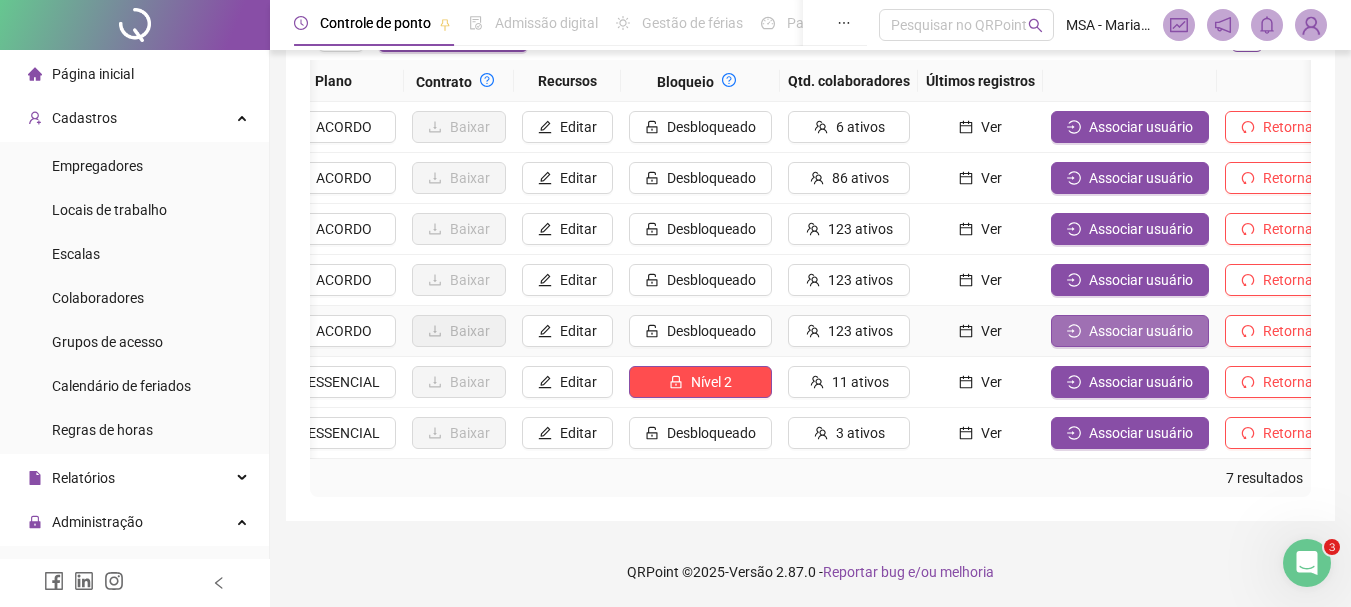 click on "Associar usuário" at bounding box center [1130, 331] 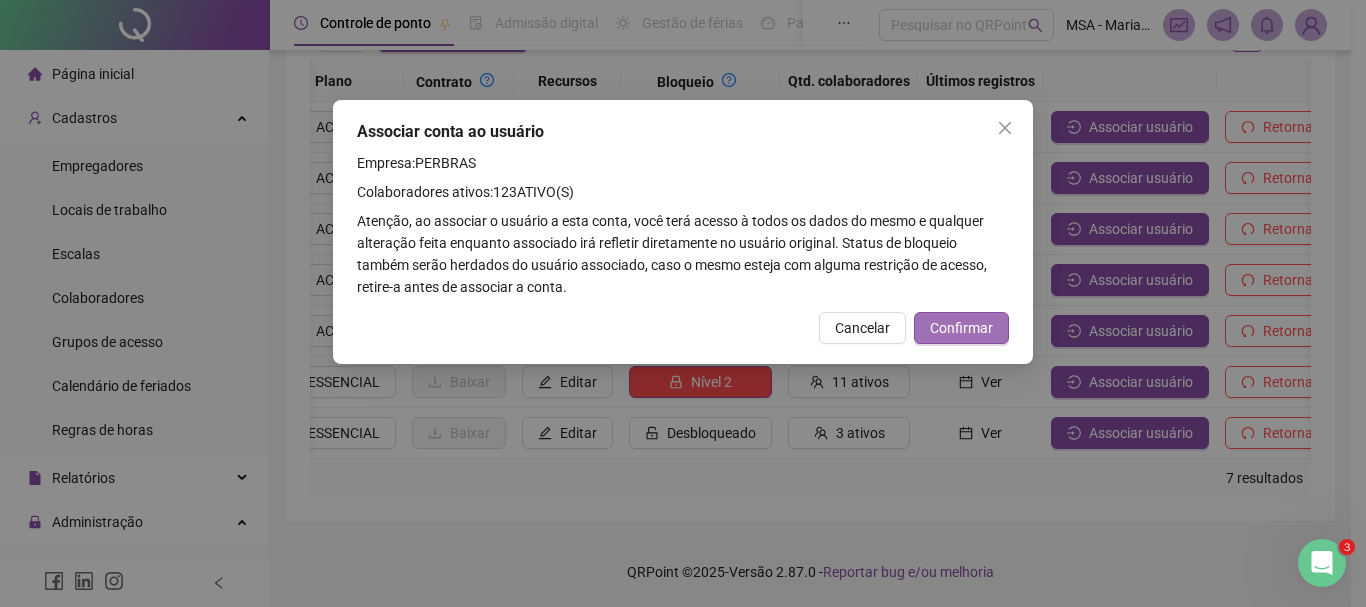 click on "Confirmar" at bounding box center (961, 328) 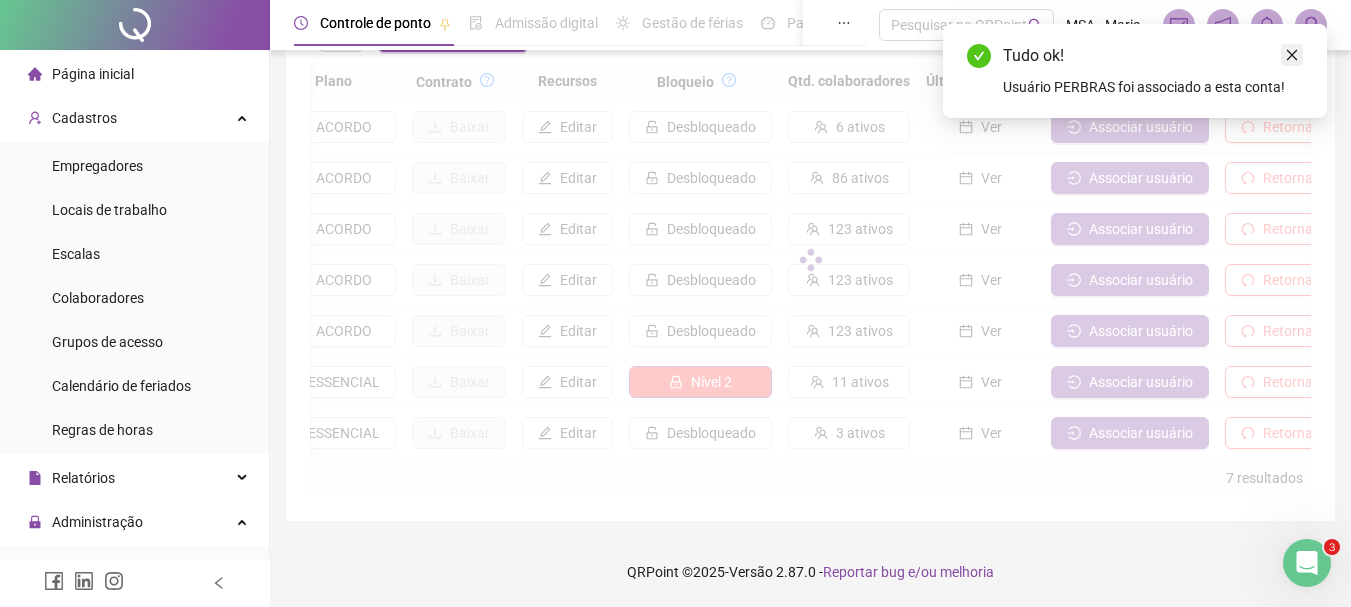 click at bounding box center (1292, 55) 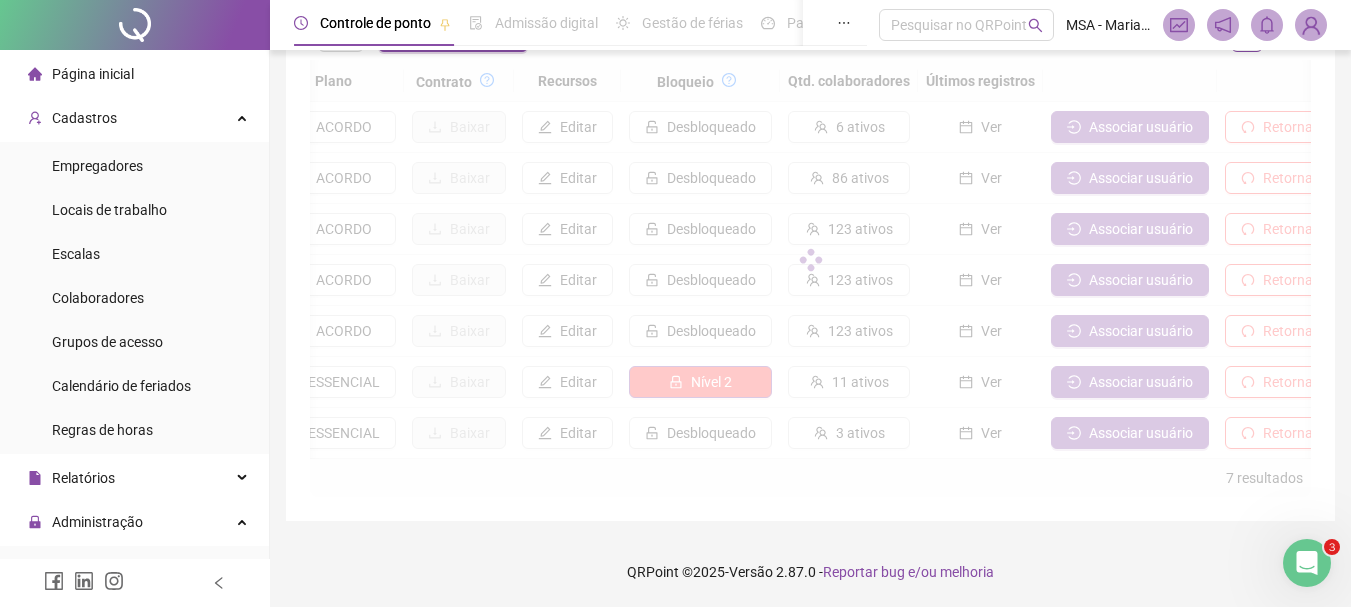 click at bounding box center (1311, 25) 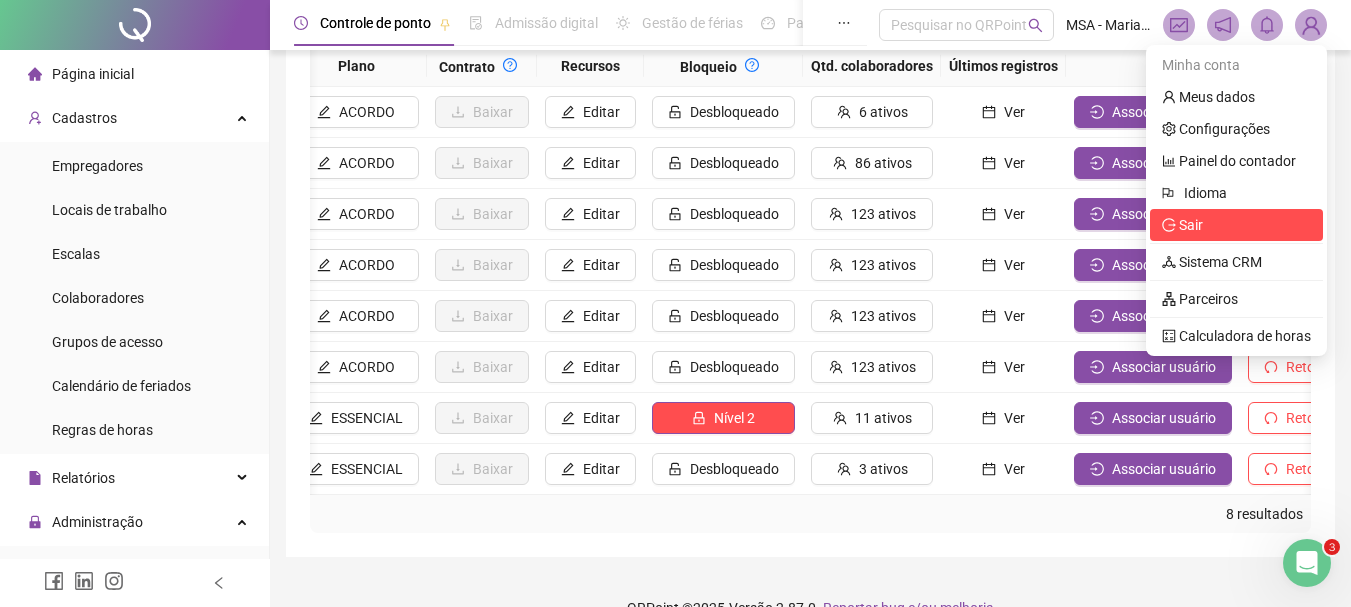 click on "Sair" at bounding box center [1236, 225] 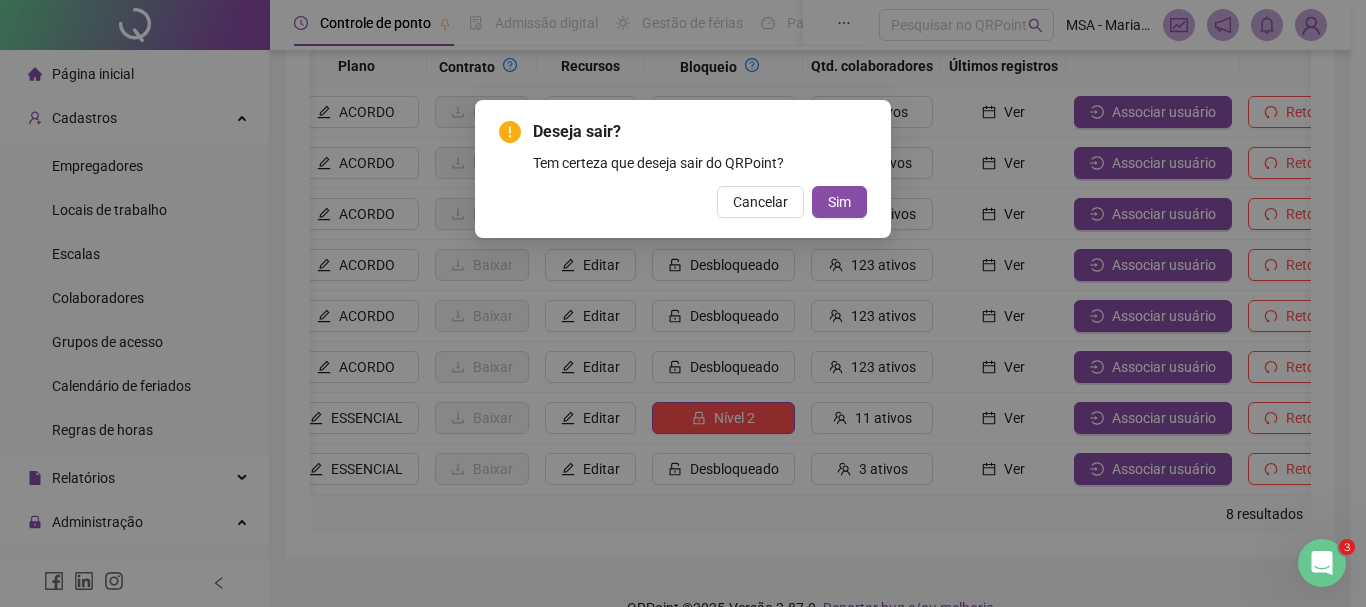 type 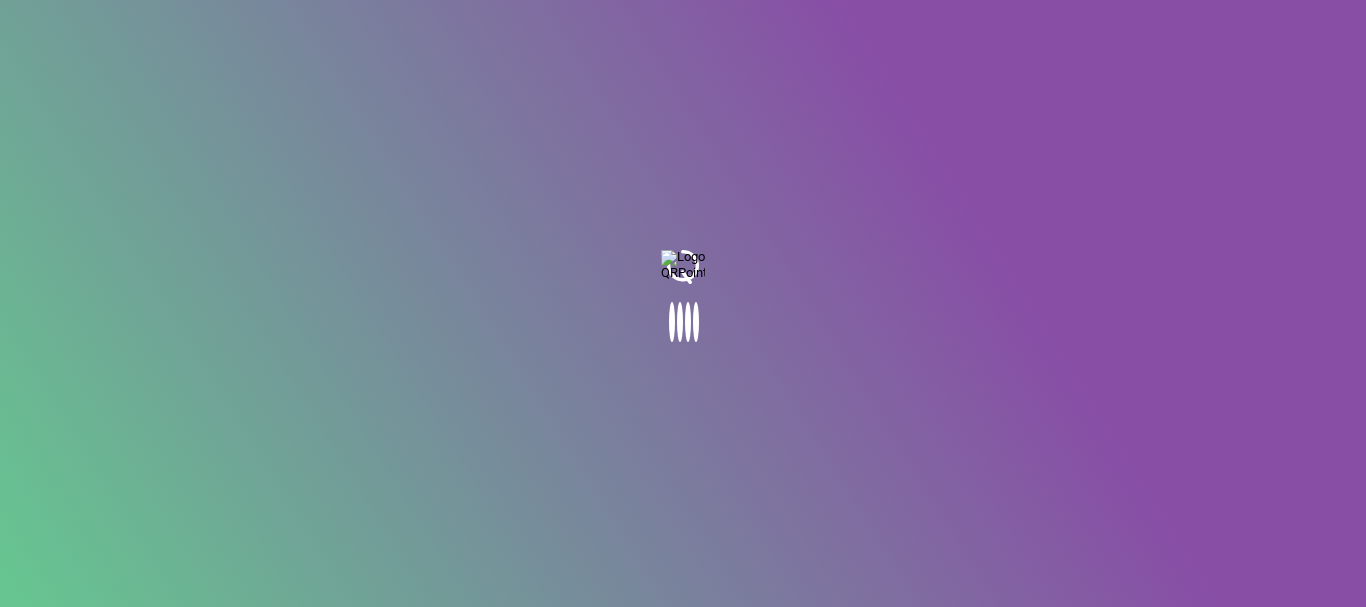 scroll, scrollTop: 0, scrollLeft: 0, axis: both 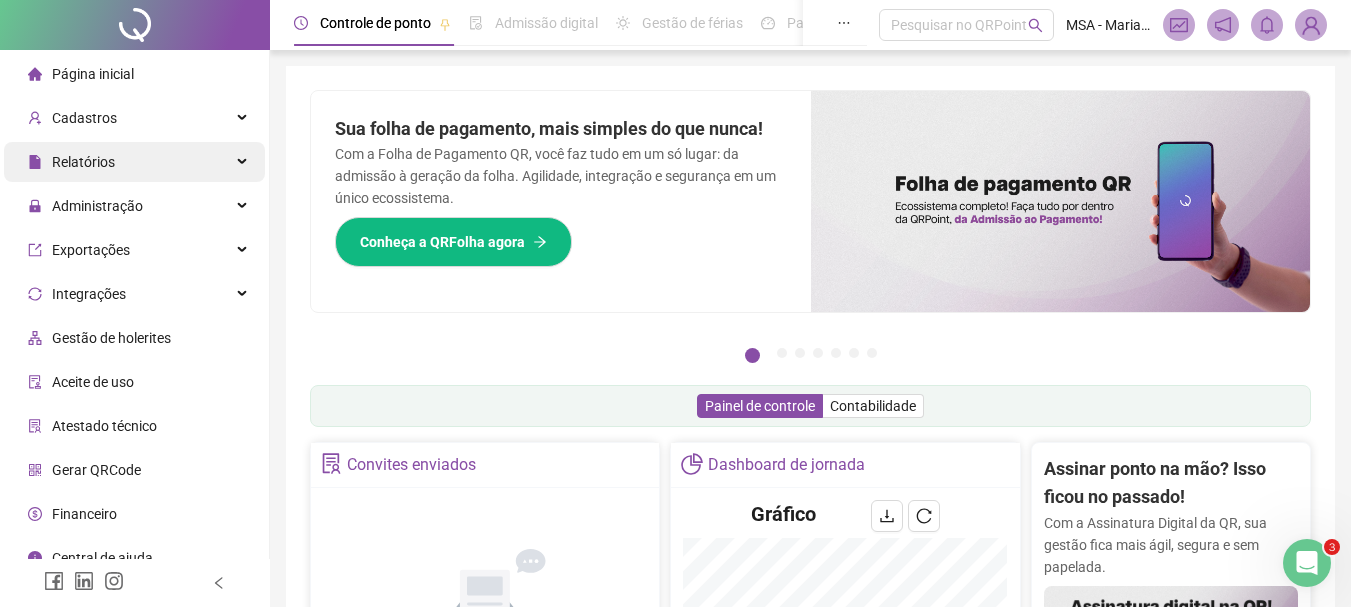 click on "Relatórios" at bounding box center (134, 162) 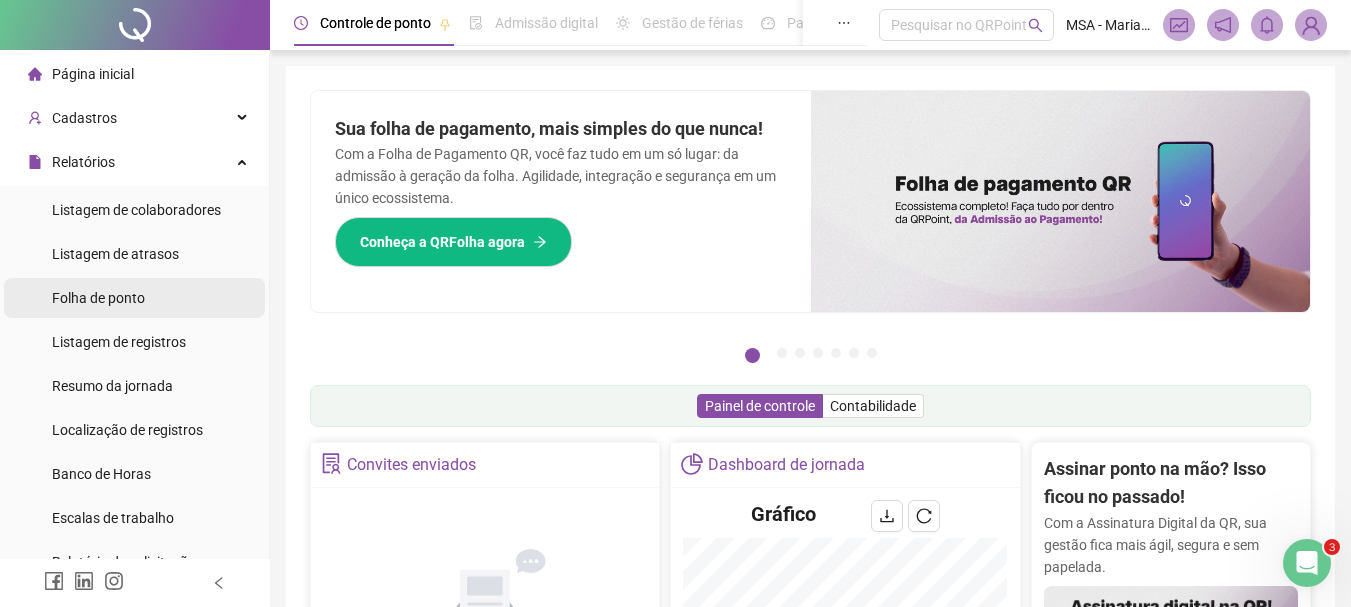 click on "Folha de ponto" at bounding box center [98, 298] 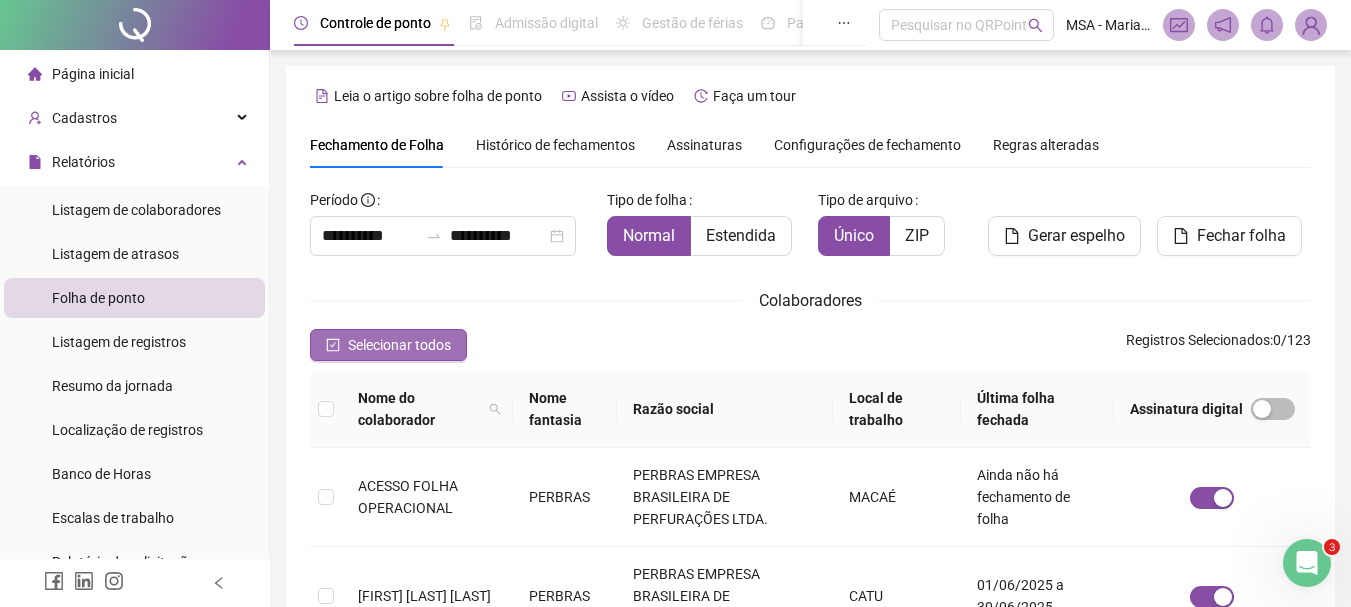 scroll, scrollTop: 106, scrollLeft: 0, axis: vertical 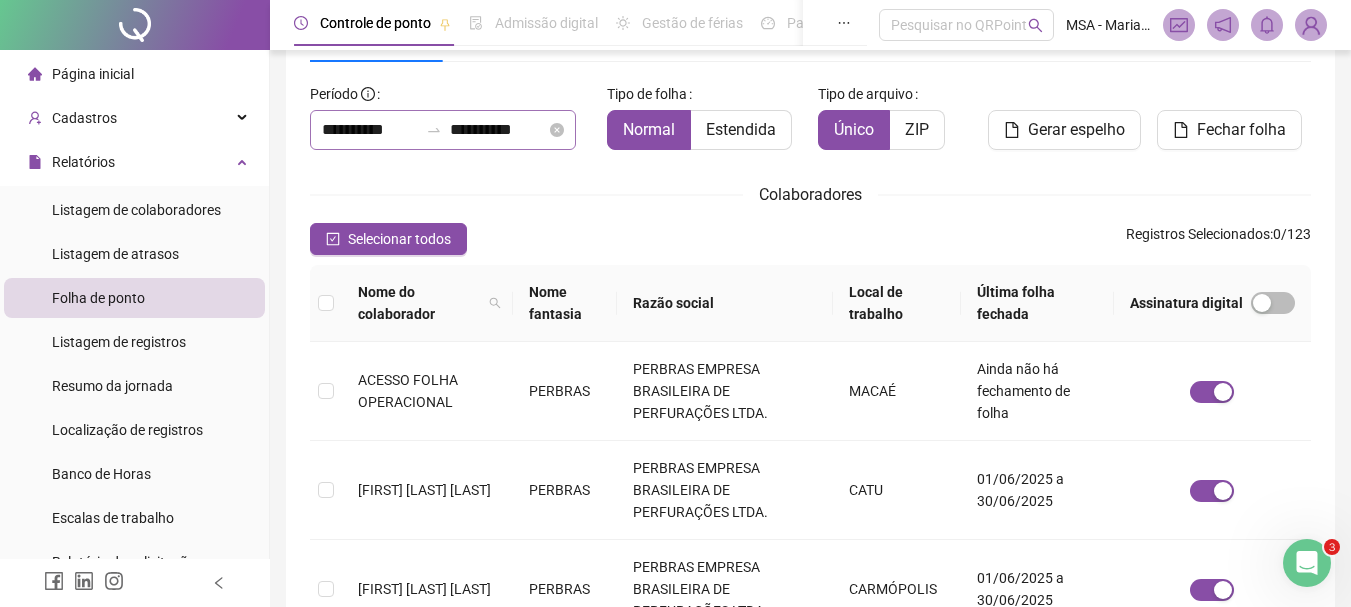 click on "**********" at bounding box center (443, 130) 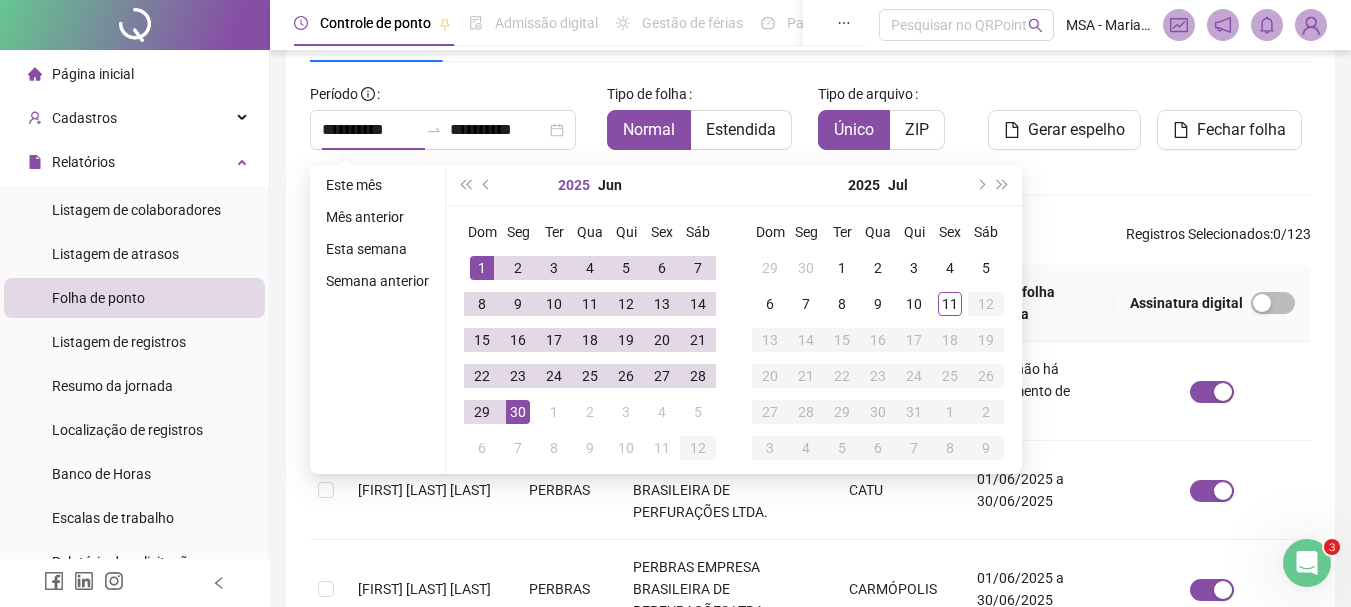 click on "2025" at bounding box center (574, 185) 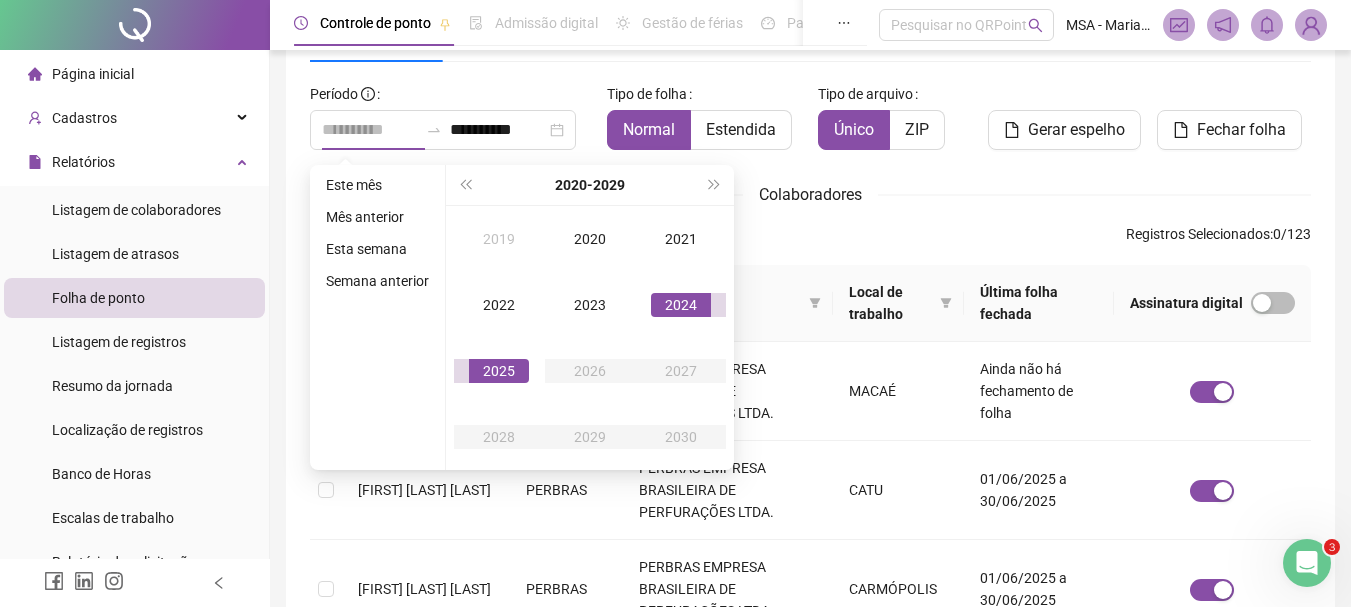 click on "2024" at bounding box center [681, 305] 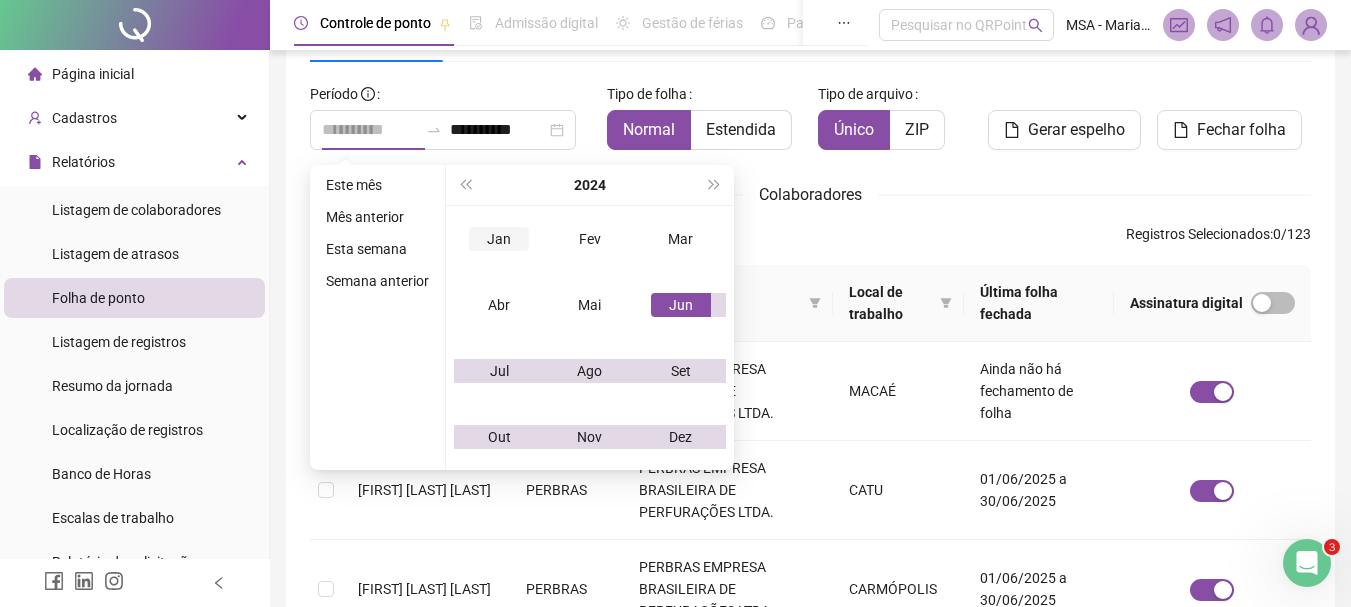 type on "**********" 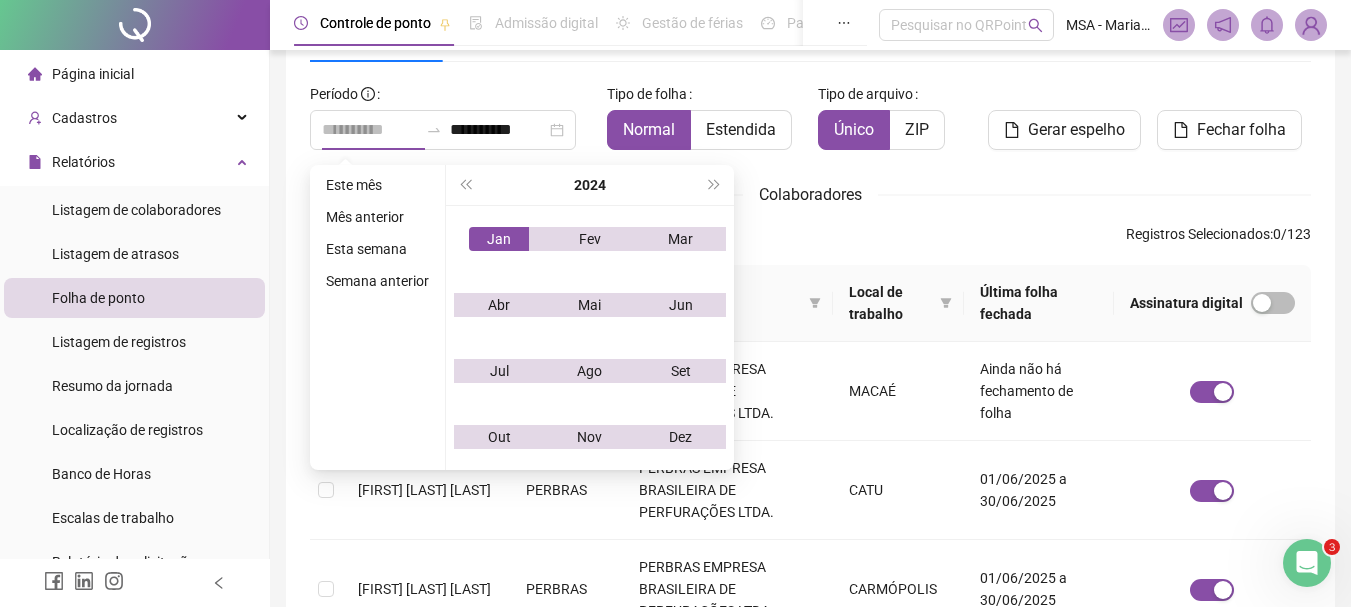 click on "Jan" at bounding box center [499, 239] 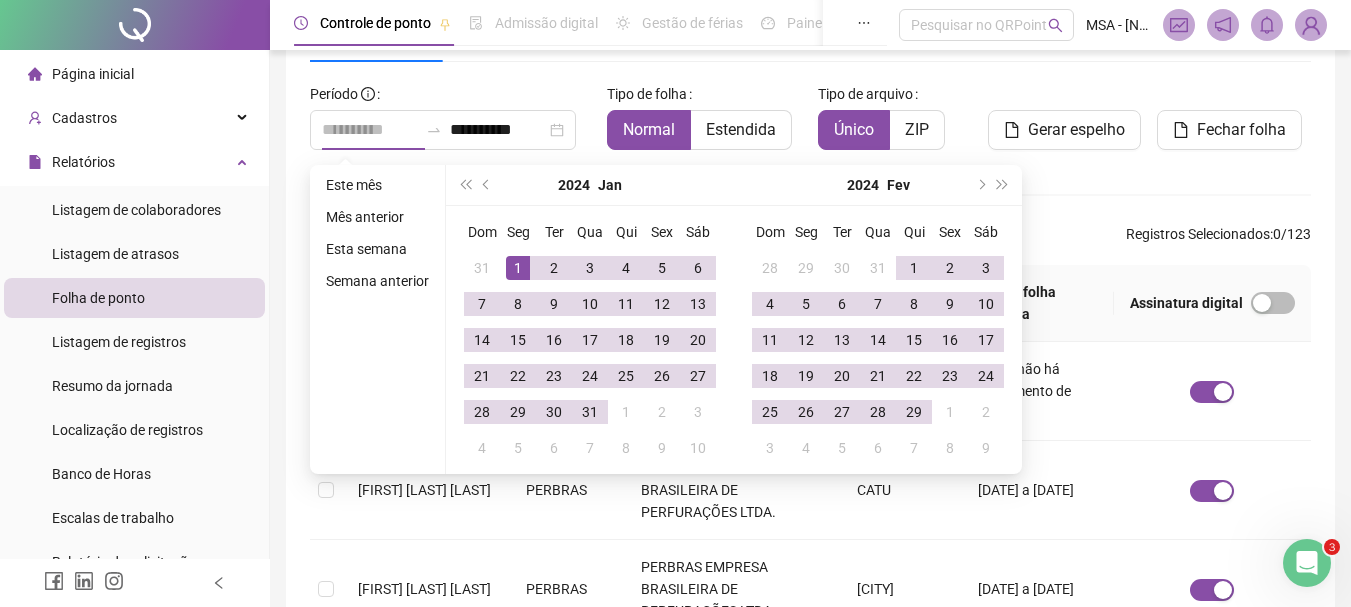 click on "1" at bounding box center (518, 268) 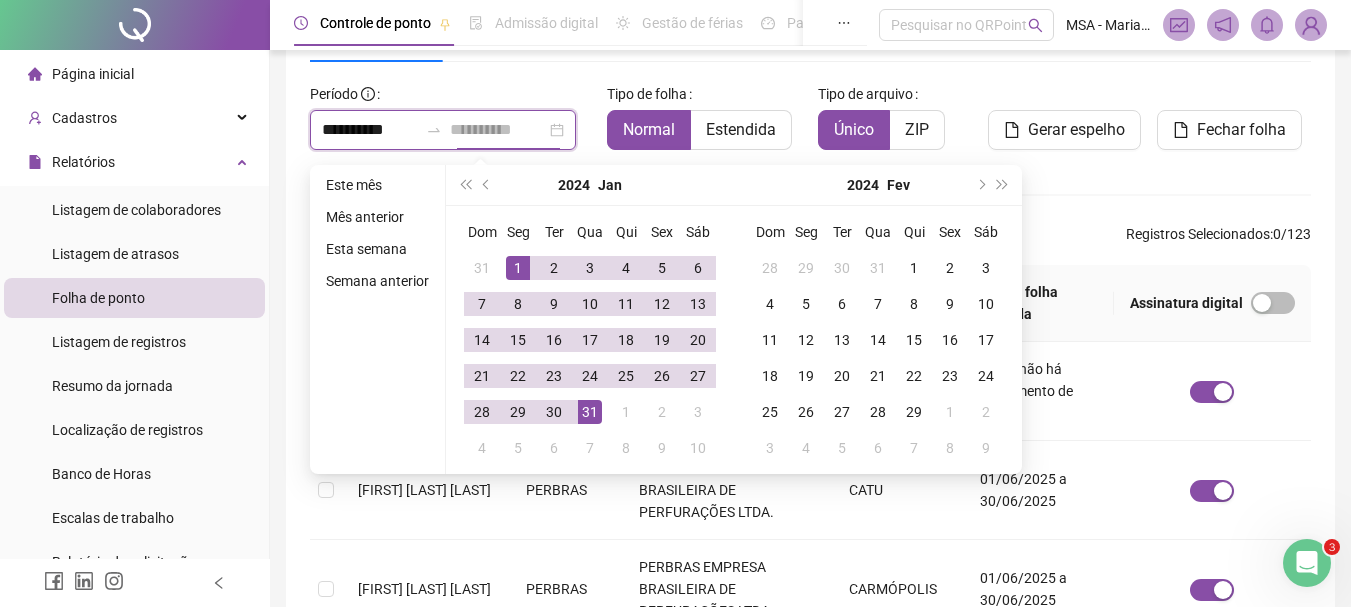 type on "**********" 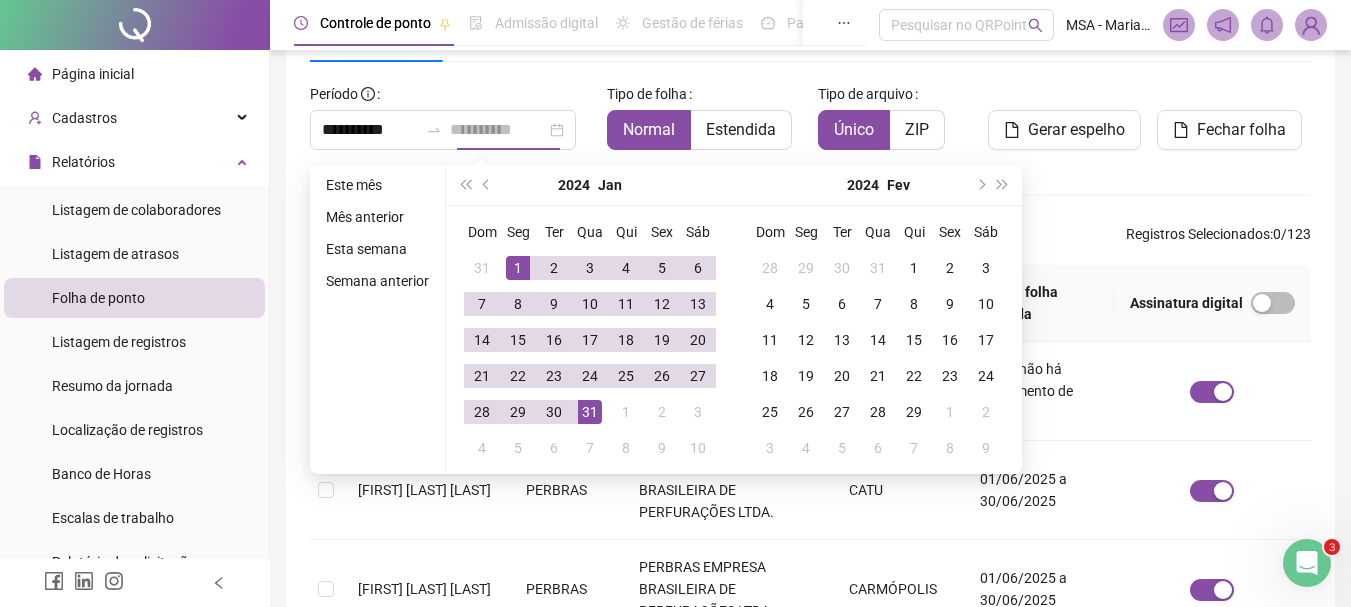 click on "31" at bounding box center (590, 412) 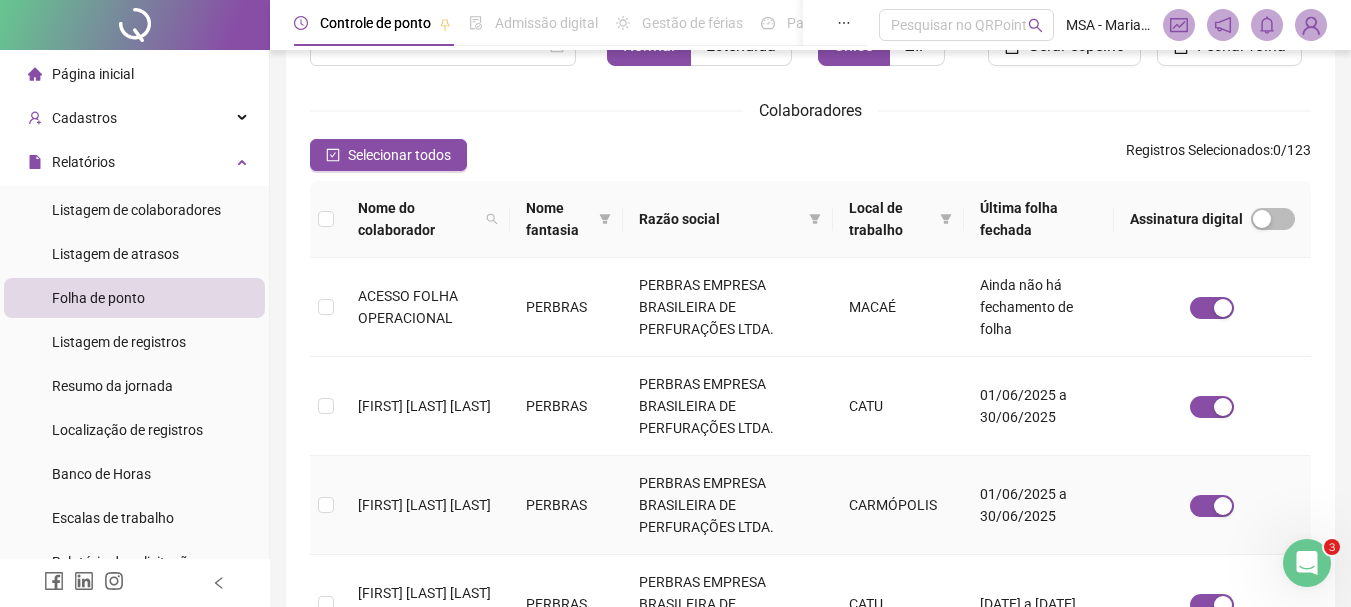 scroll, scrollTop: 191, scrollLeft: 0, axis: vertical 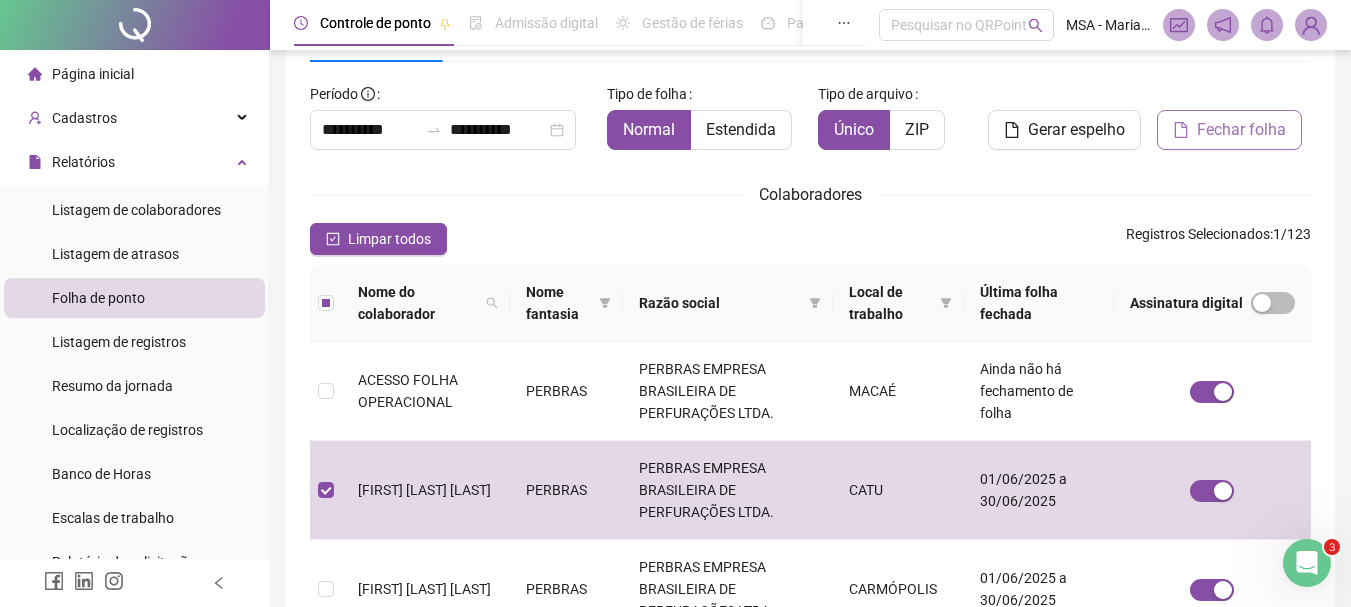 click 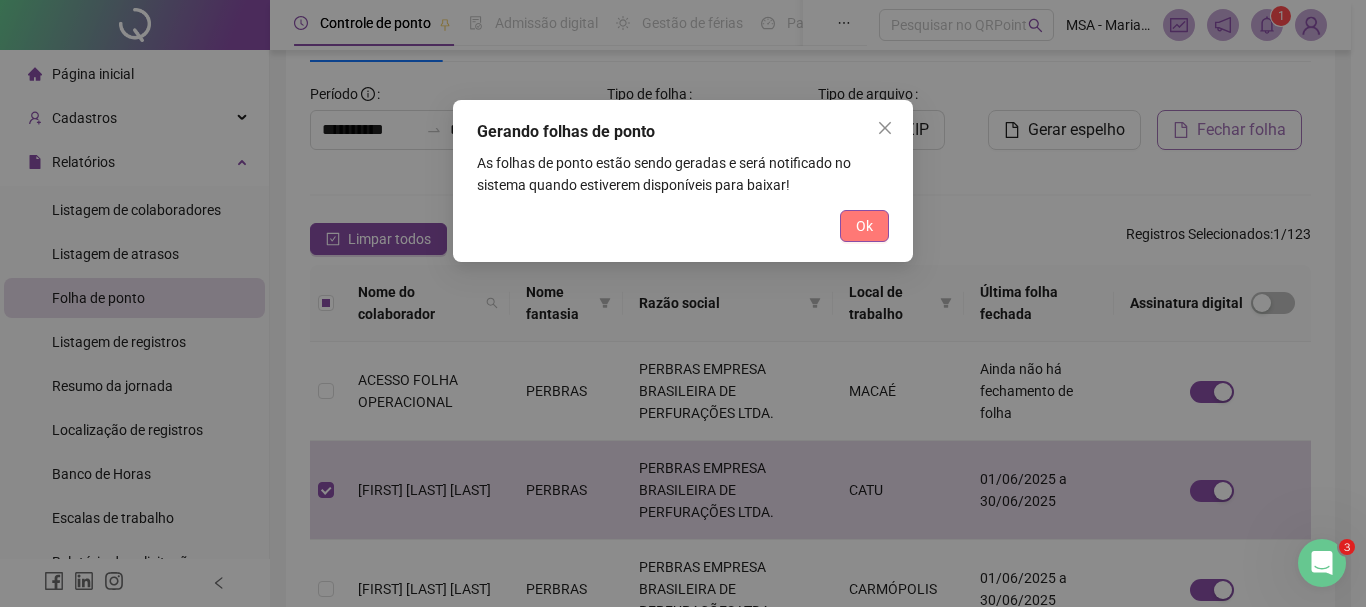 click on "Ok" at bounding box center (864, 226) 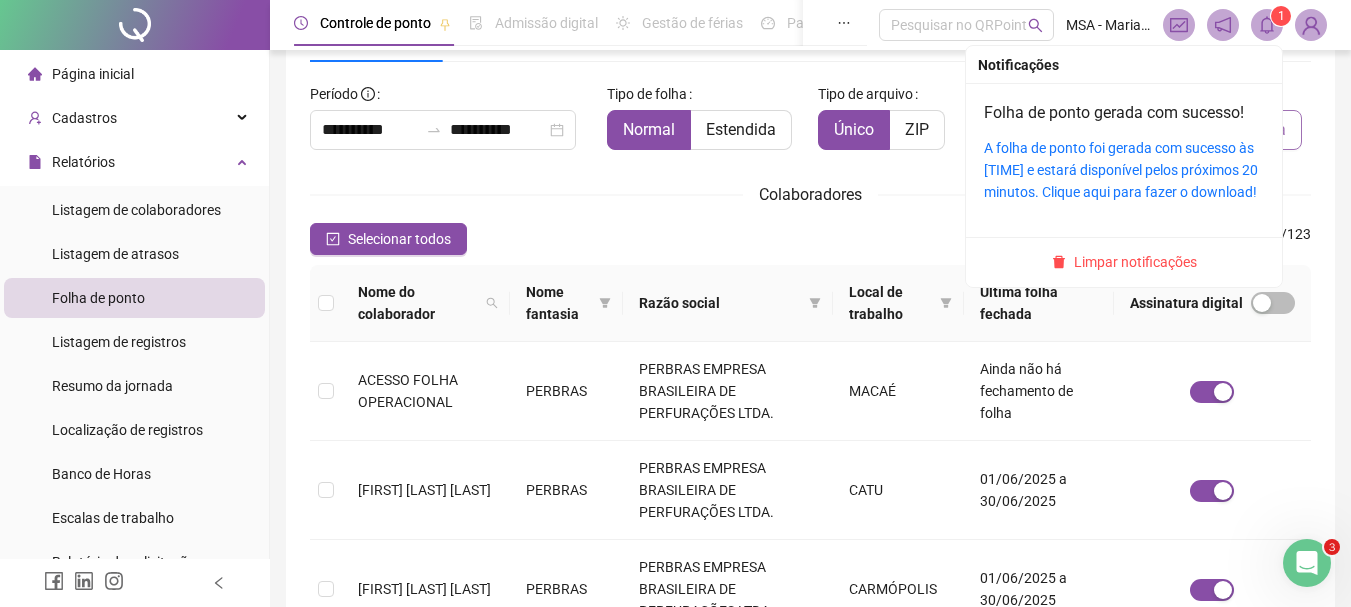 click 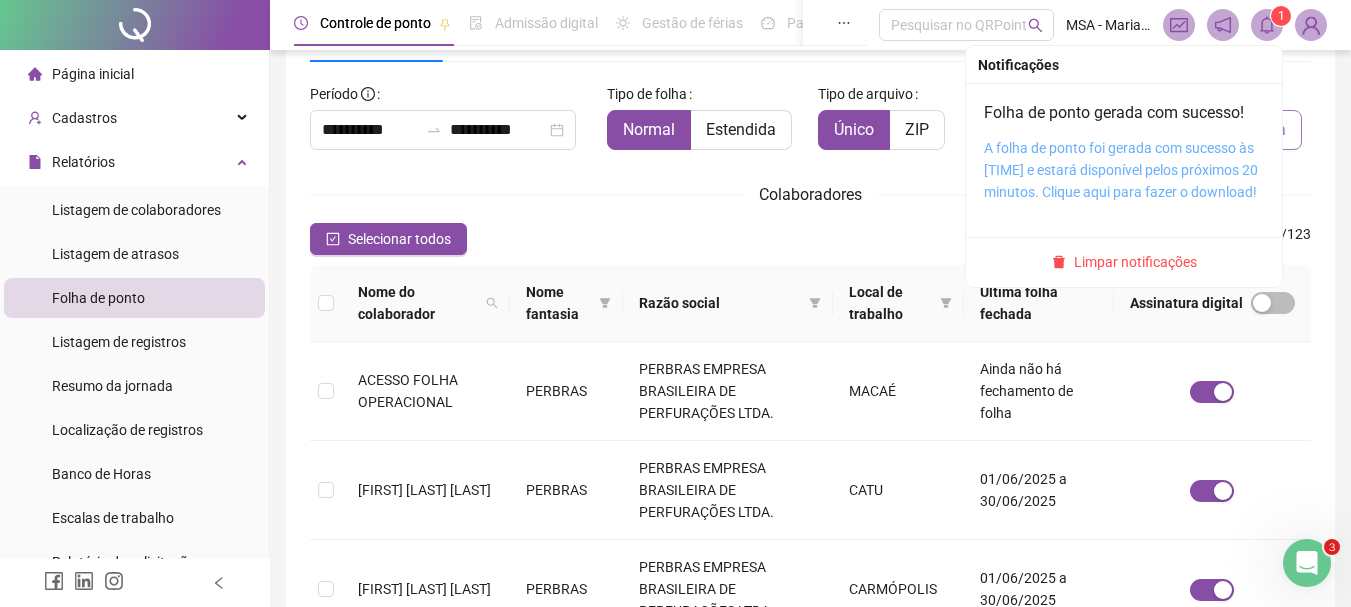 click on "A folha de ponto foi gerada com sucesso às 15:58:58 e estará disponível pelos próximos 20 minutos.
Clique aqui para fazer o download!" at bounding box center [1121, 170] 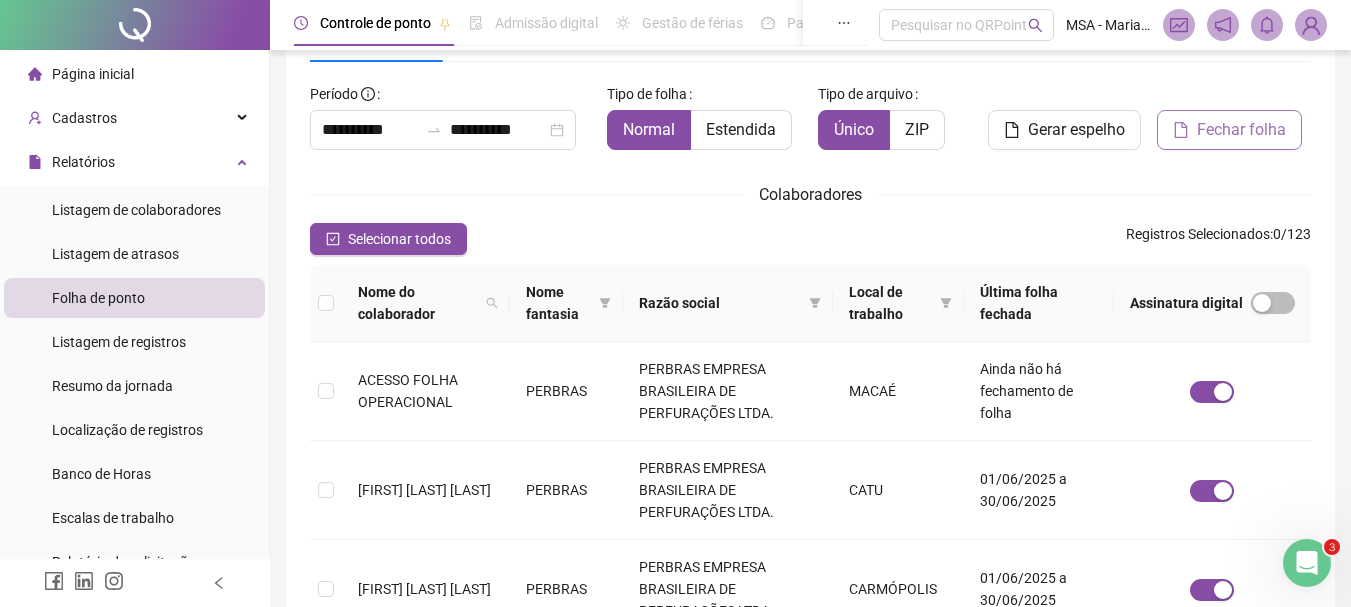 click at bounding box center (1311, 25) 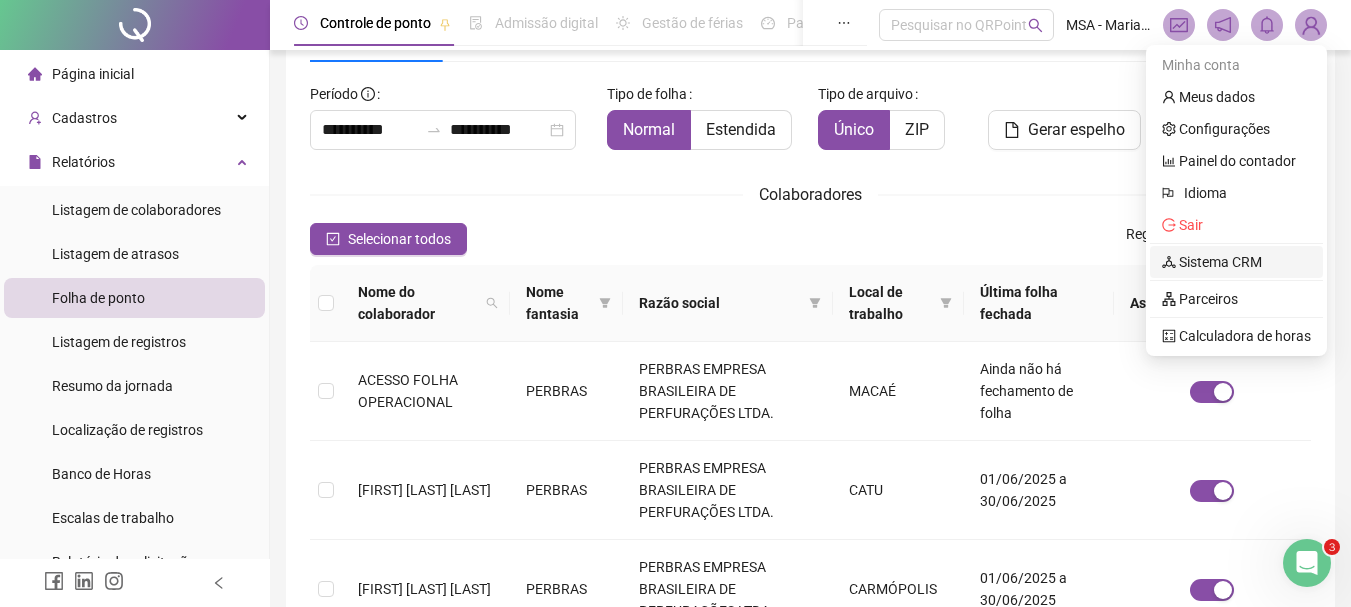 click on "Sistema CRM" at bounding box center (1212, 262) 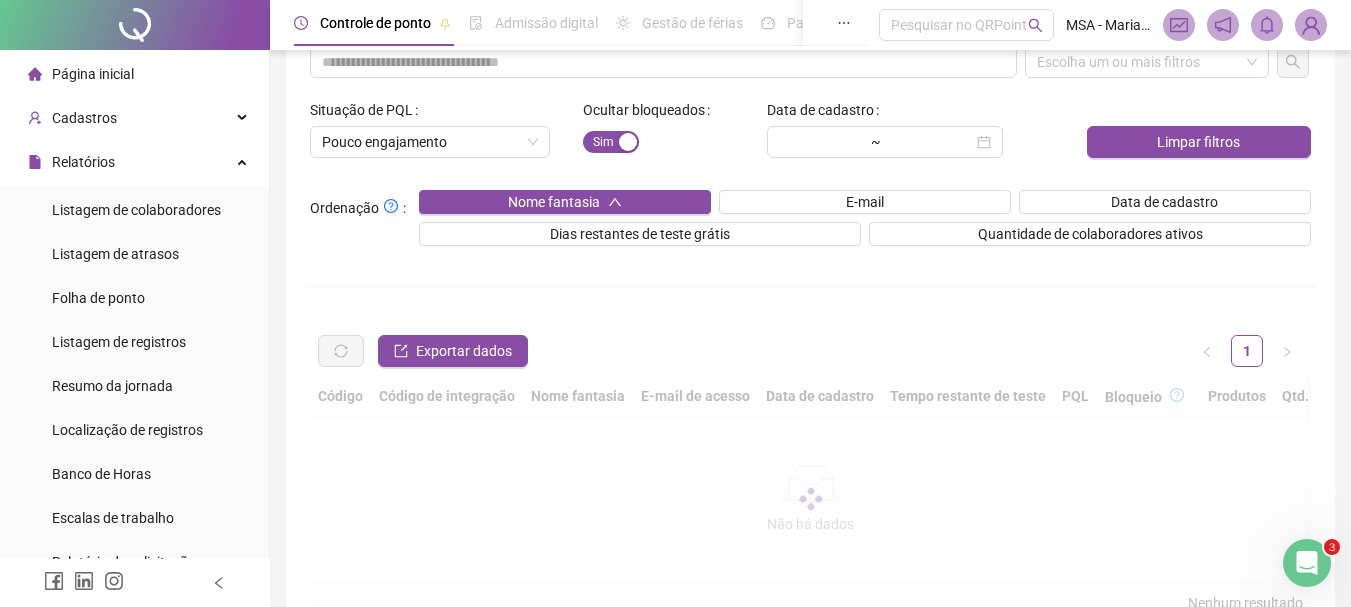 scroll, scrollTop: 0, scrollLeft: 0, axis: both 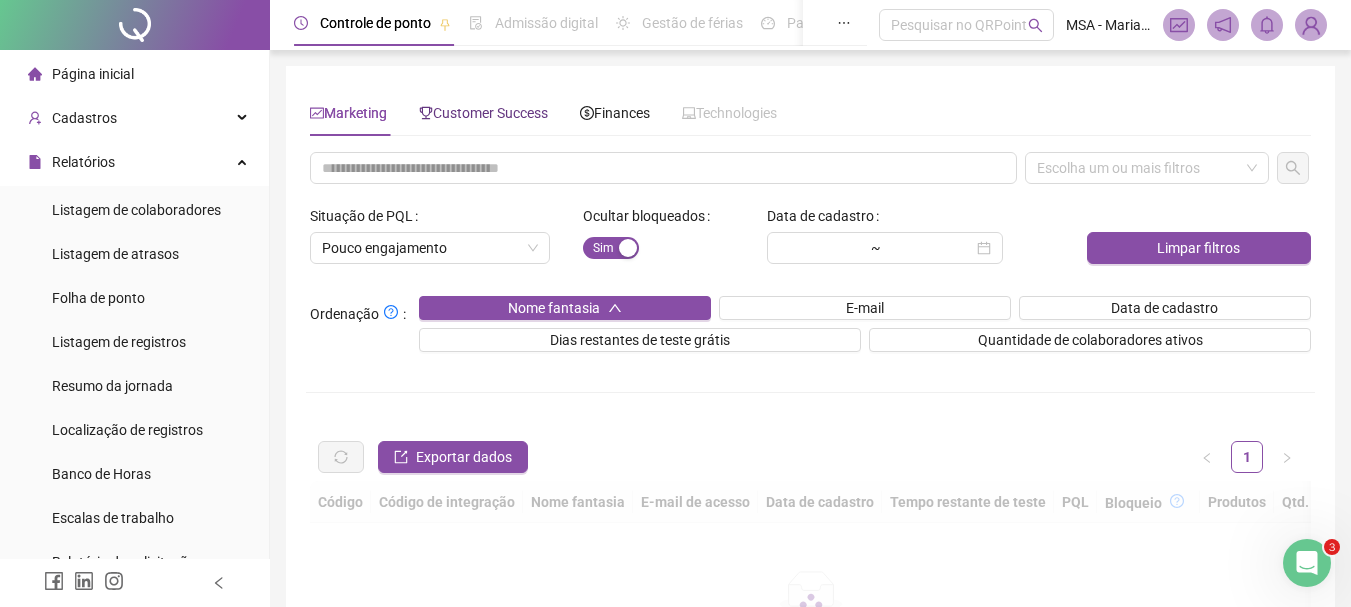 click on "Customer Success" at bounding box center [483, 113] 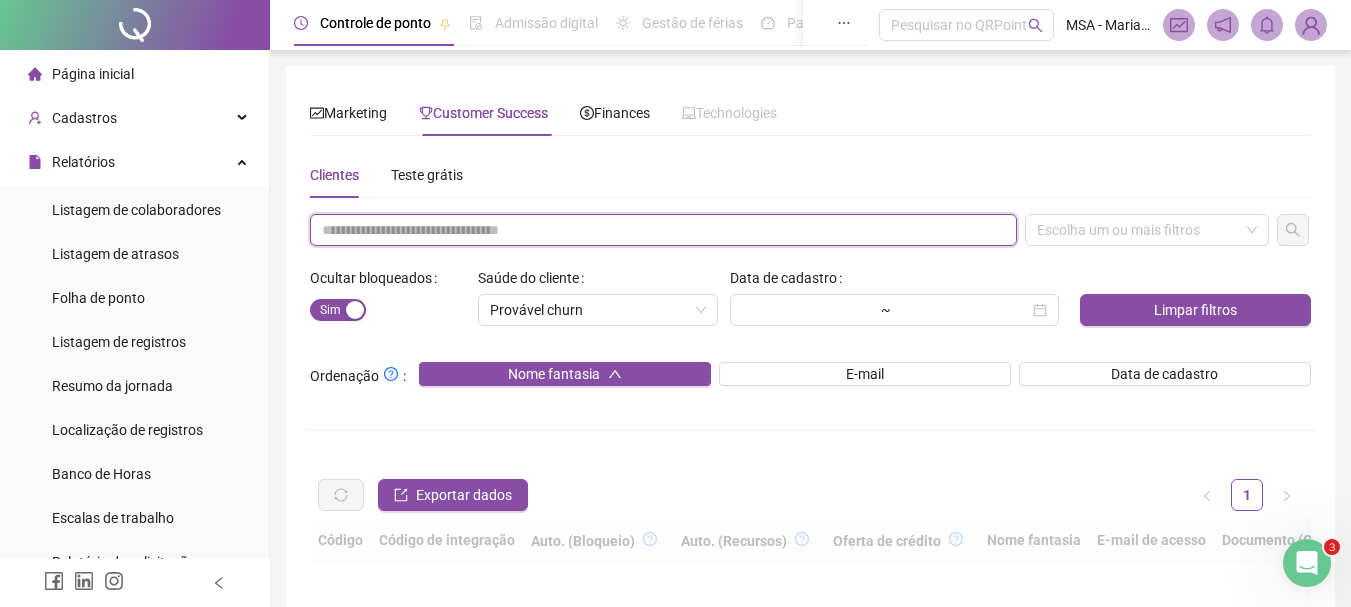 click at bounding box center (663, 230) 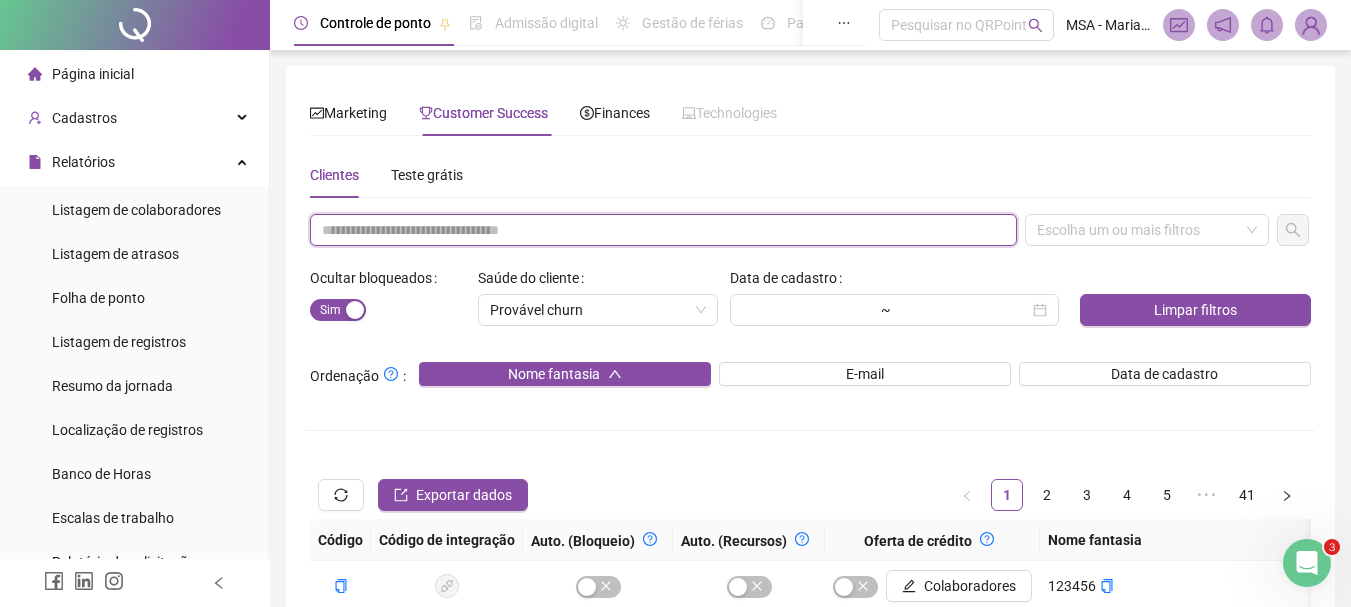 click at bounding box center [663, 230] 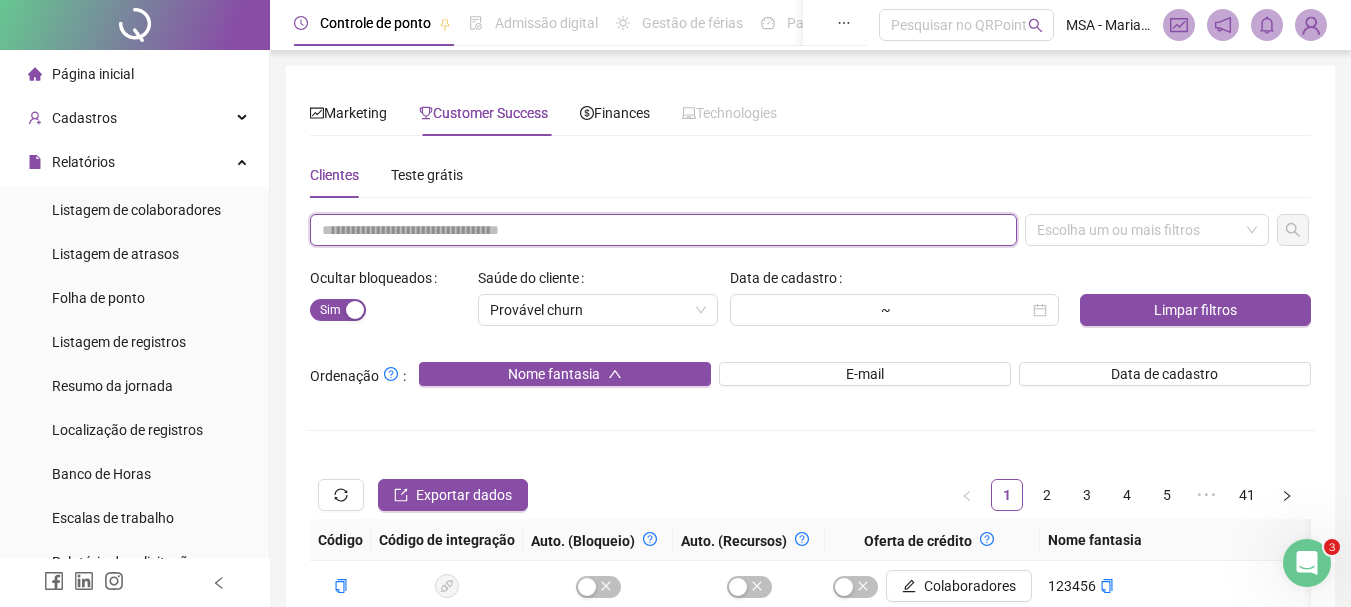 click at bounding box center (663, 230) 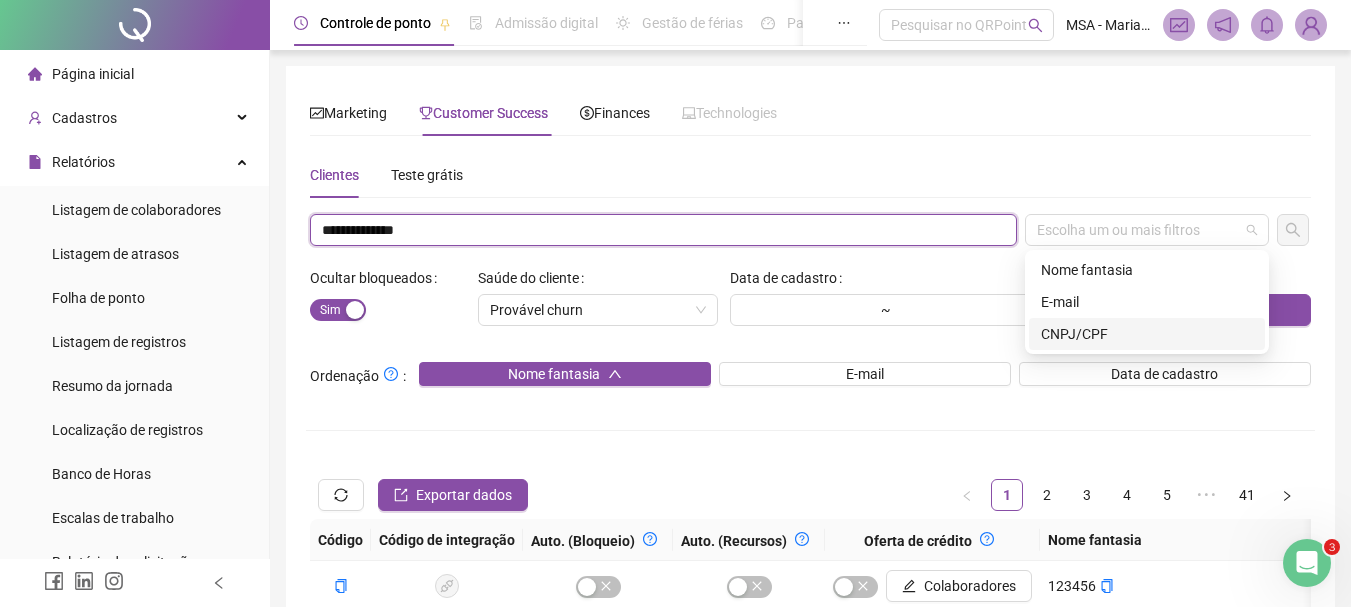 drag, startPoint x: 1216, startPoint y: 220, endPoint x: 1109, endPoint y: 334, distance: 156.34897 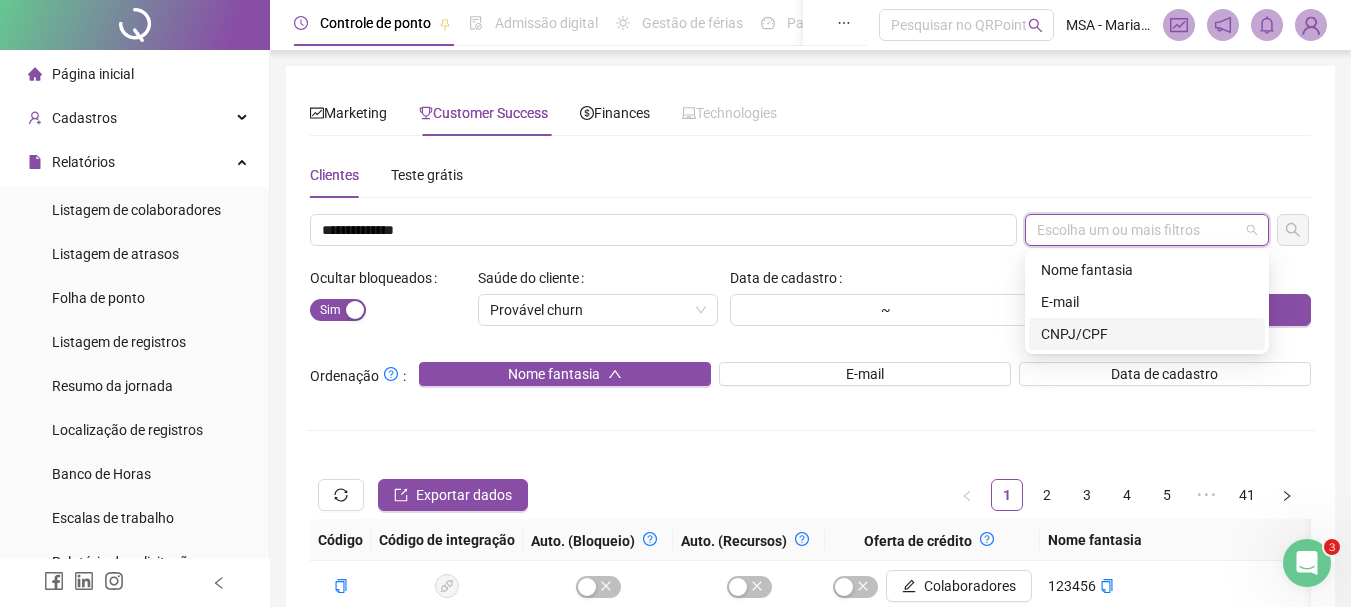 click on "CNPJ/CPF" at bounding box center (1147, 334) 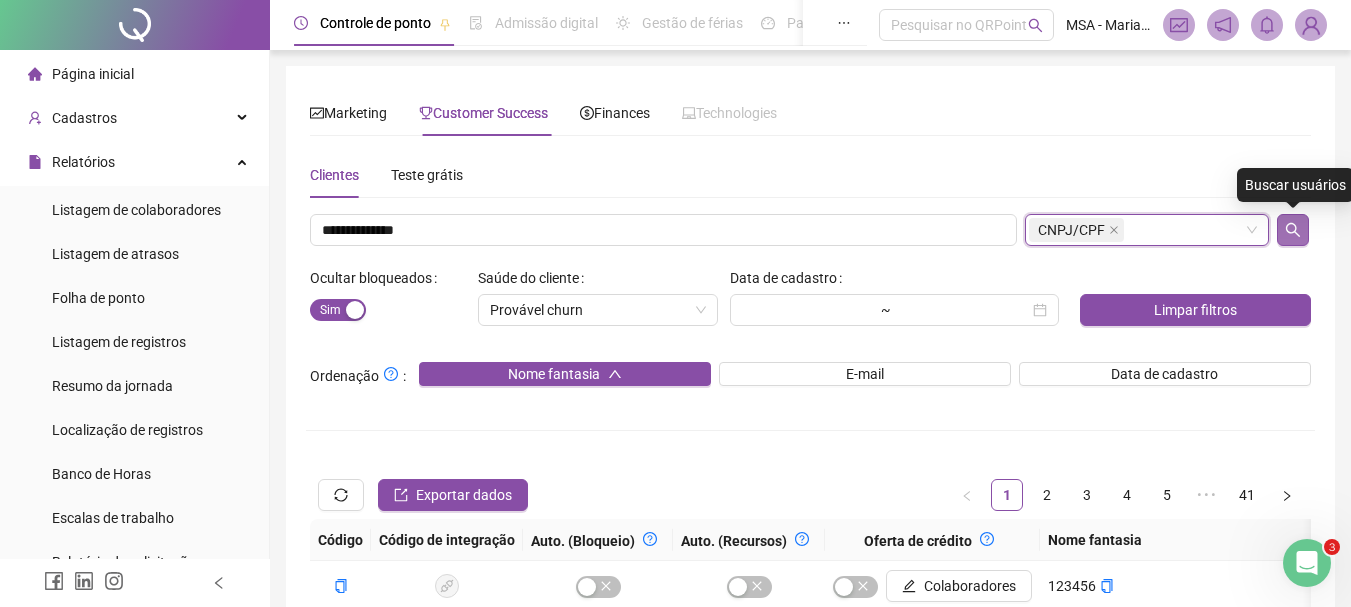 click at bounding box center [1293, 230] 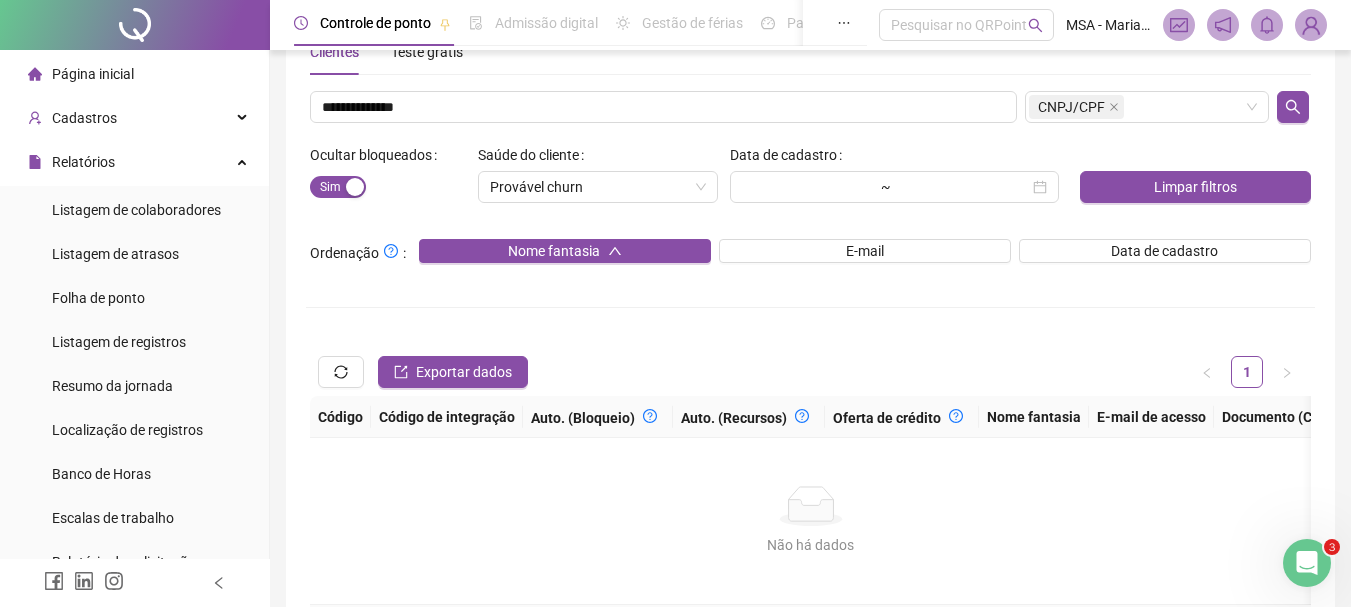 scroll, scrollTop: 122, scrollLeft: 0, axis: vertical 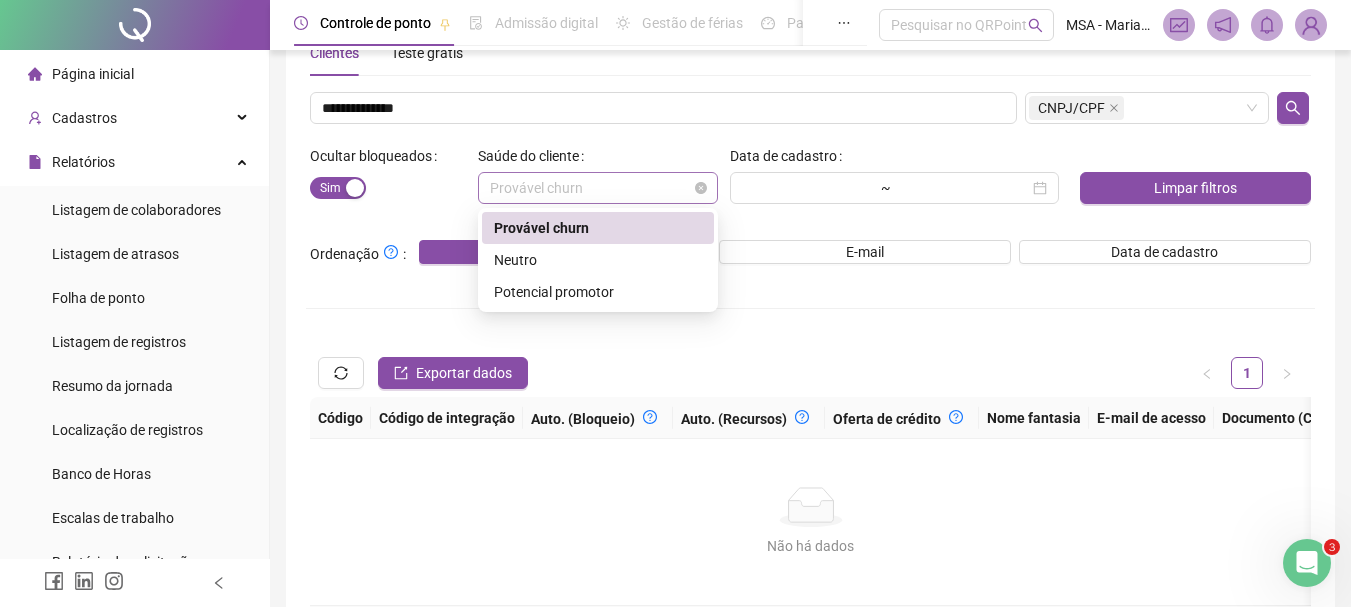 click on "Provável churn" at bounding box center (598, 188) 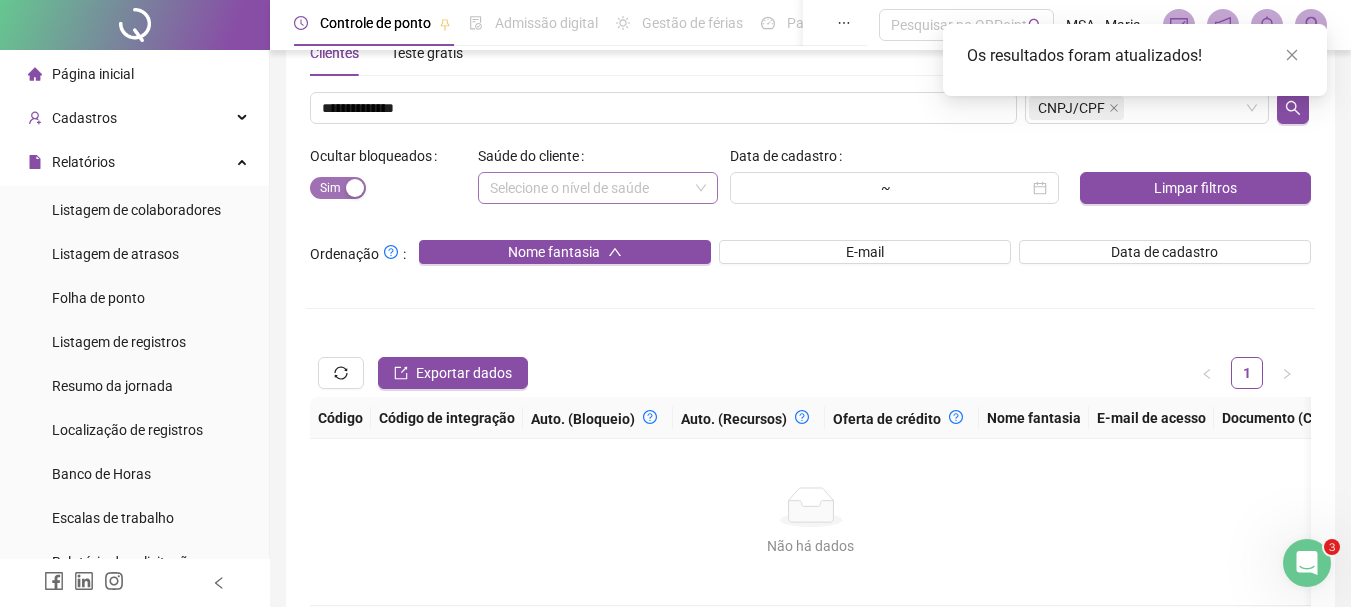 click on "Sim Não" at bounding box center [338, 188] 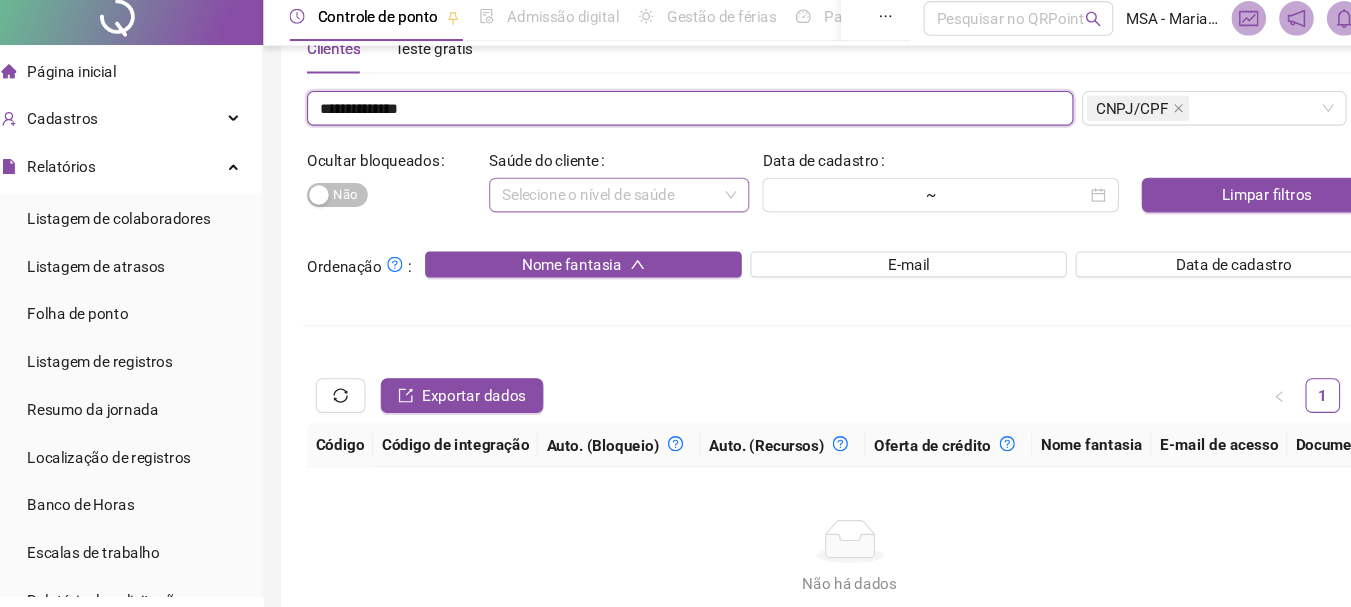 drag, startPoint x: 357, startPoint y: 109, endPoint x: 382, endPoint y: 110, distance: 25.019993 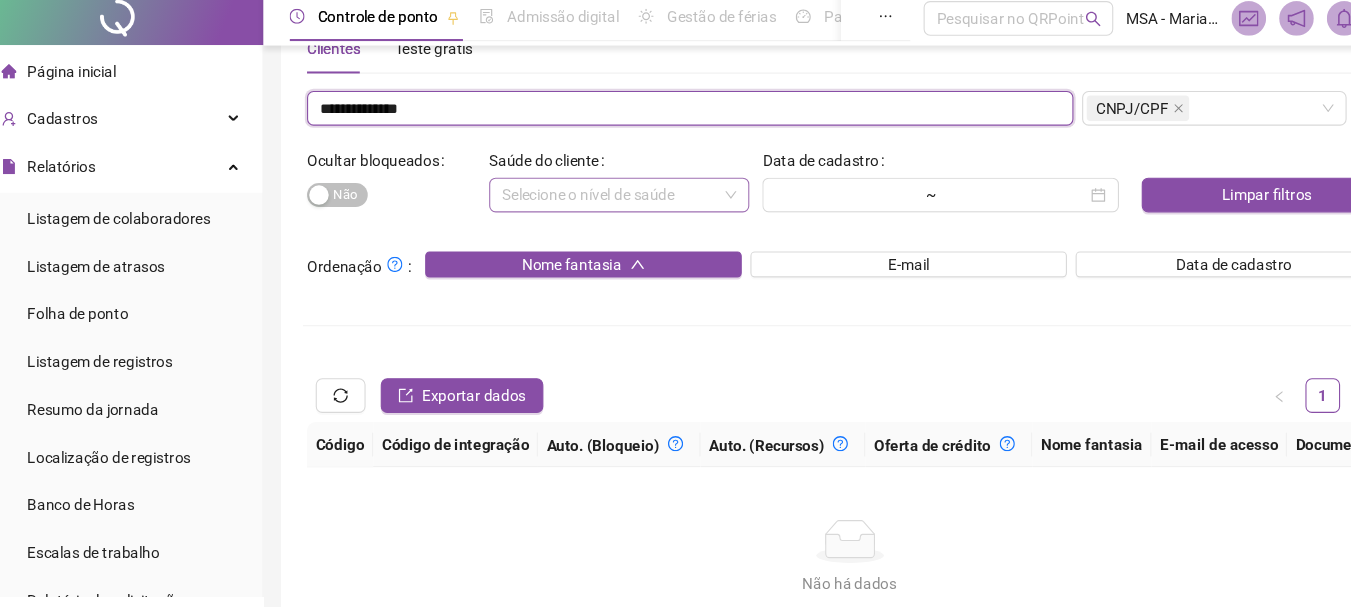 click on "**********" at bounding box center [663, 108] 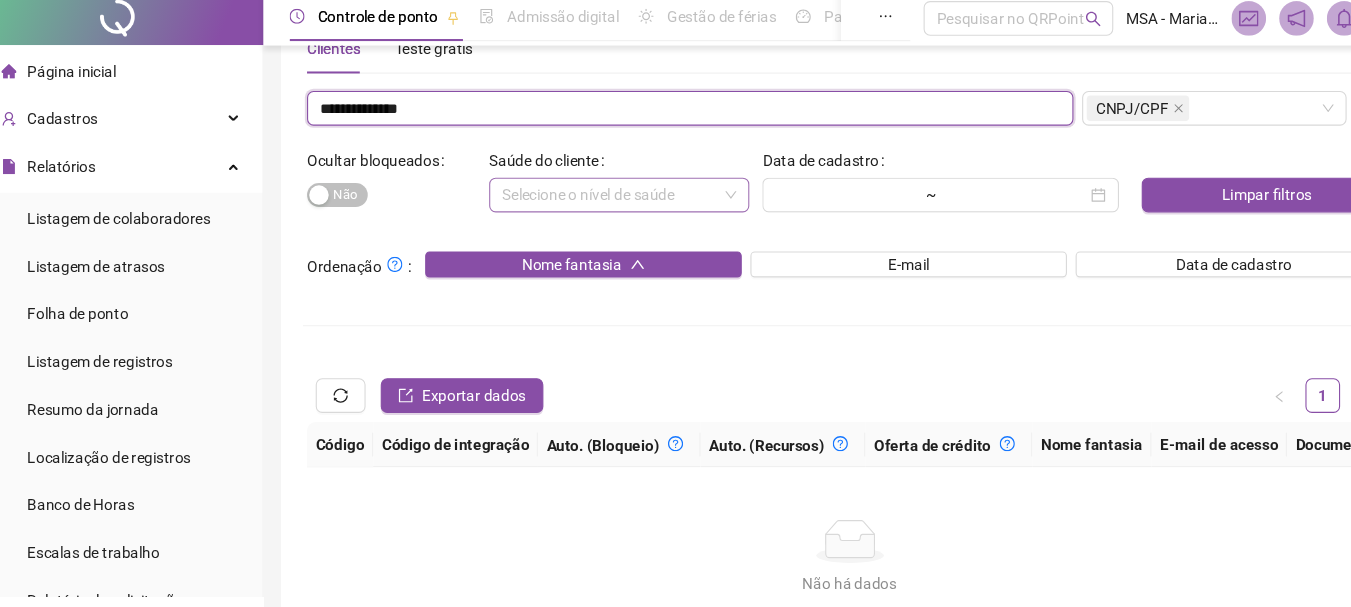 click on "**********" at bounding box center (663, 108) 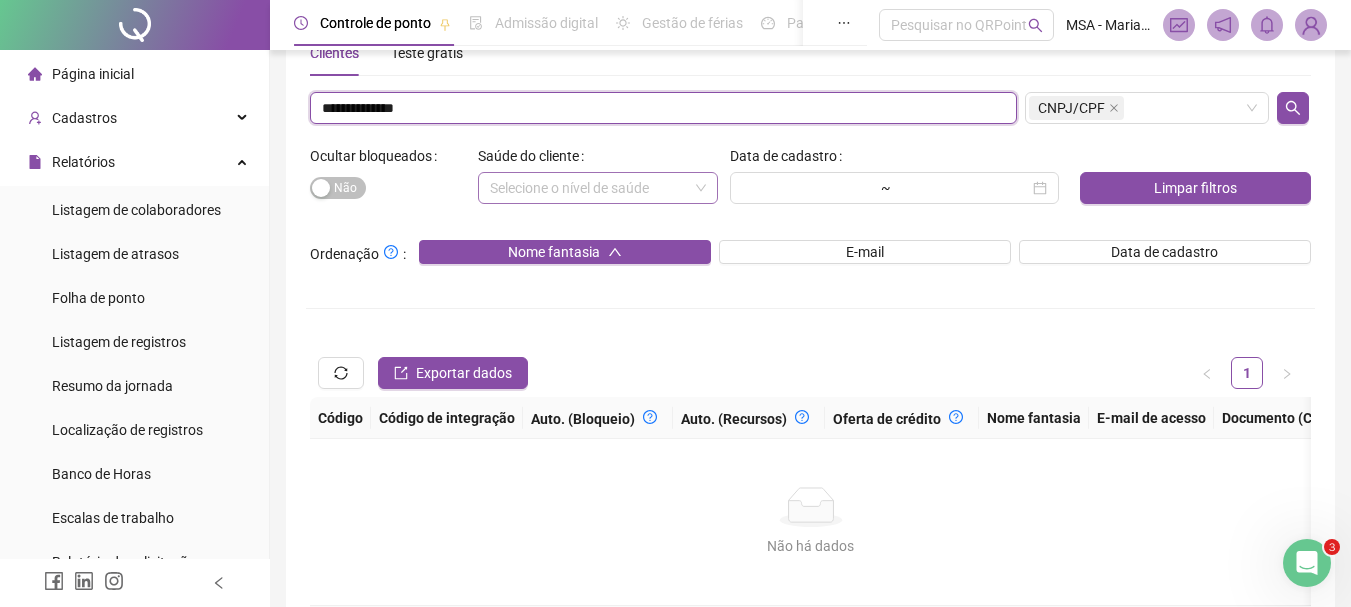 click on "**********" at bounding box center [663, 108] 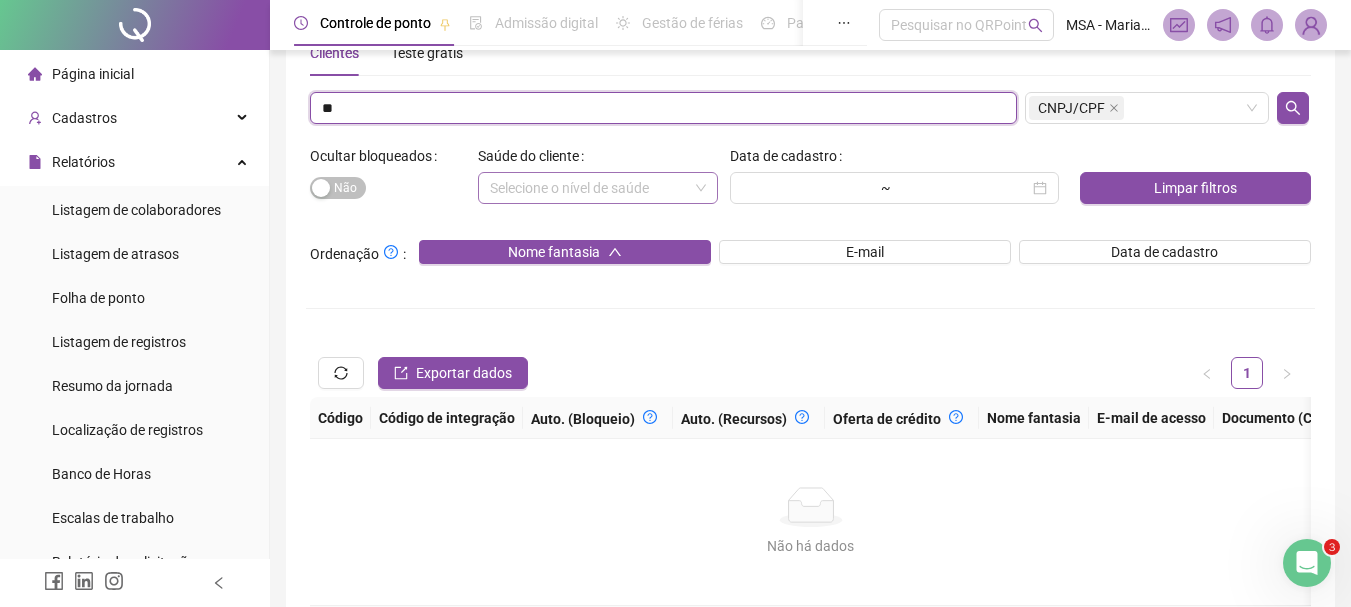 type on "*" 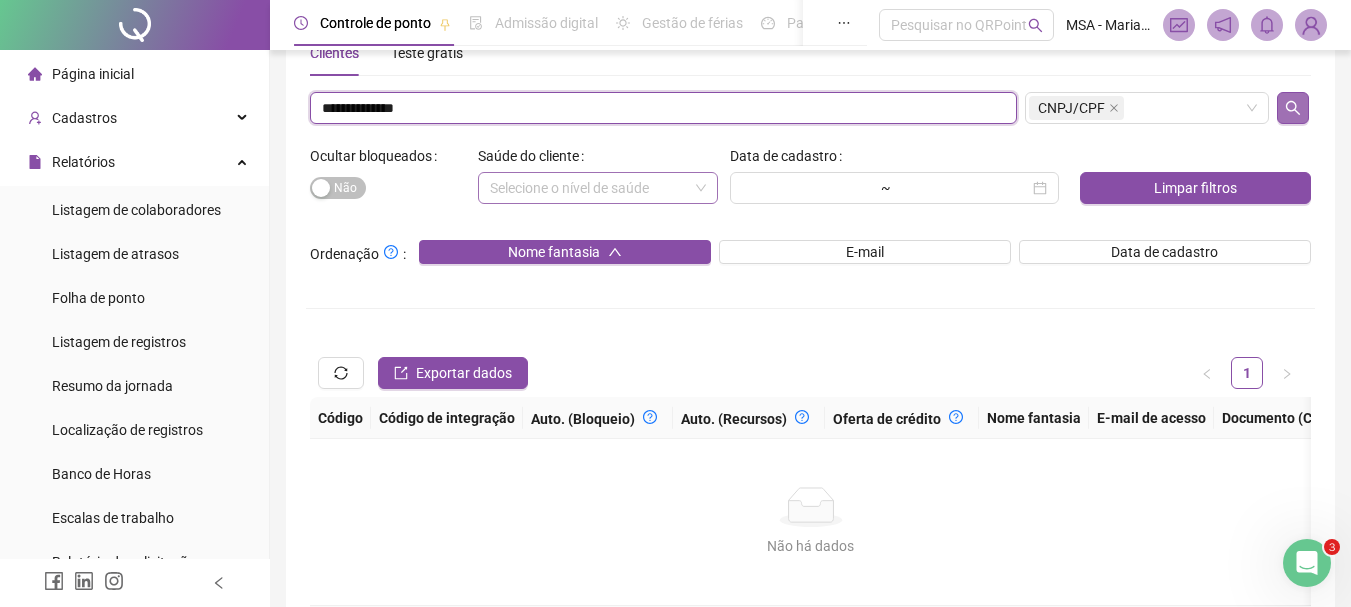 type on "**********" 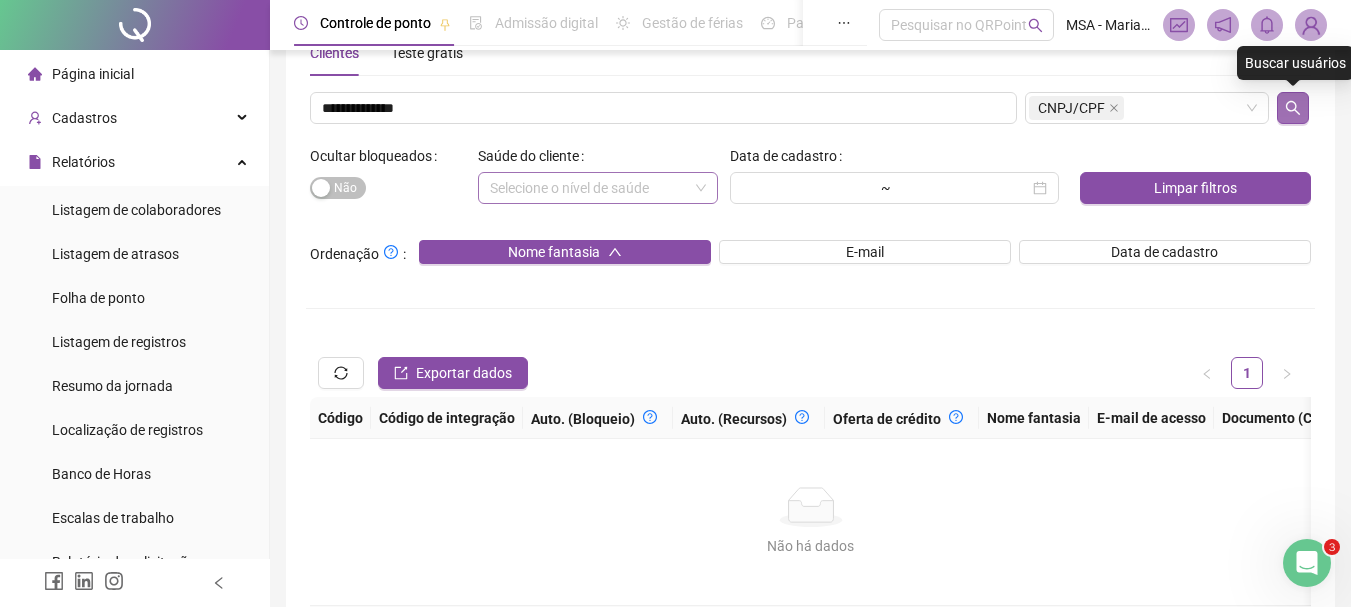 click at bounding box center [1293, 108] 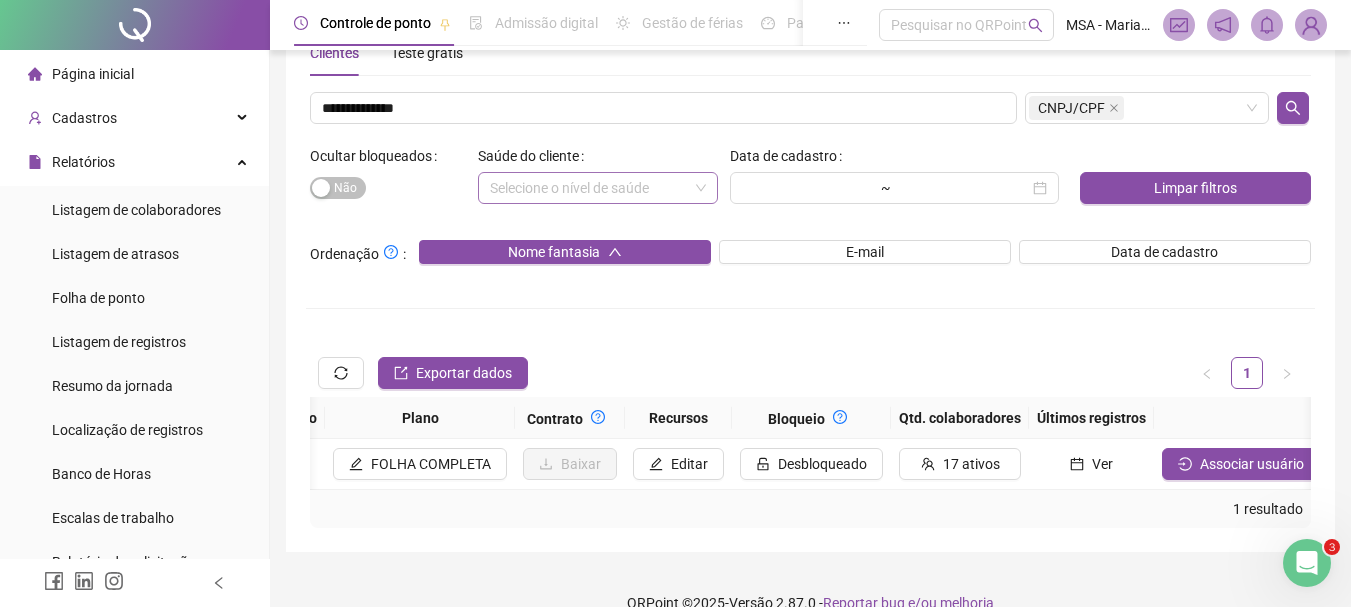 scroll, scrollTop: 0, scrollLeft: 1937, axis: horizontal 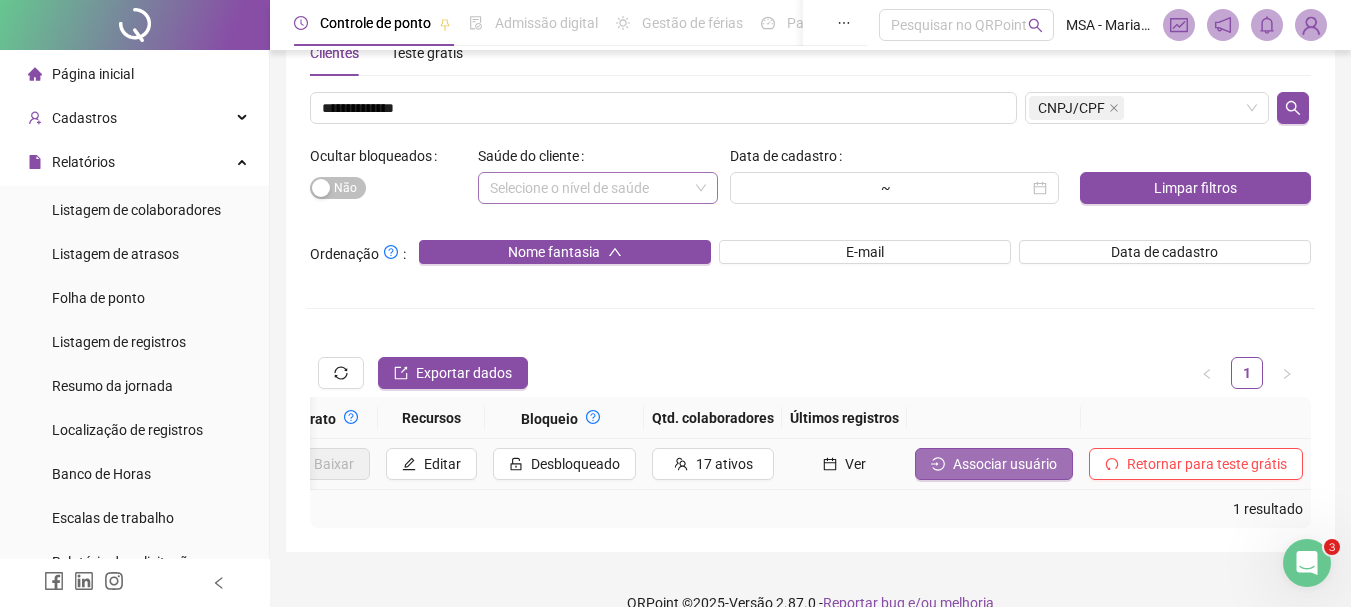click on "Associar usuário" at bounding box center [1005, 464] 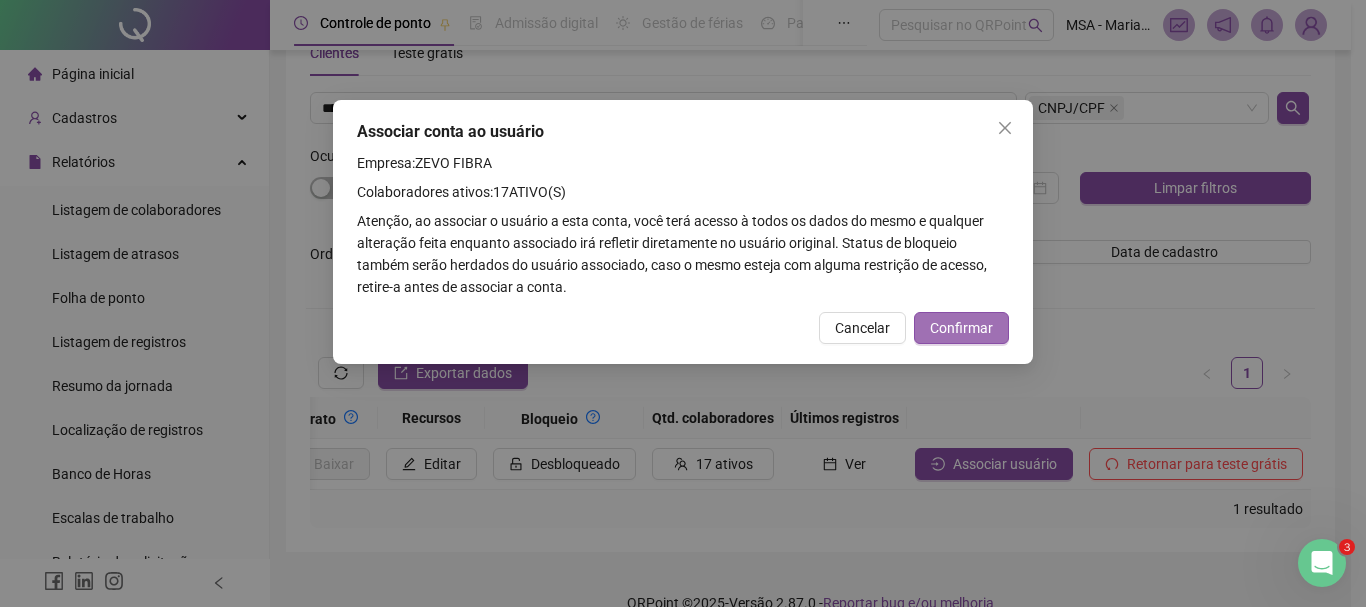 click on "Confirmar" at bounding box center [961, 328] 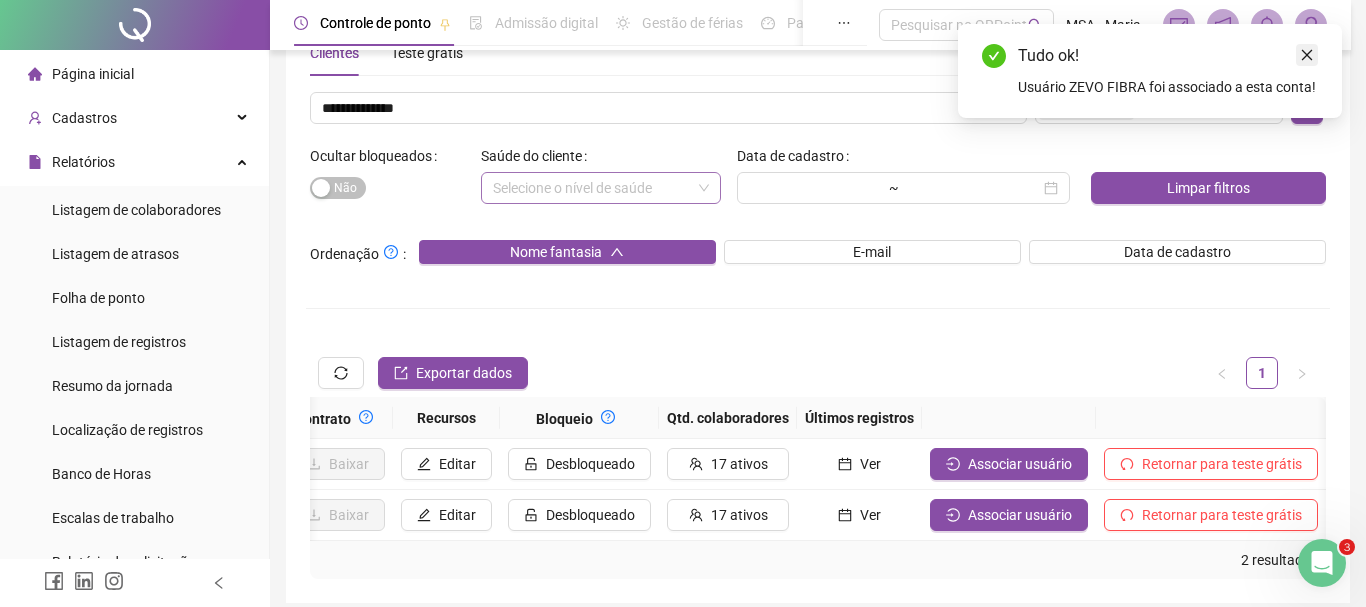 scroll, scrollTop: 0, scrollLeft: 1922, axis: horizontal 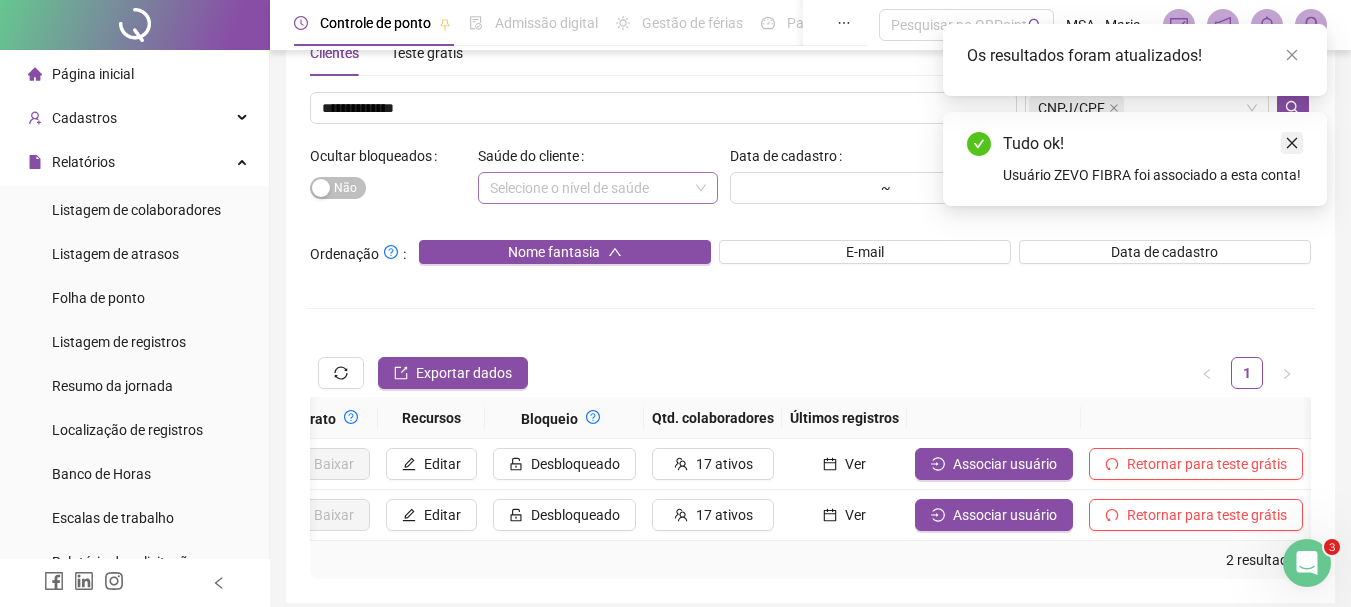 click 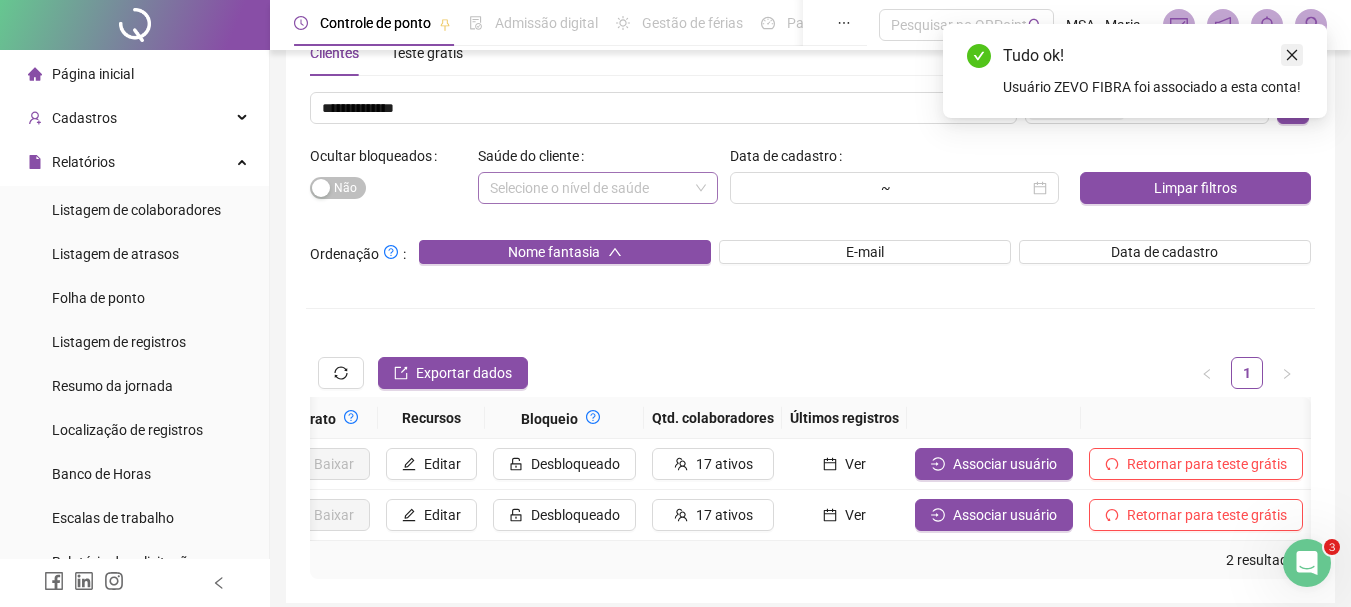 click 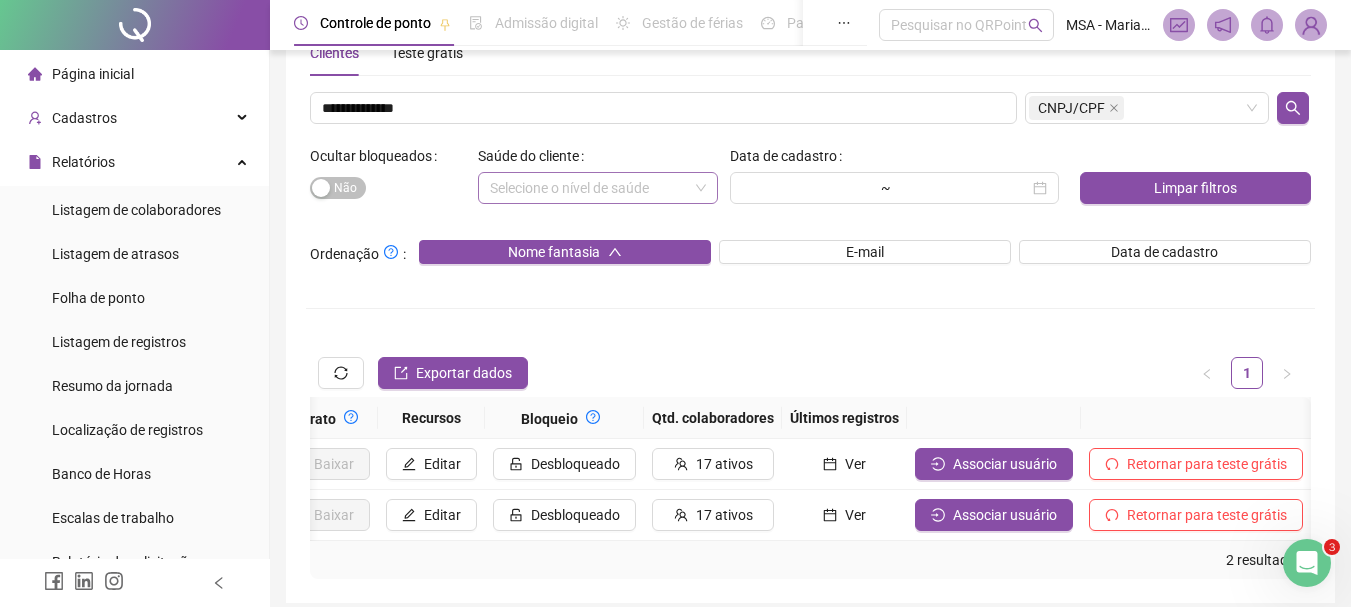 click at bounding box center [1311, 25] 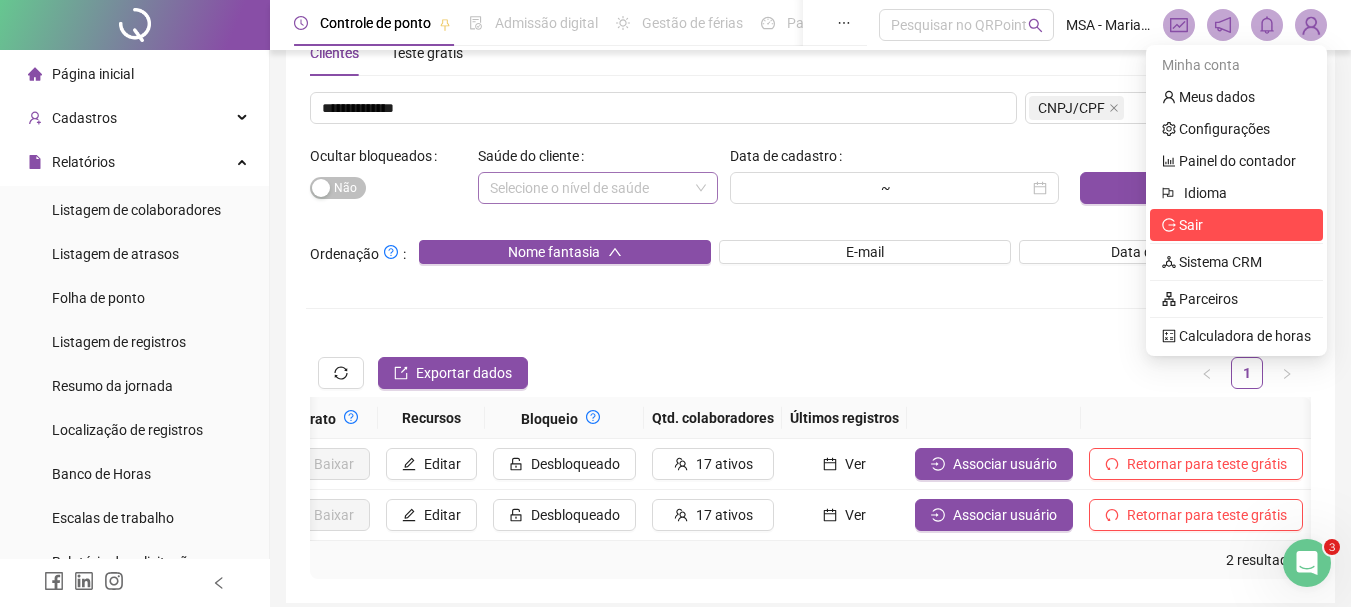 click on "Sair" at bounding box center (1182, 225) 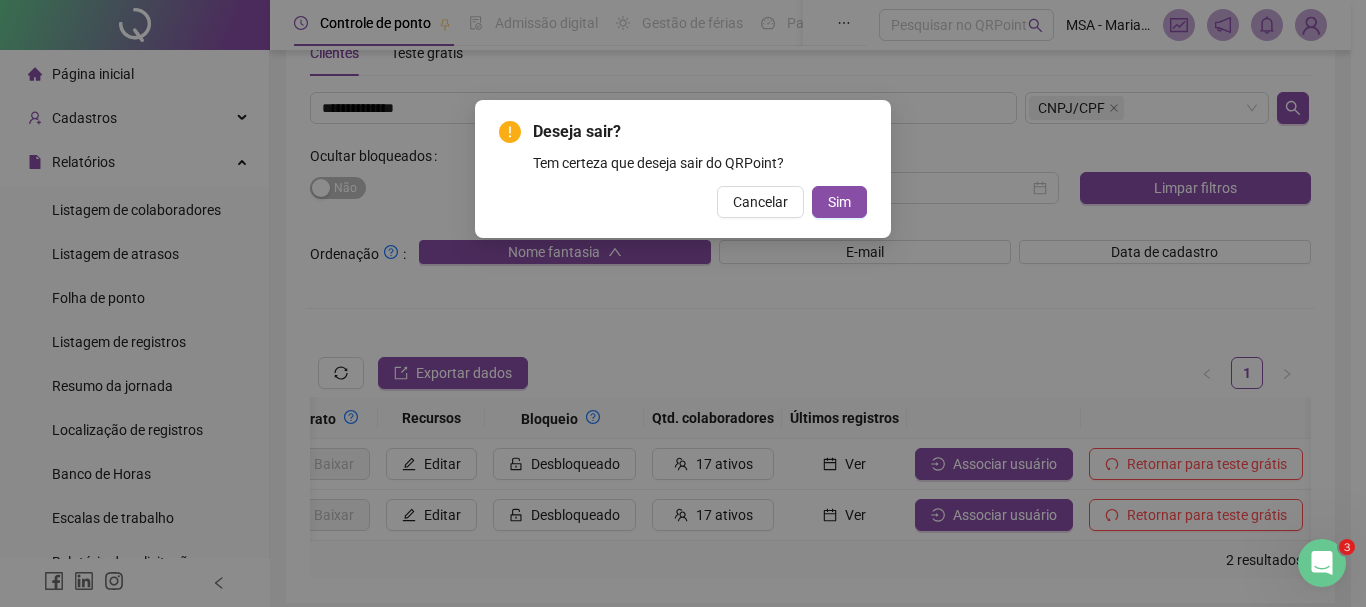 type 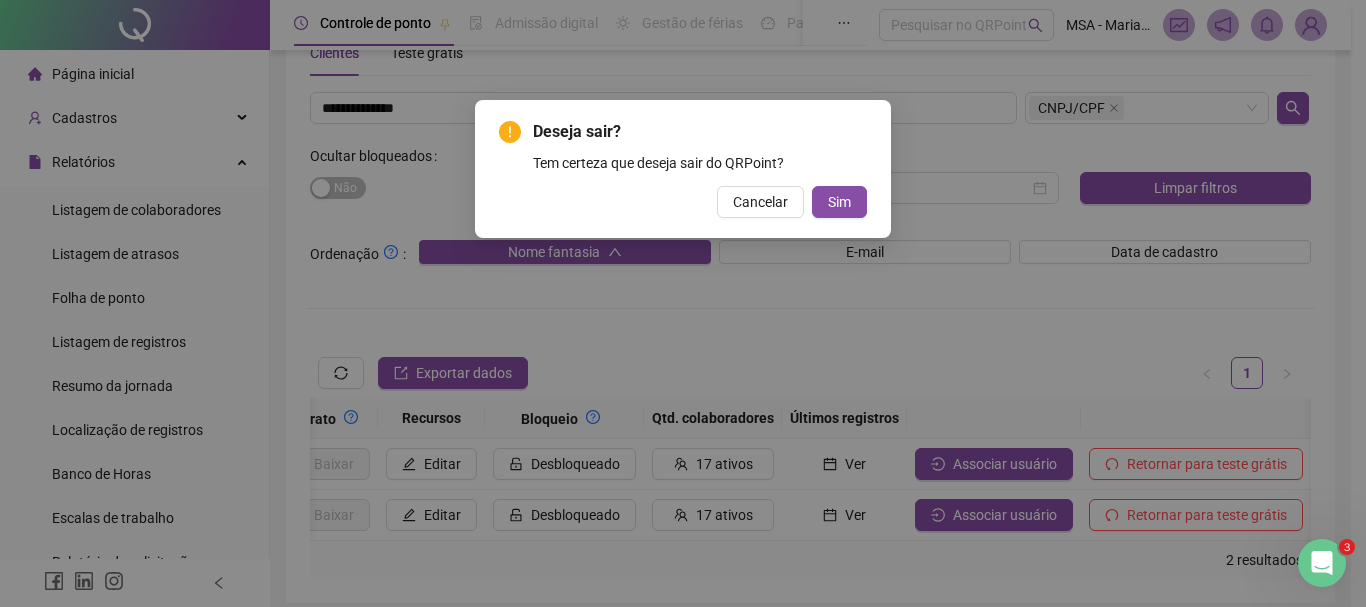 click on "Sim" at bounding box center [839, 202] 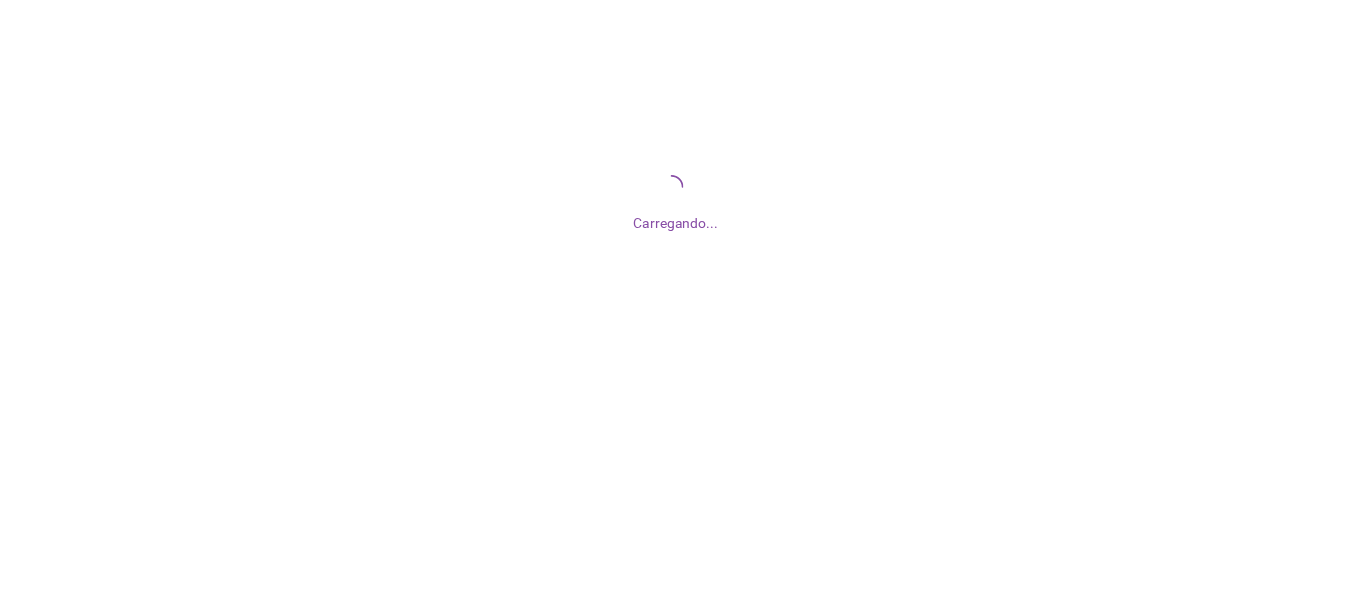scroll, scrollTop: 0, scrollLeft: 0, axis: both 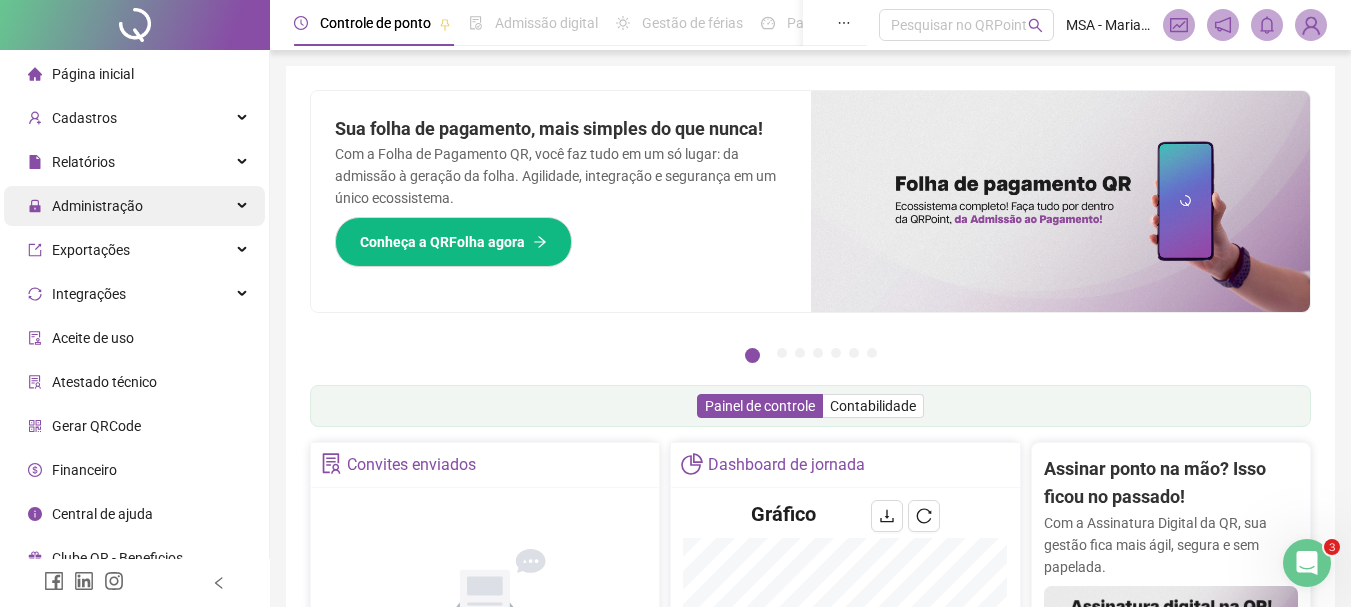click on "Administração" at bounding box center [97, 206] 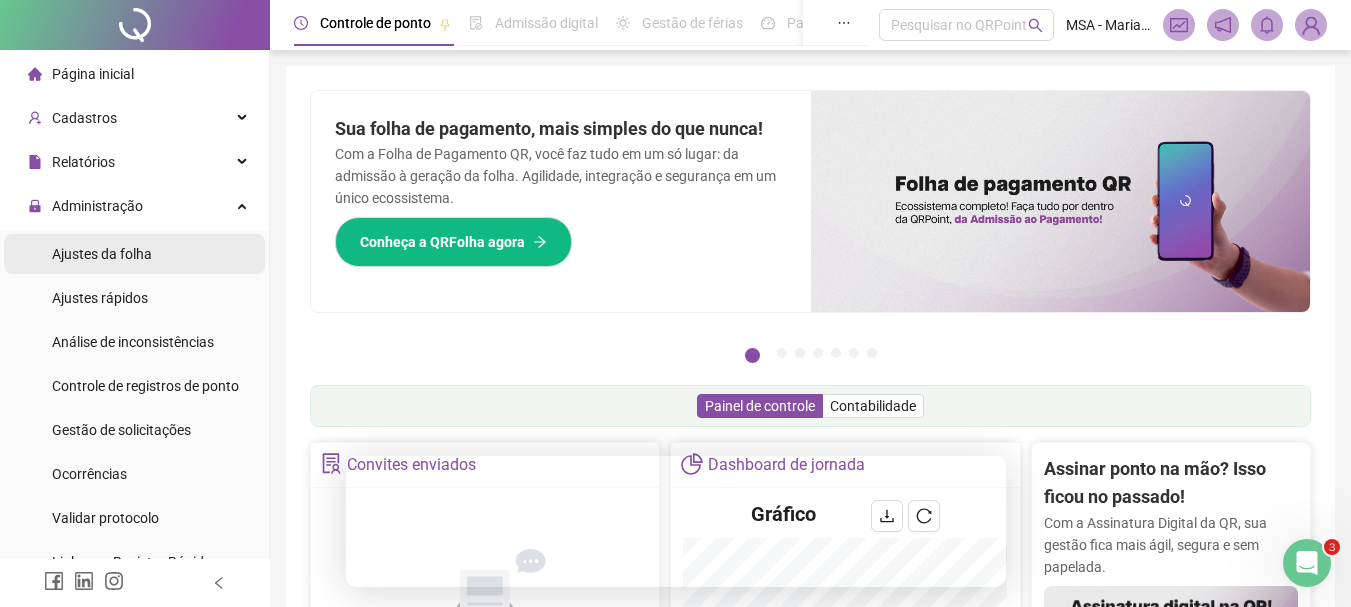 click on "Ajustes da folha" at bounding box center [134, 254] 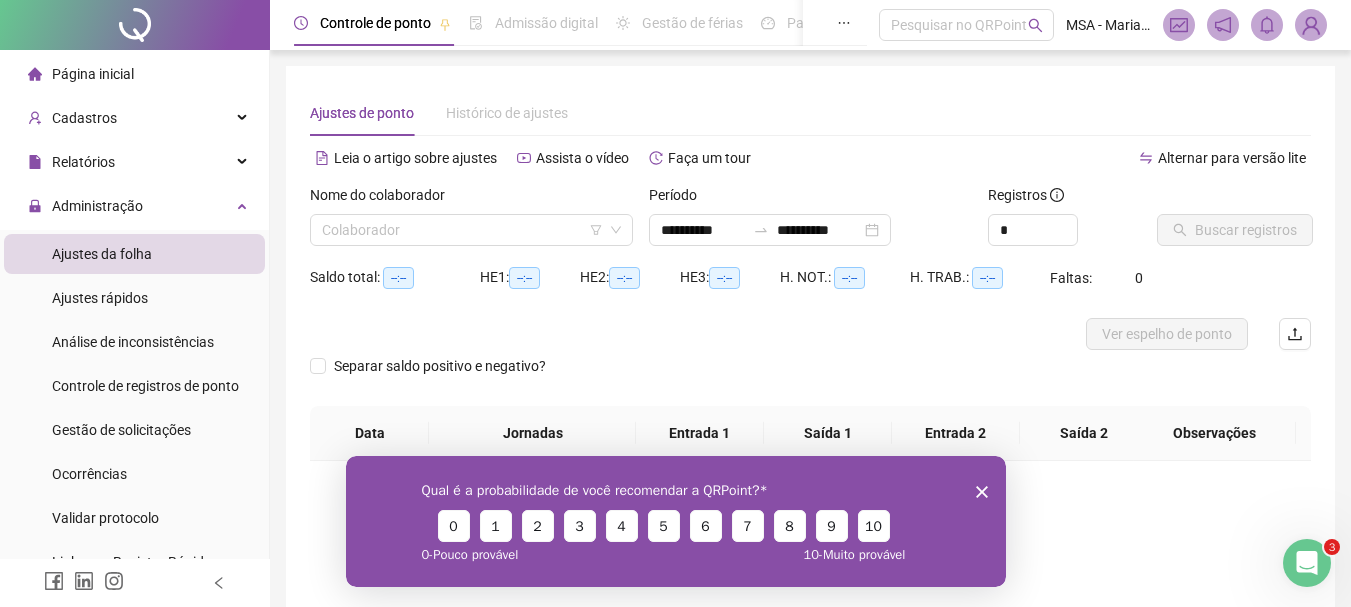 scroll, scrollTop: 0, scrollLeft: 0, axis: both 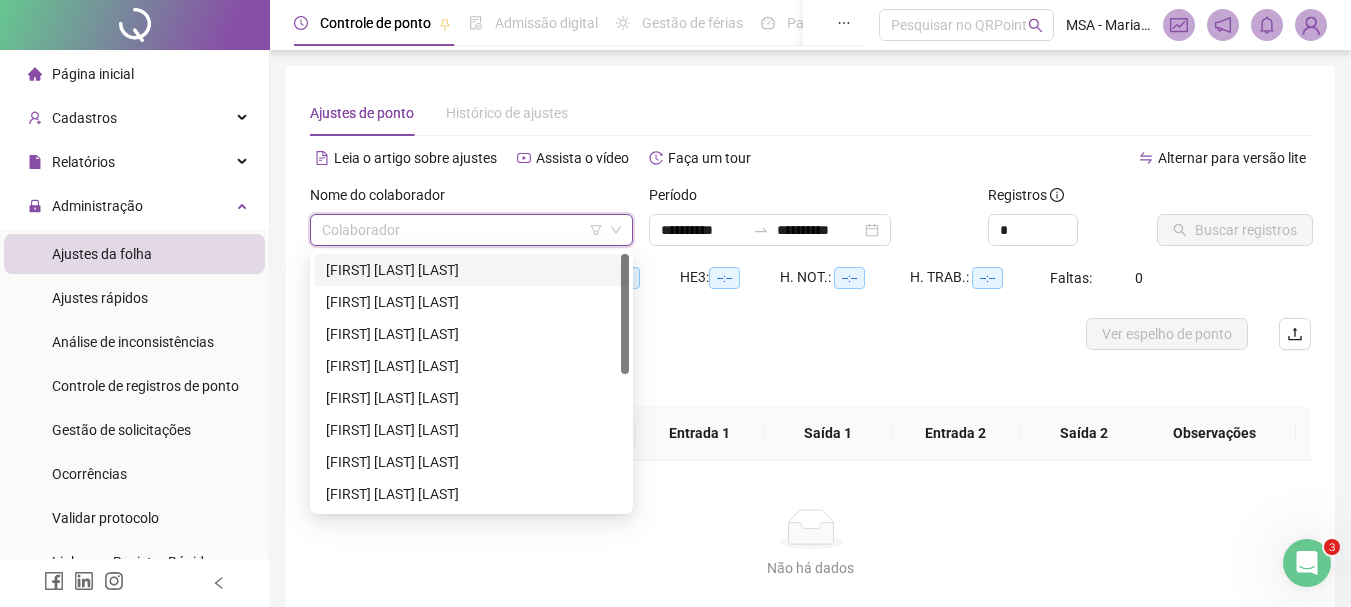 click at bounding box center (465, 230) 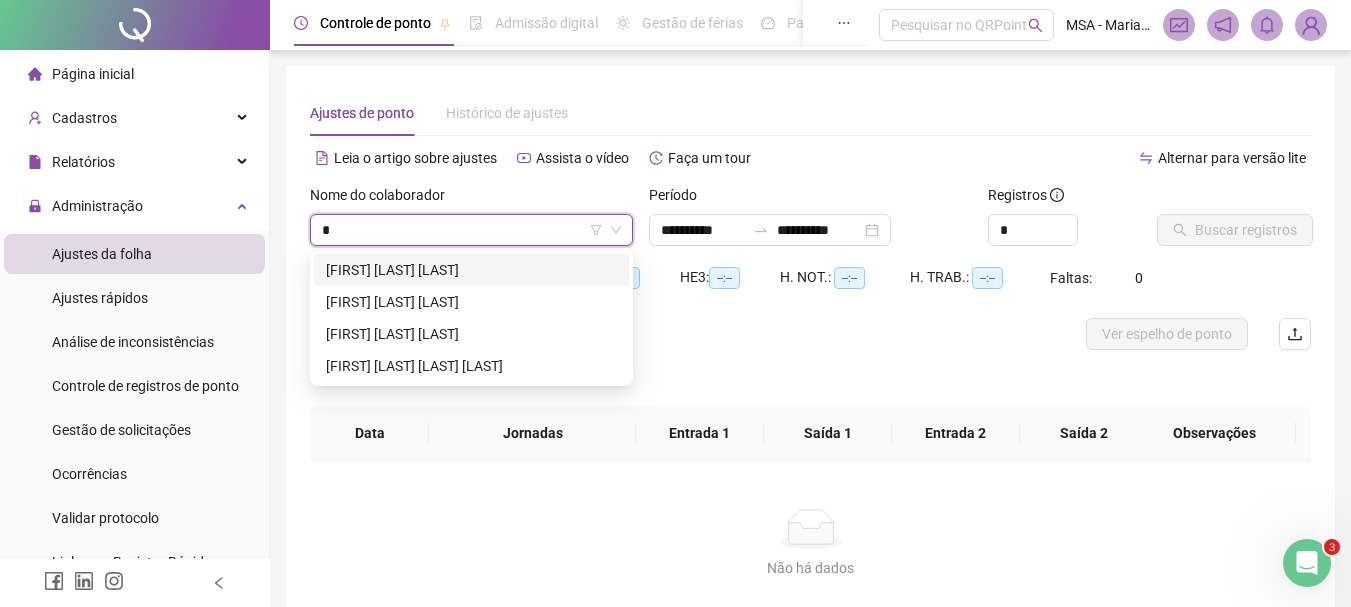 type on "**" 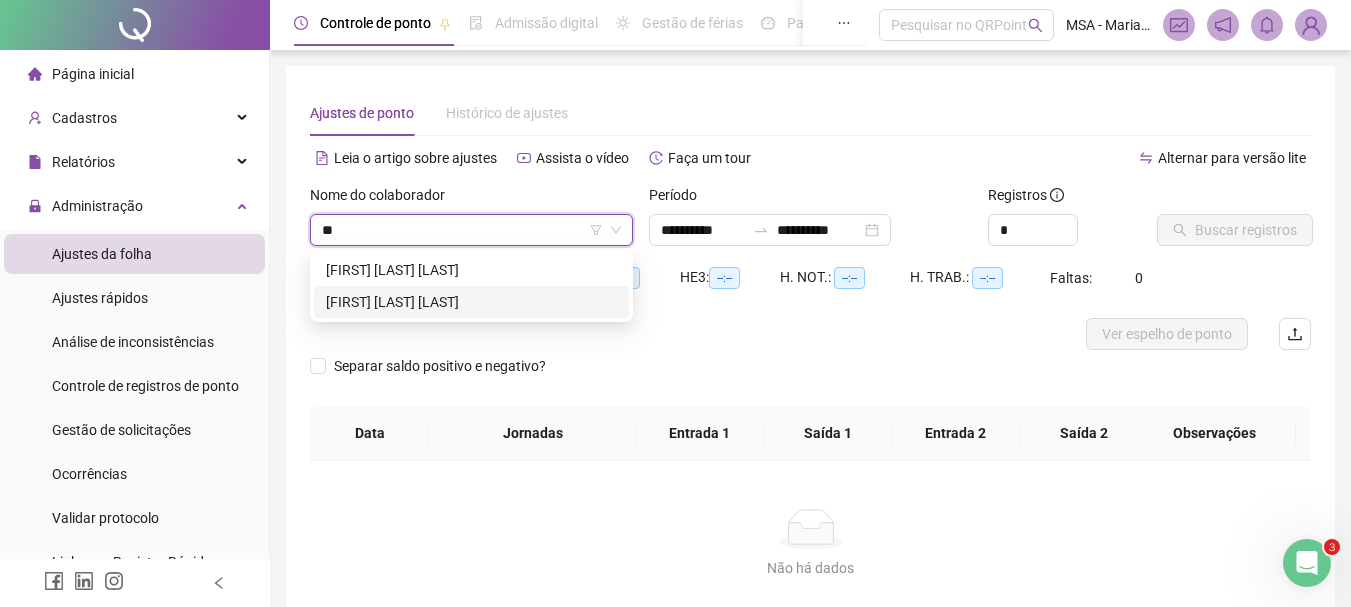 click on "[FIRST] [LAST] [LAST]" at bounding box center (471, 302) 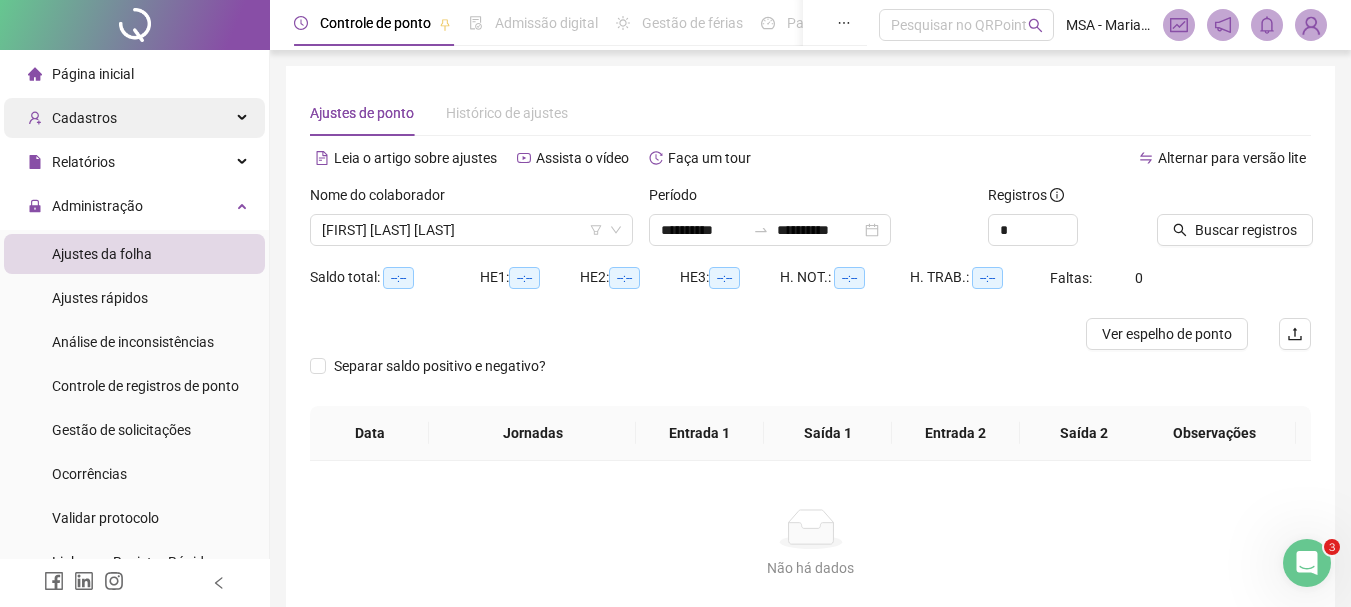 click on "Cadastros" at bounding box center [84, 118] 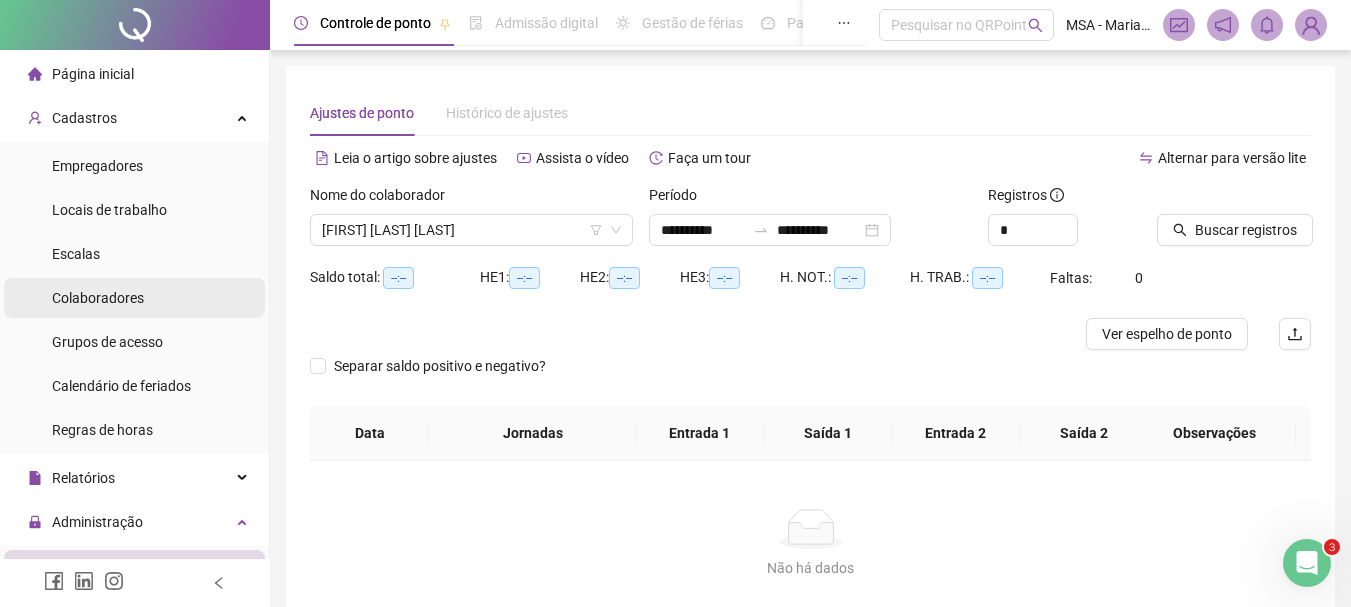 click on "Colaboradores" at bounding box center [98, 298] 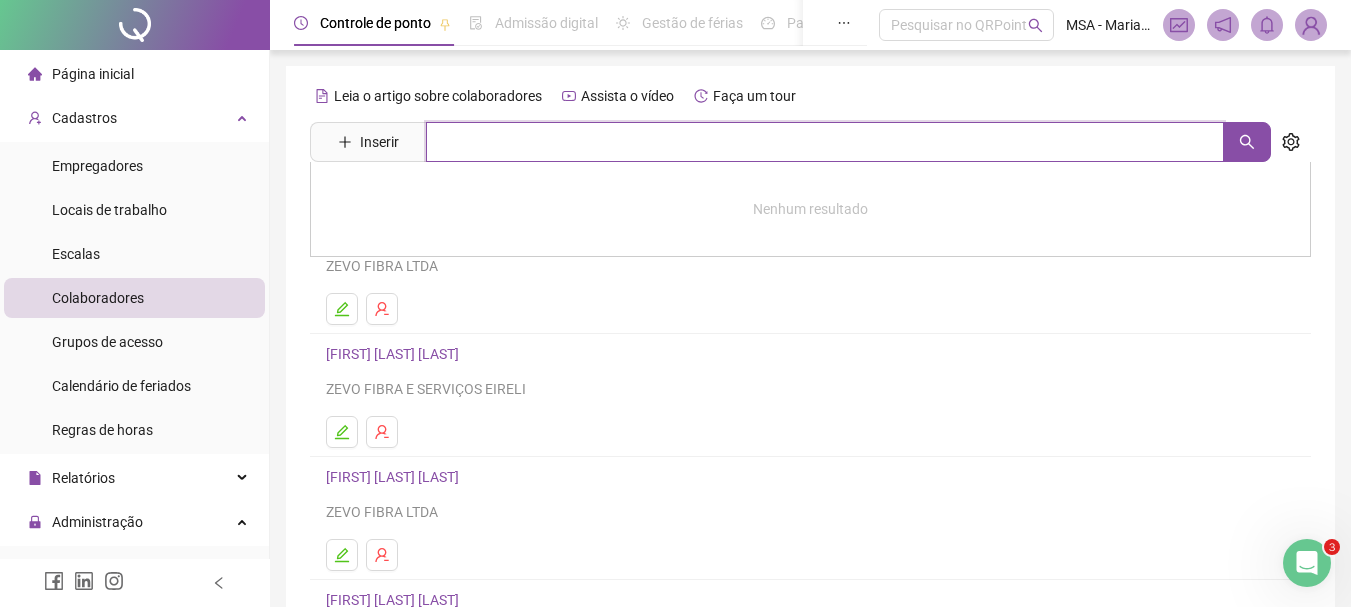 click at bounding box center (825, 142) 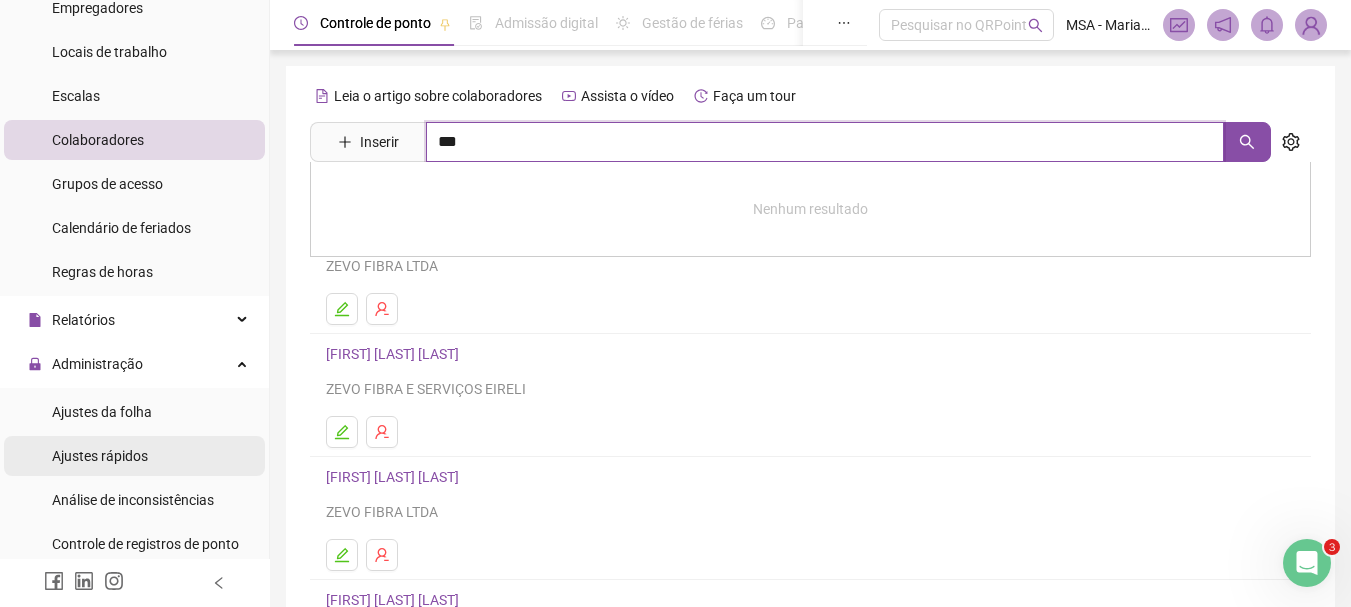 scroll, scrollTop: 159, scrollLeft: 0, axis: vertical 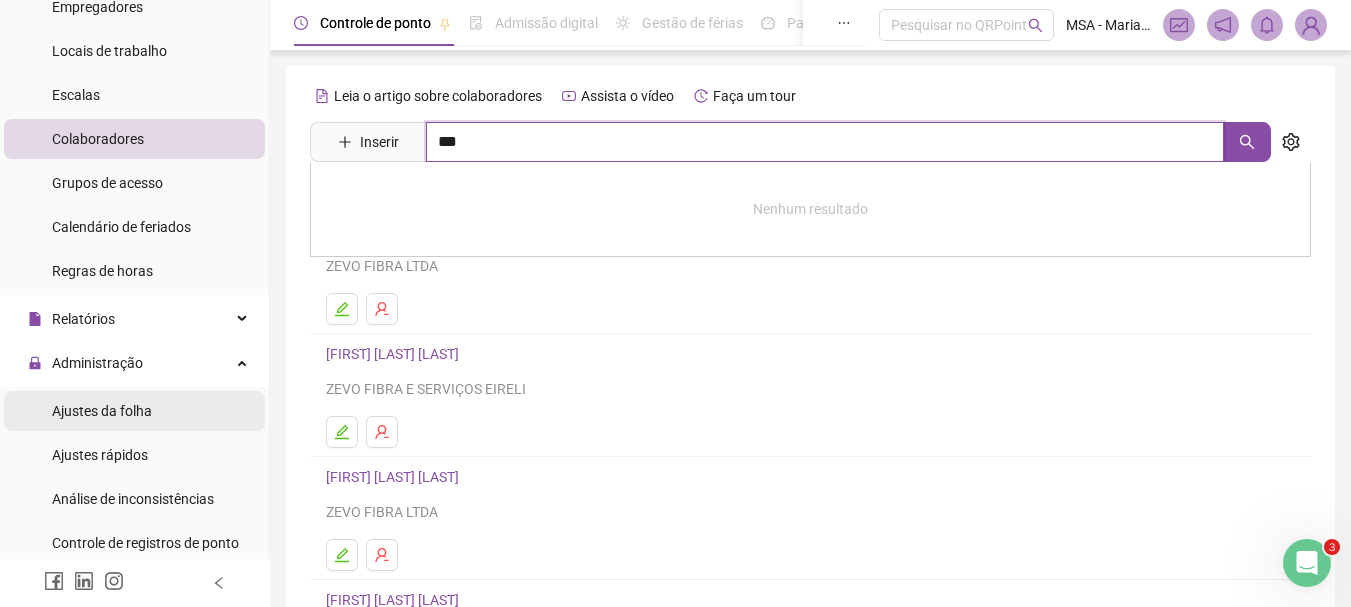 type on "***" 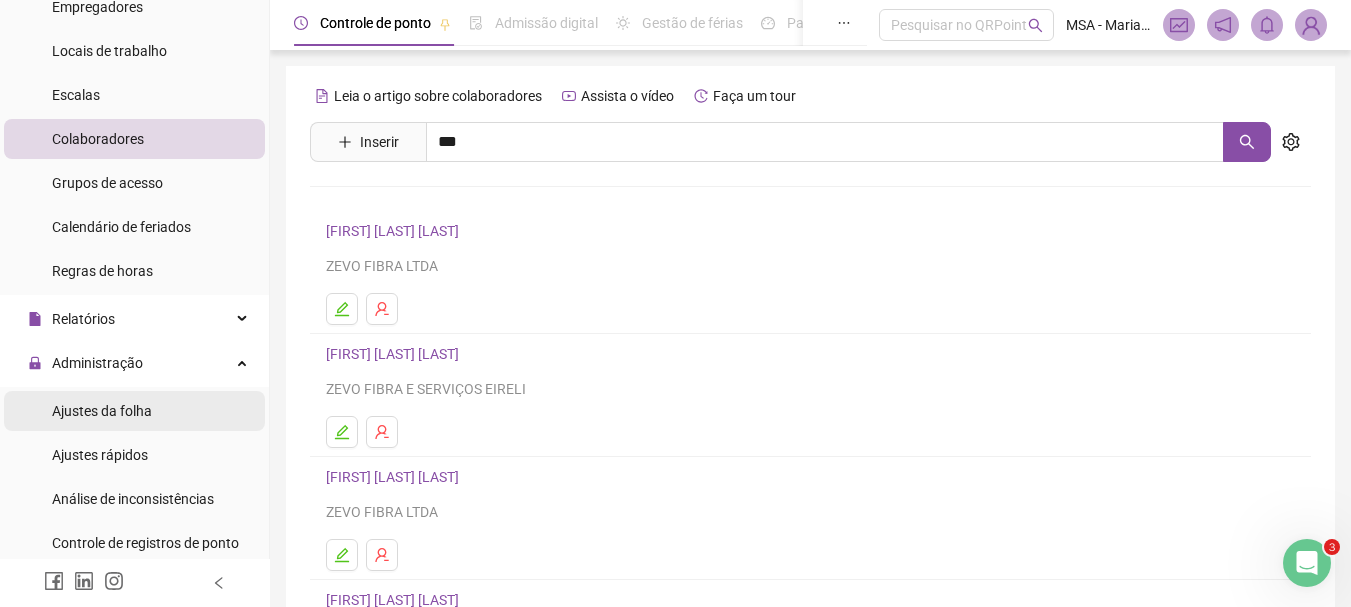 click on "Ajustes da folha" at bounding box center (102, 411) 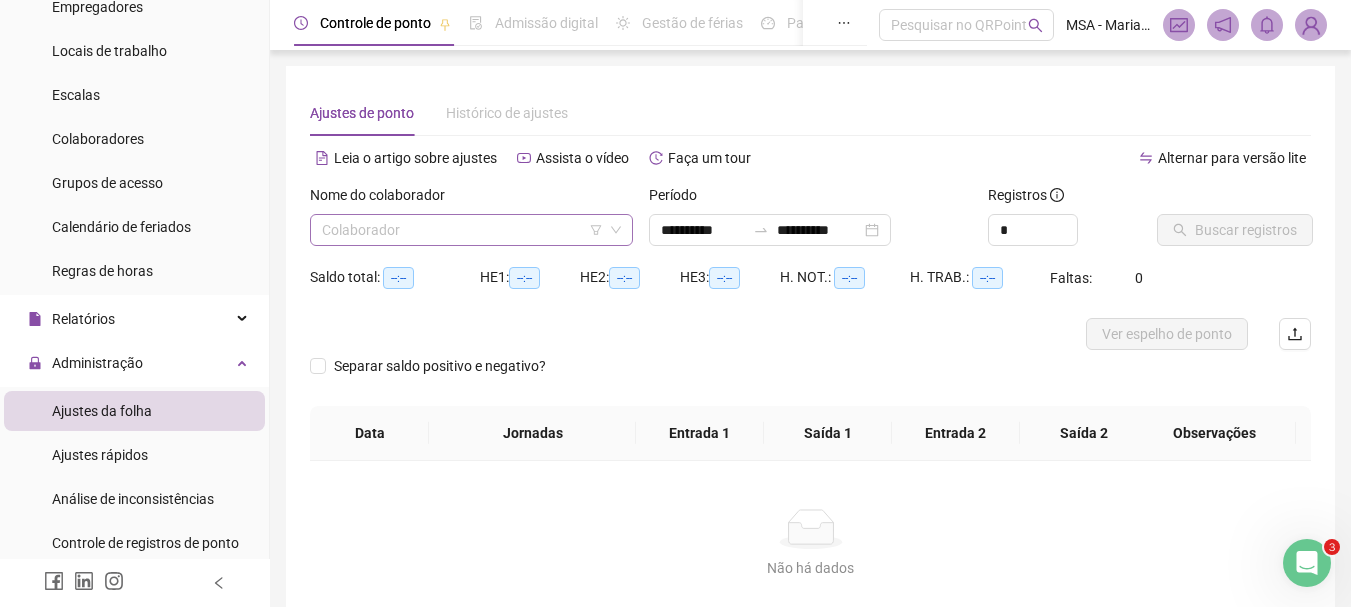 click at bounding box center [465, 230] 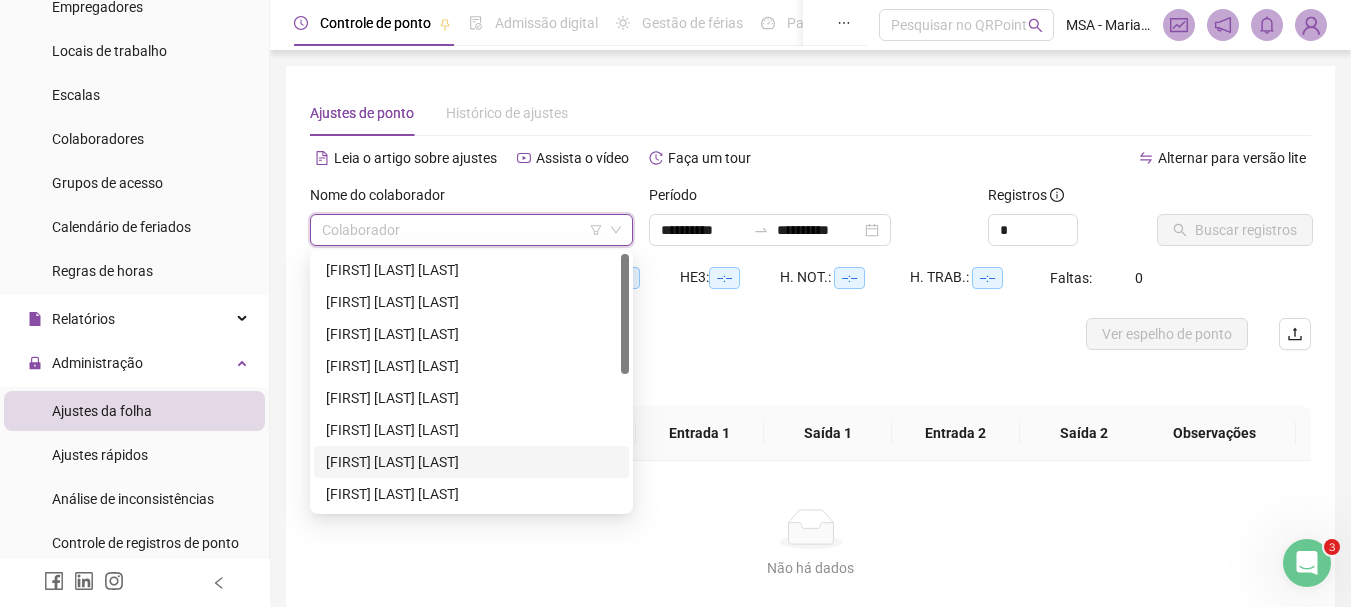 click on "[FIRST] [LAST] [LAST]" at bounding box center [471, 462] 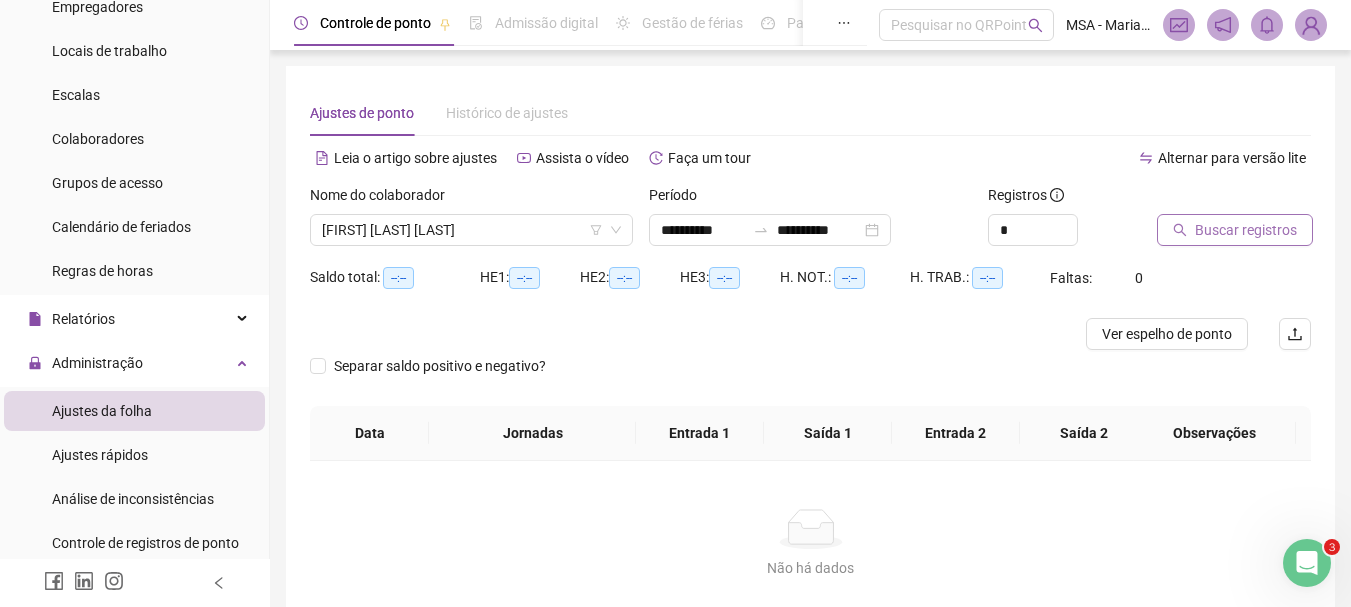 click on "Buscar registros" at bounding box center (1246, 230) 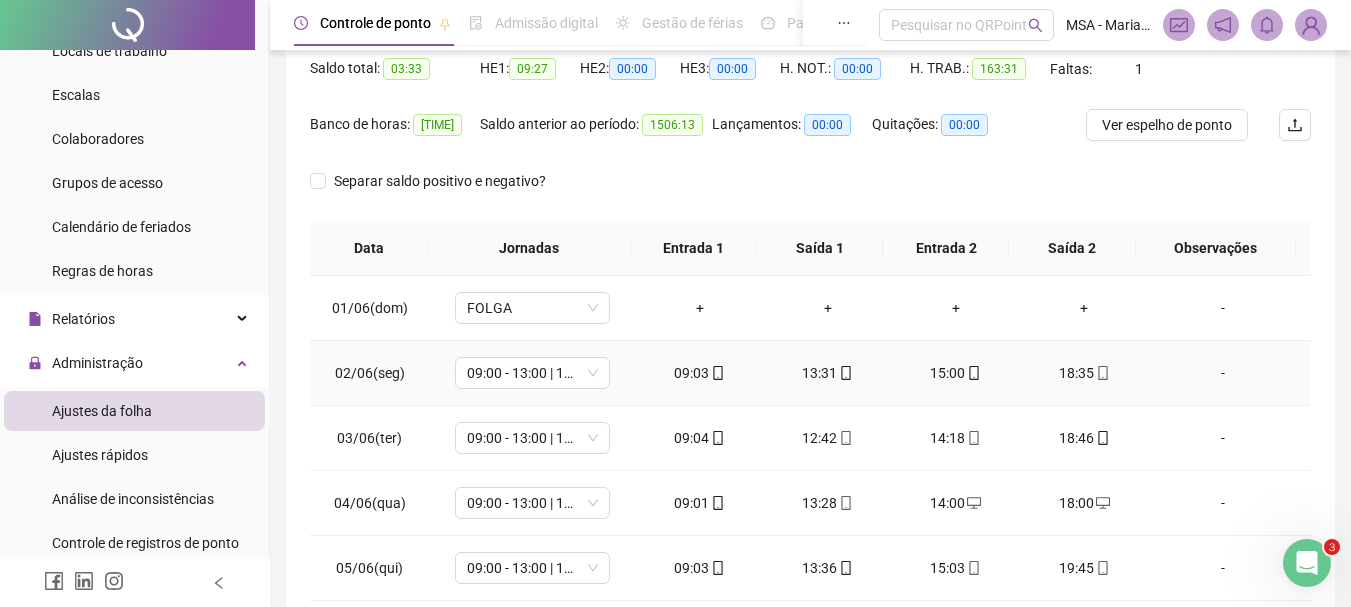 scroll, scrollTop: 210, scrollLeft: 0, axis: vertical 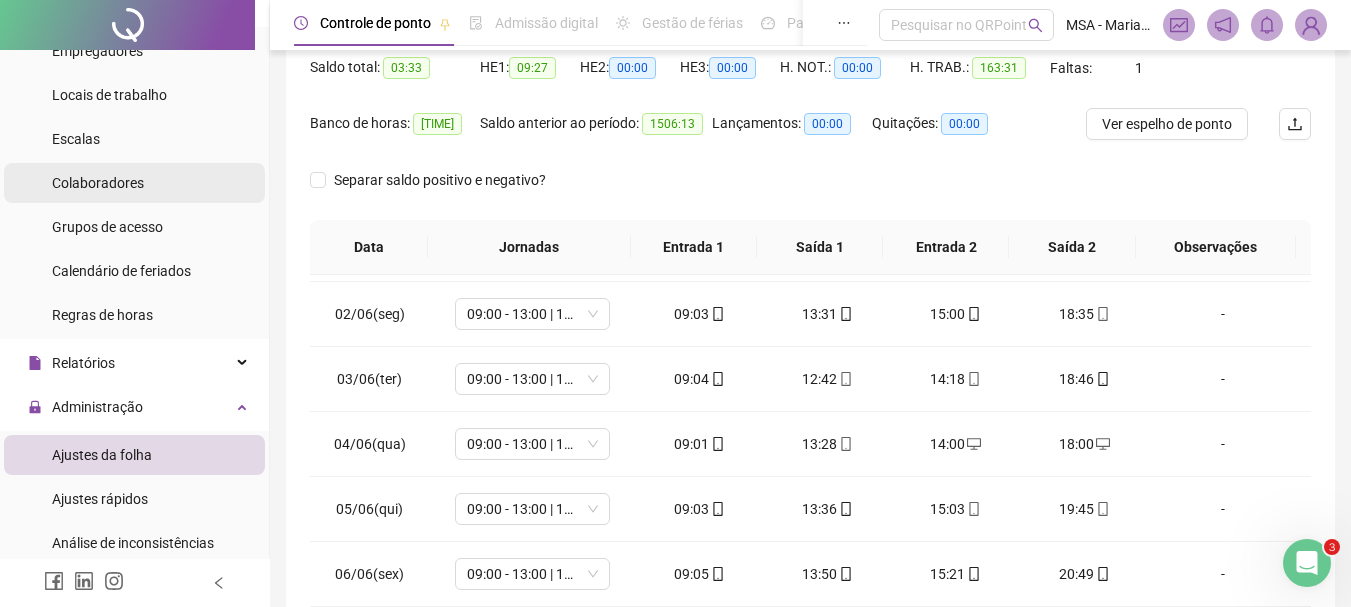 click on "Colaboradores" at bounding box center [134, 183] 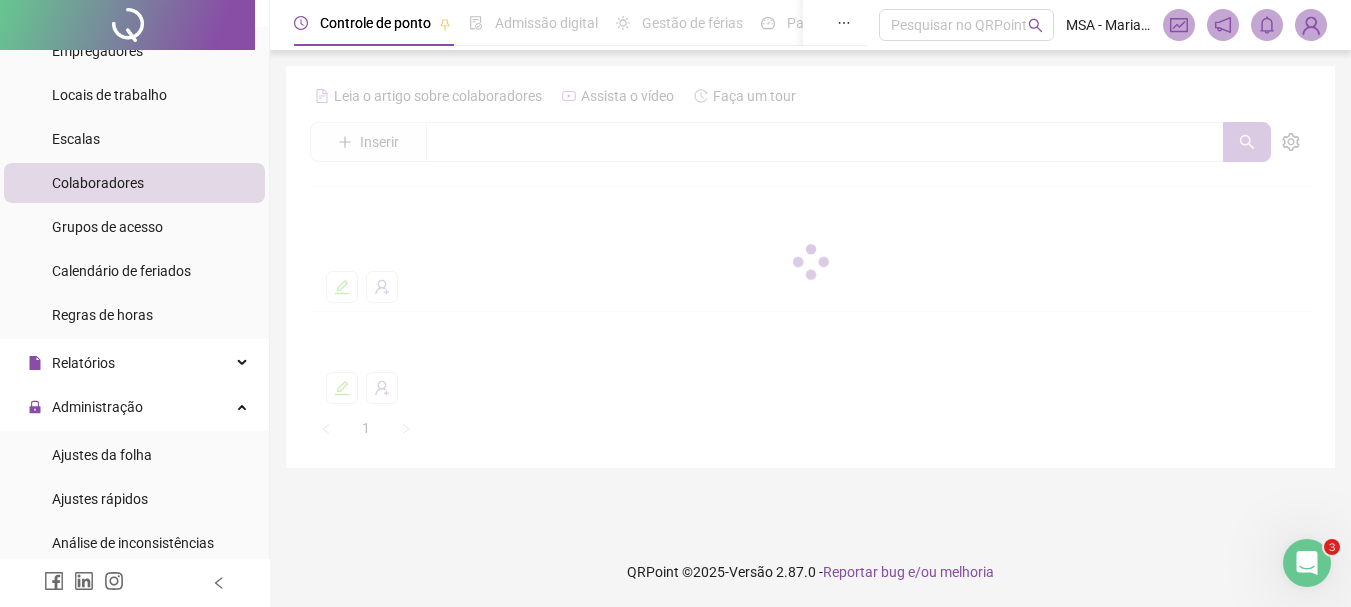 scroll, scrollTop: 0, scrollLeft: 0, axis: both 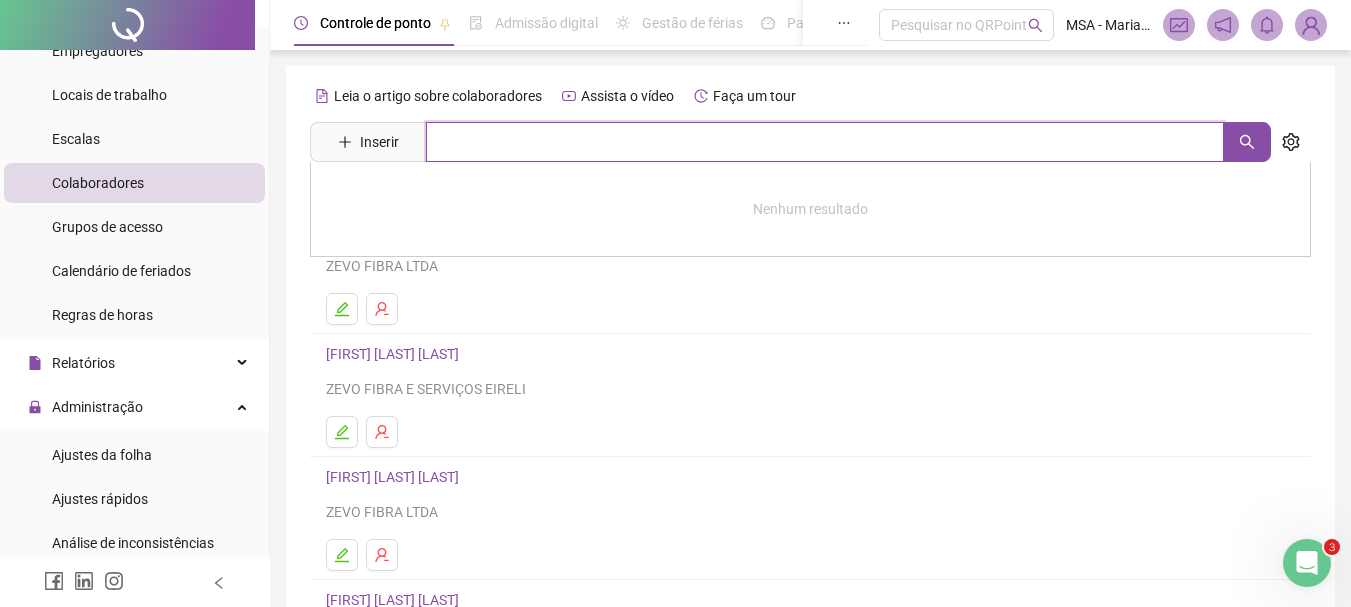 click at bounding box center (825, 142) 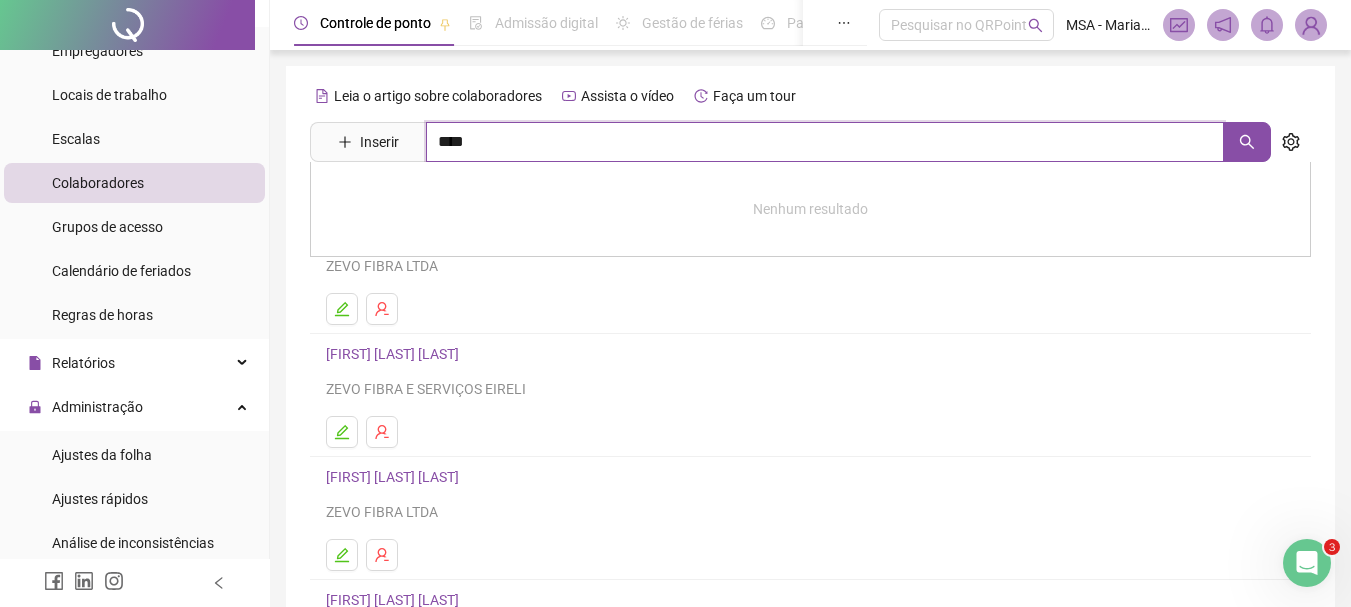 type on "****" 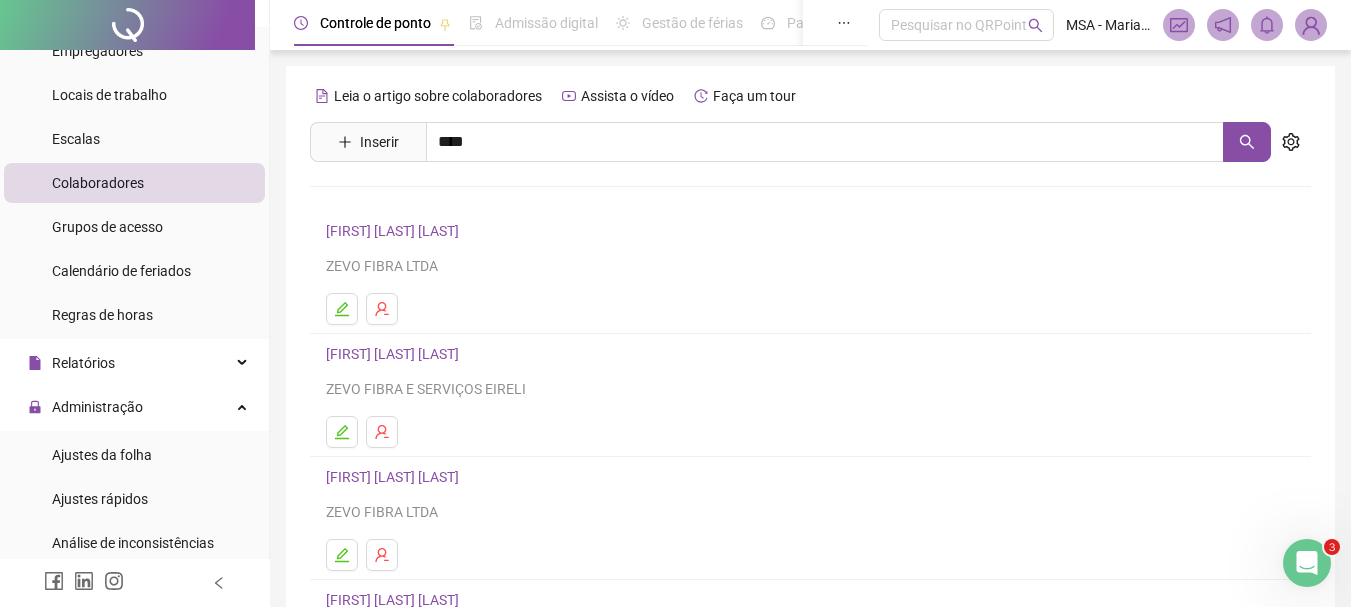 click on "[FIRST] [LAST] [LAST]" at bounding box center [413, 201] 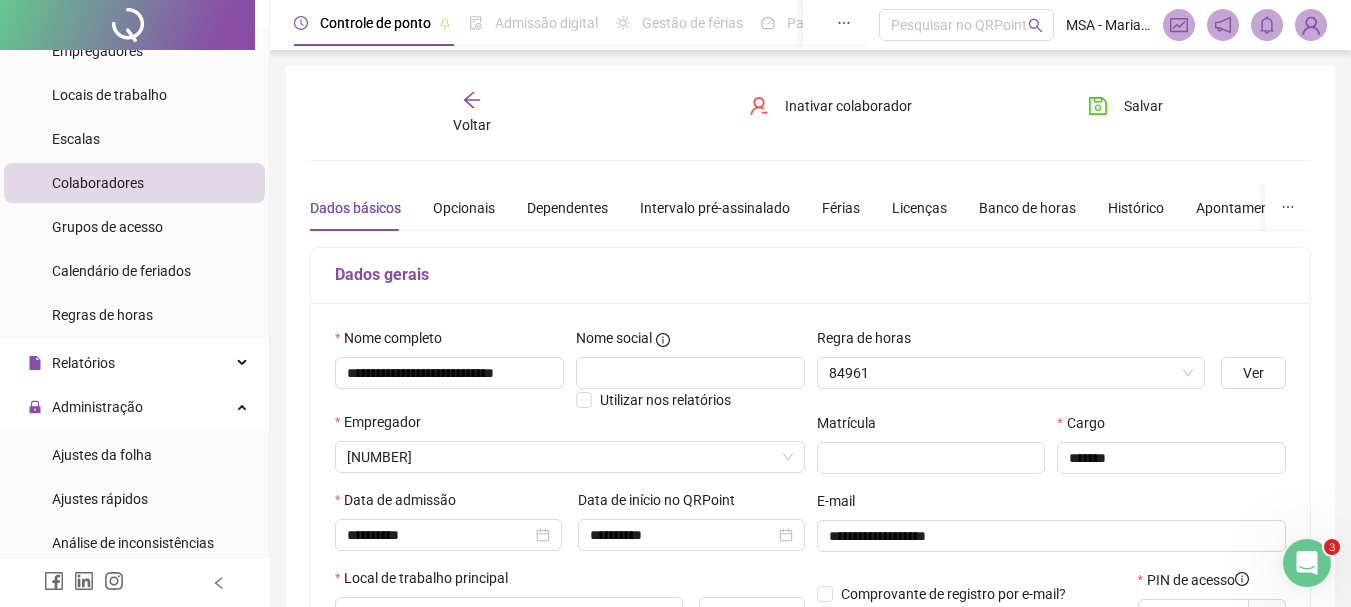 type on "**********" 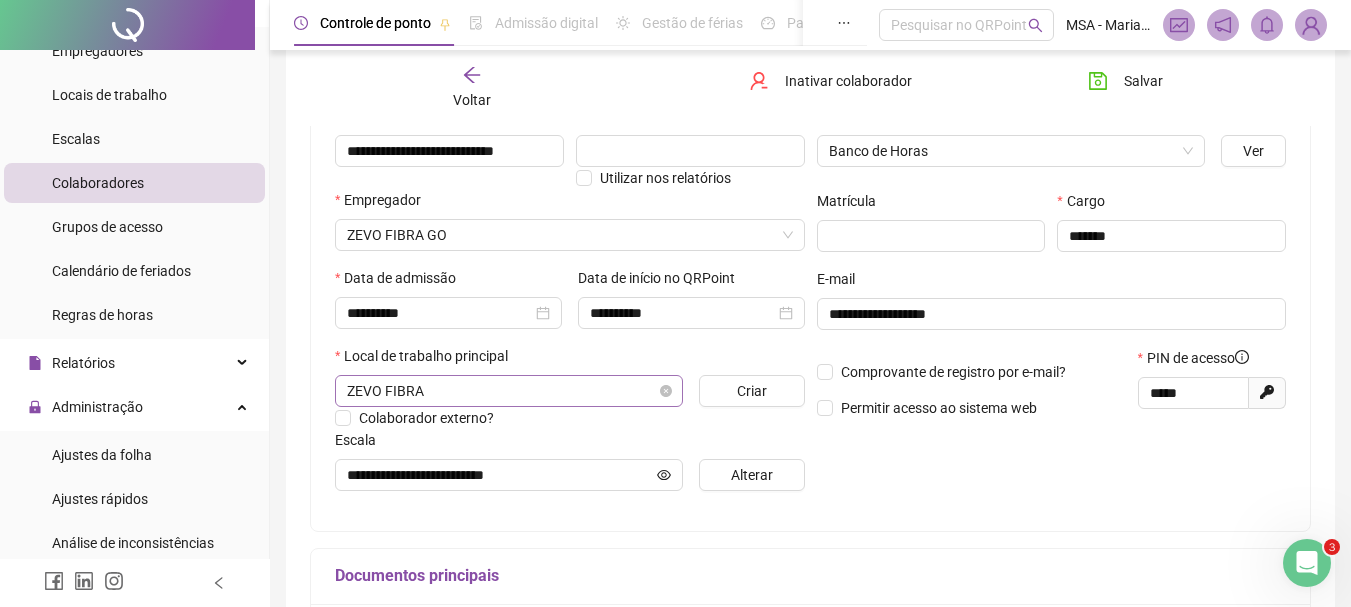 scroll, scrollTop: 223, scrollLeft: 0, axis: vertical 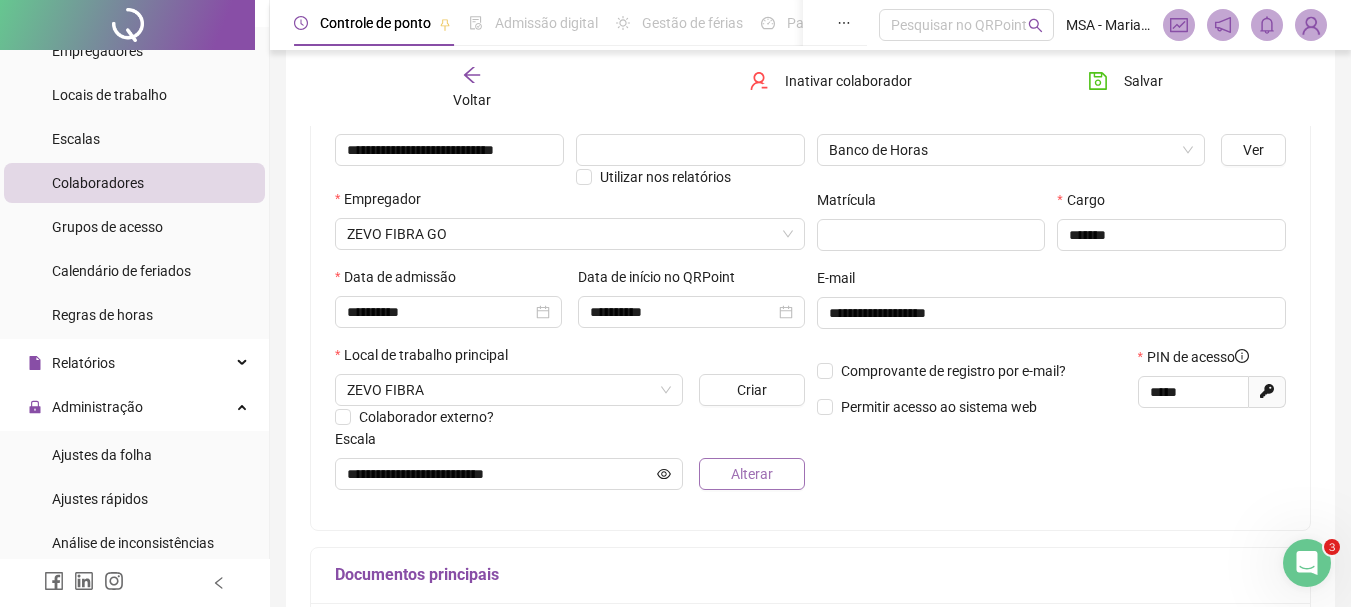 click on "Alterar" at bounding box center [751, 474] 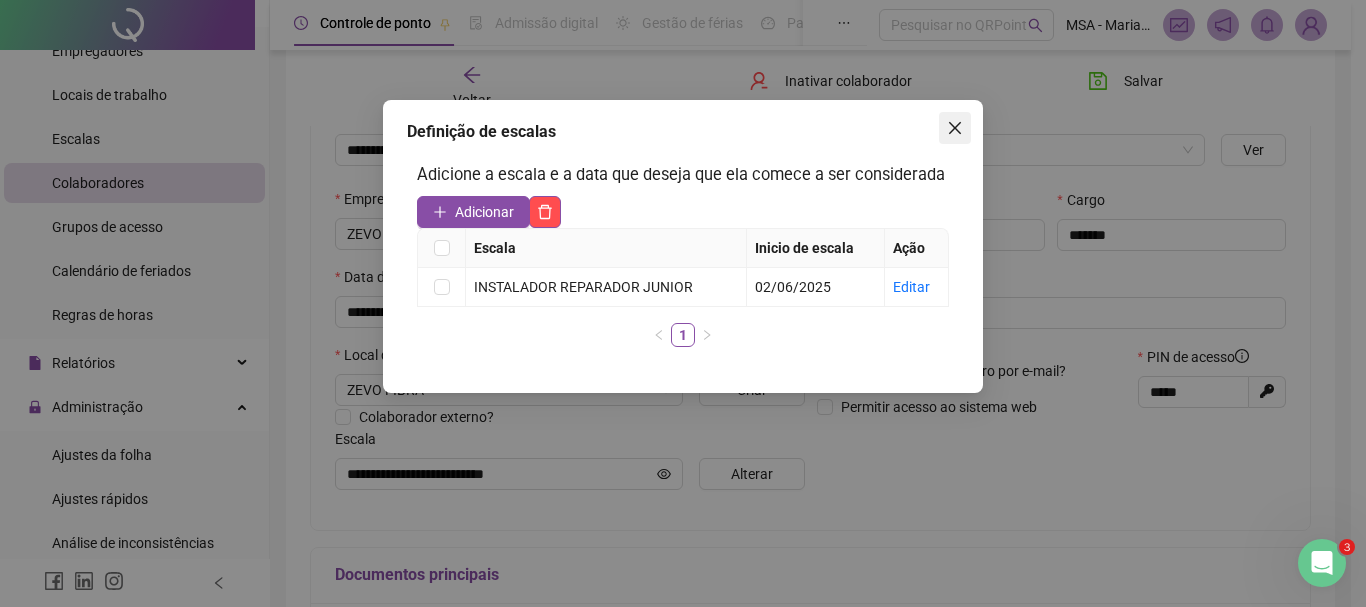 click at bounding box center (955, 128) 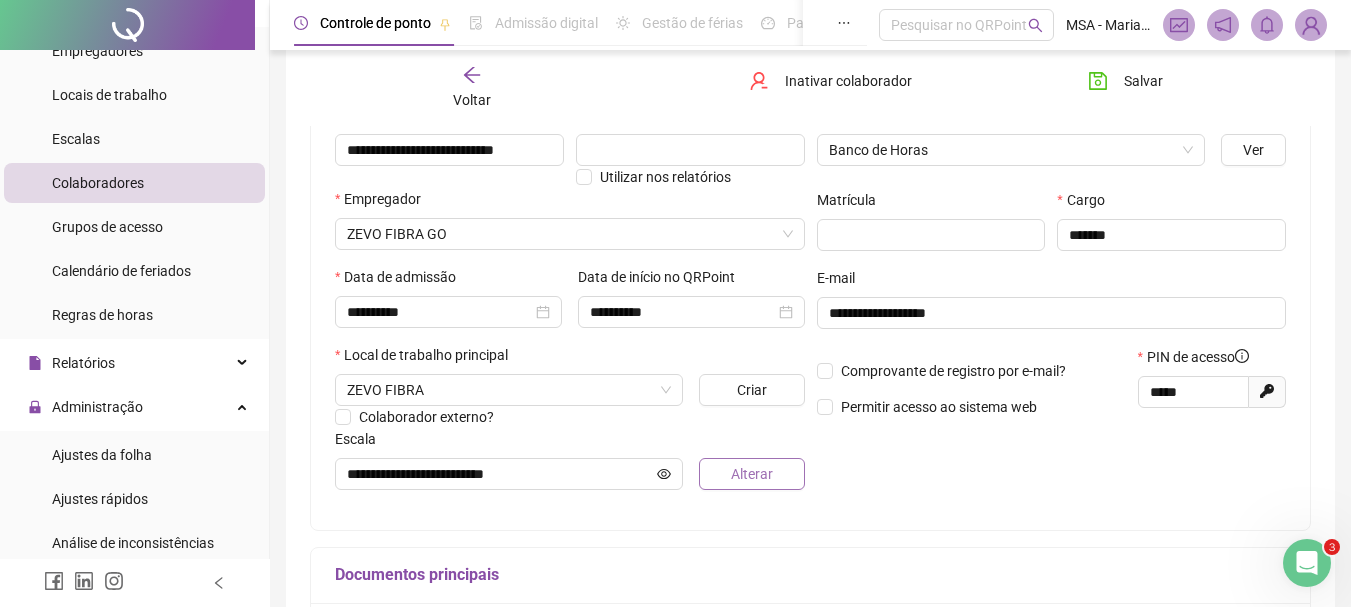 click on "Alterar" at bounding box center (751, 474) 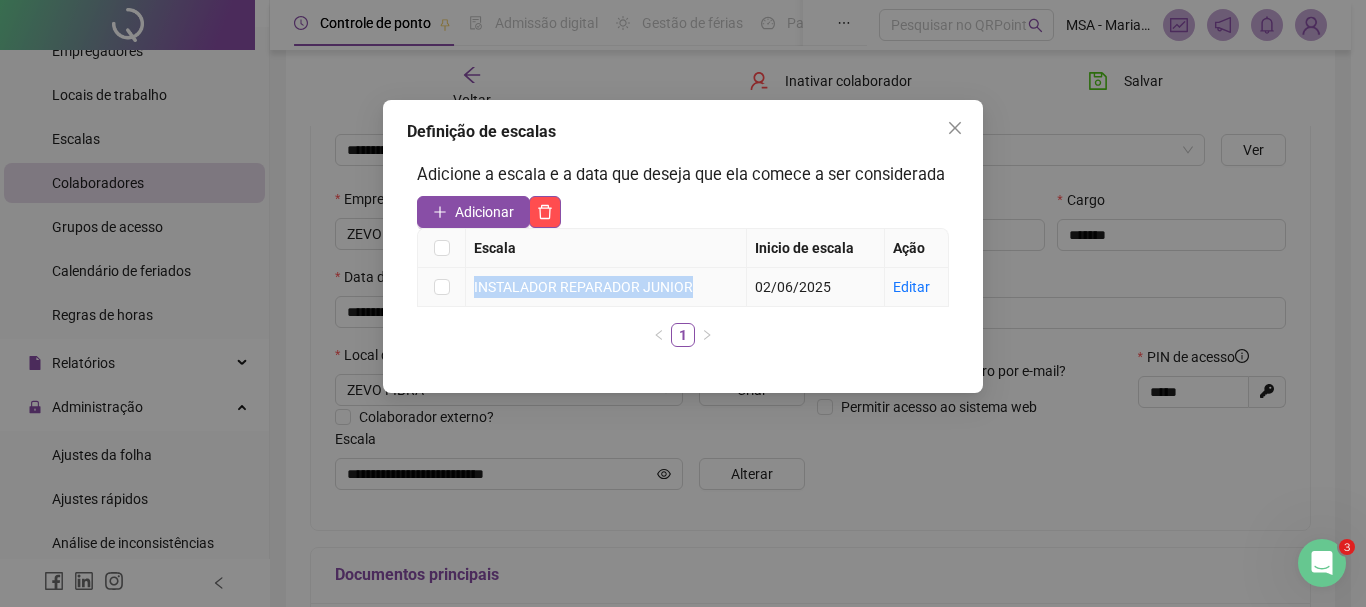 drag, startPoint x: 469, startPoint y: 289, endPoint x: 712, endPoint y: 287, distance: 243.00822 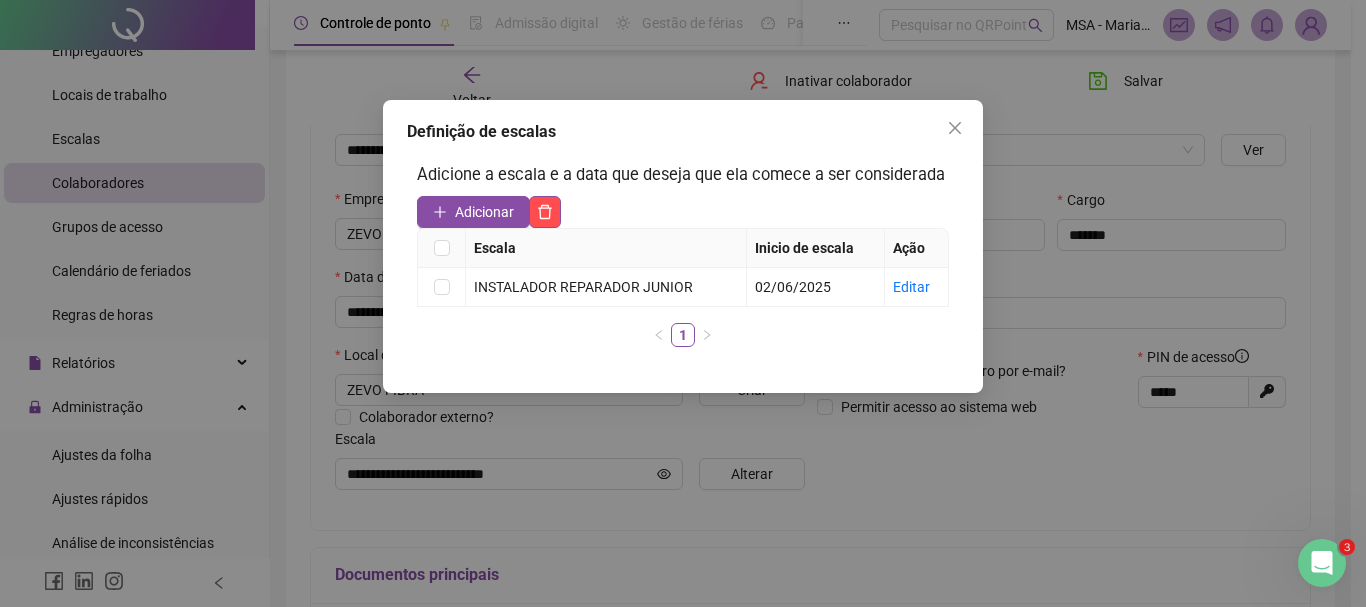 click on "Adicione a escala e a data que deseja que ela comece a ser considerada" at bounding box center (683, 175) 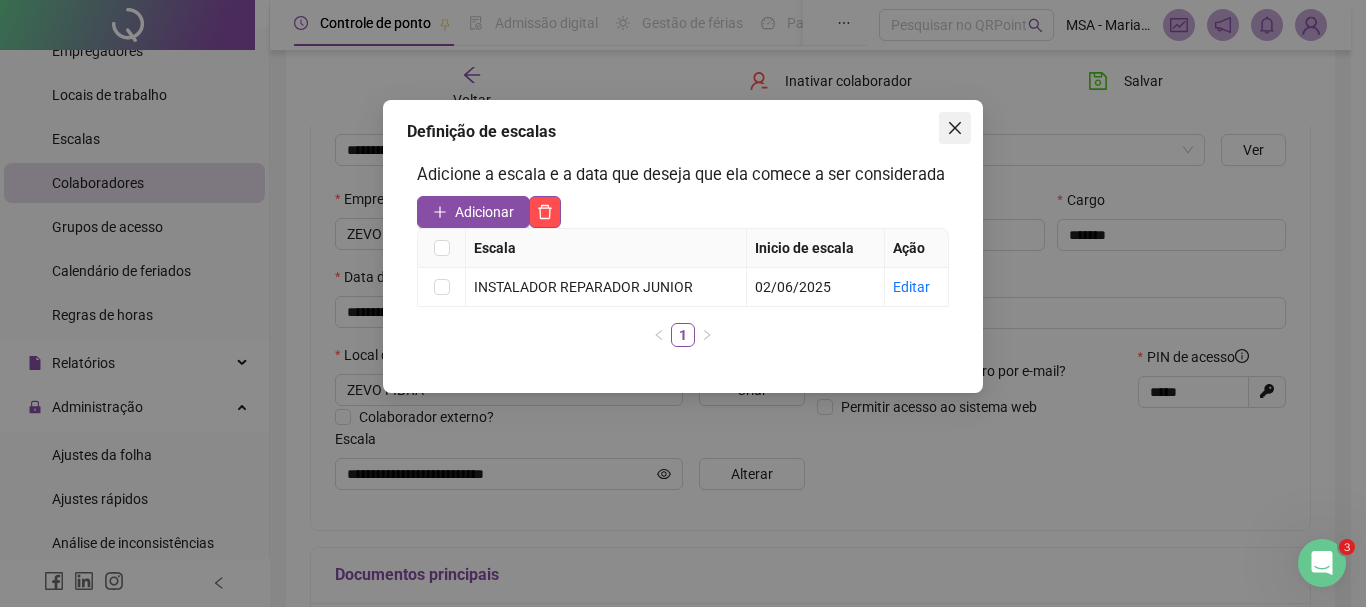 click at bounding box center (955, 128) 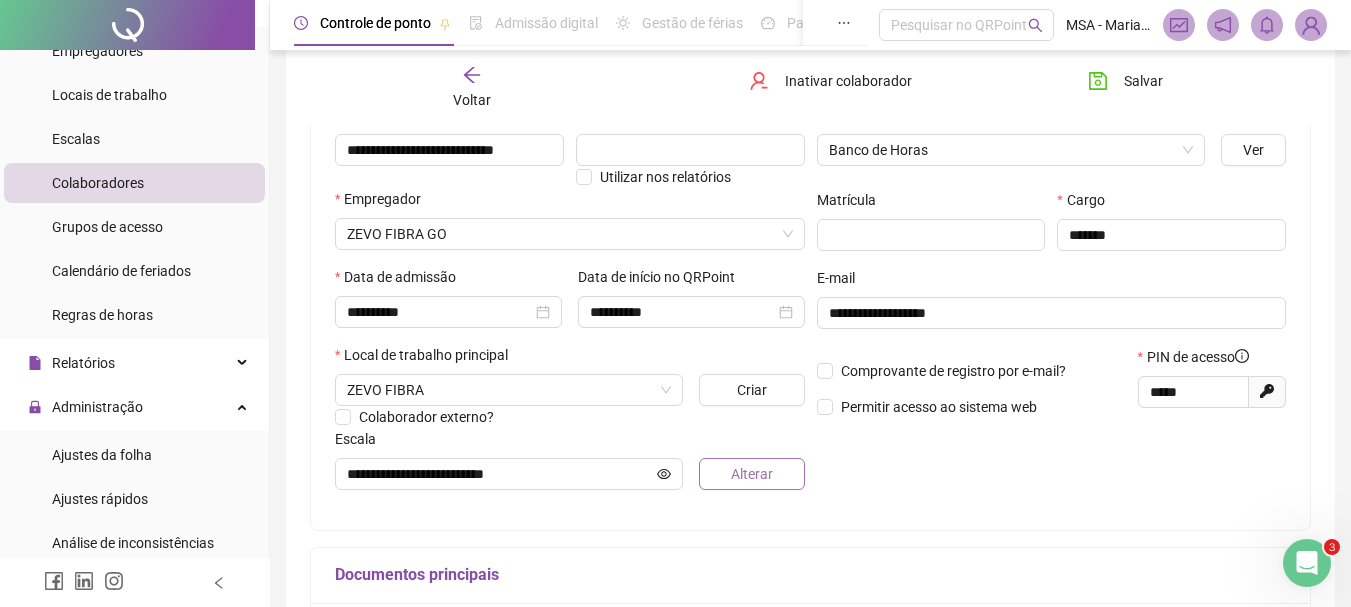 click on "Alterar" at bounding box center (751, 474) 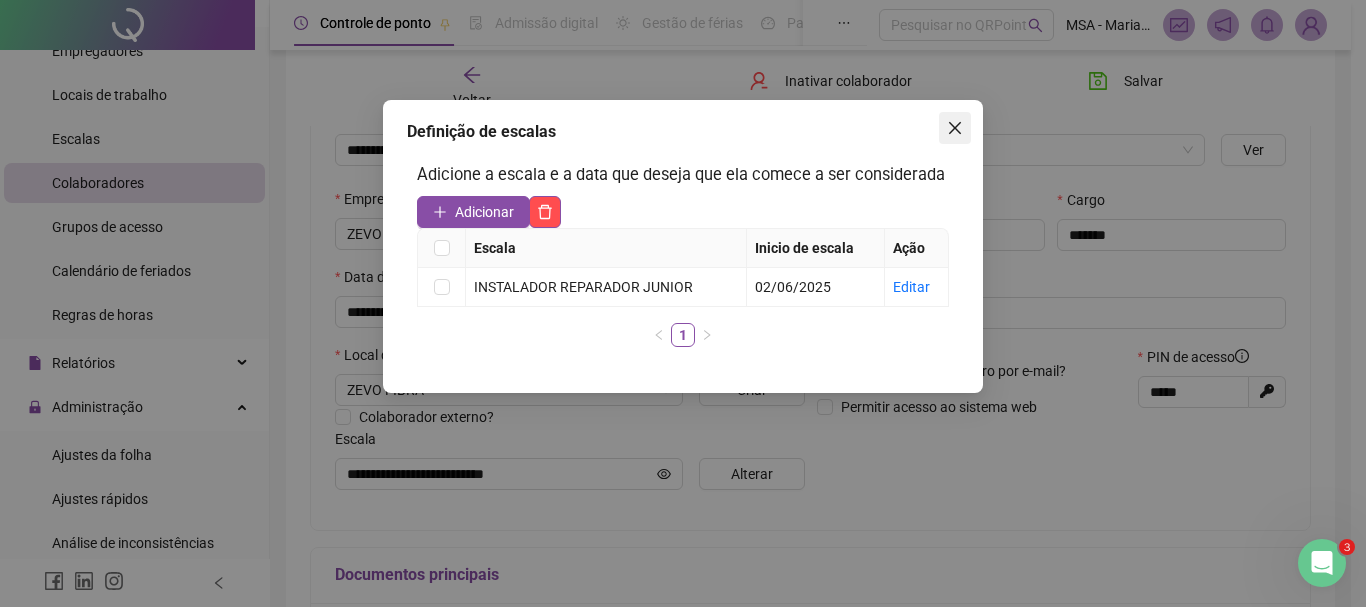 click at bounding box center (955, 128) 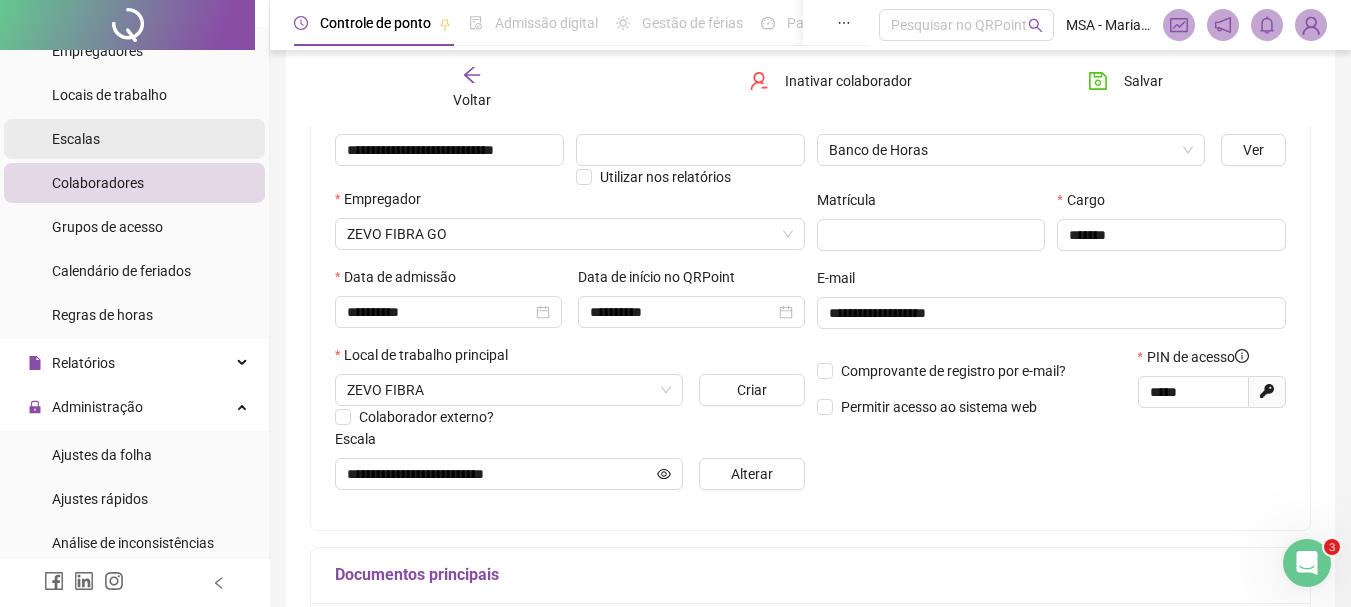 click on "Escalas" at bounding box center [134, 139] 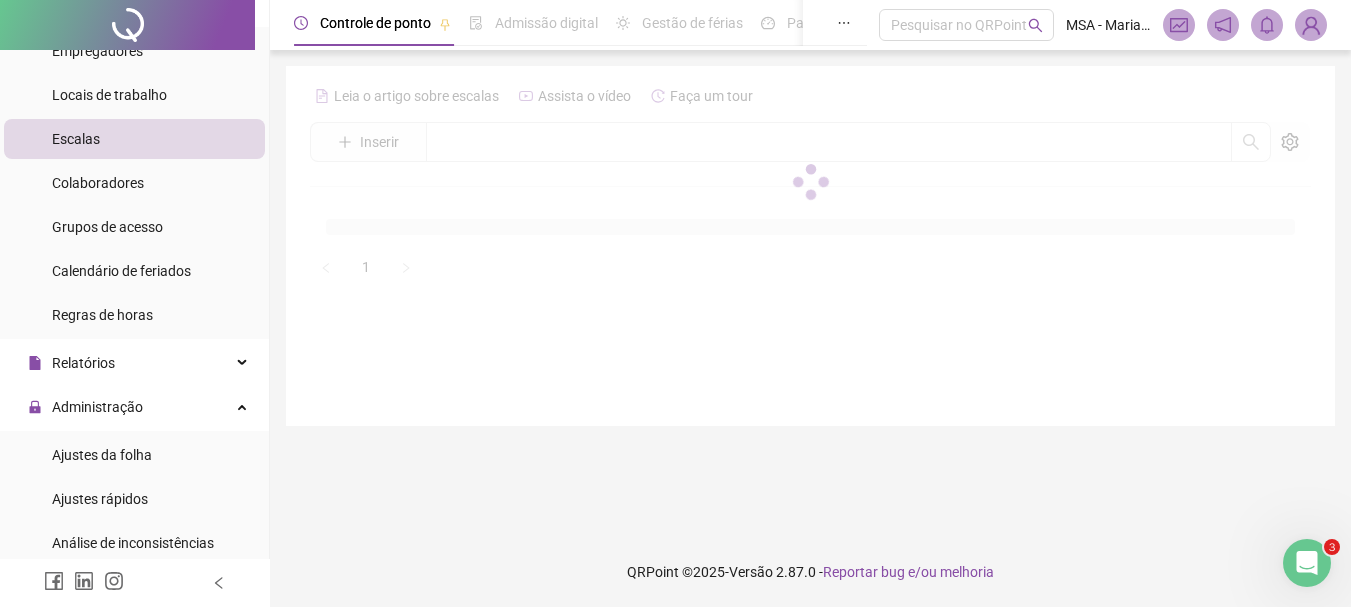 scroll, scrollTop: 0, scrollLeft: 0, axis: both 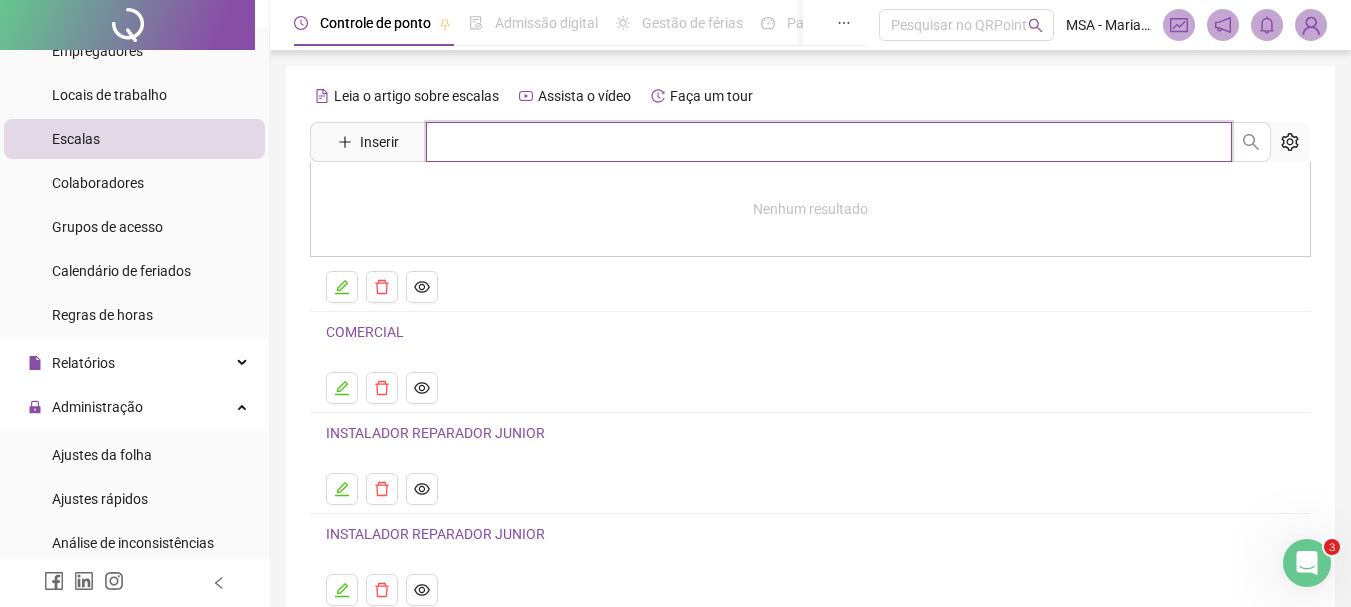 click at bounding box center [829, 142] 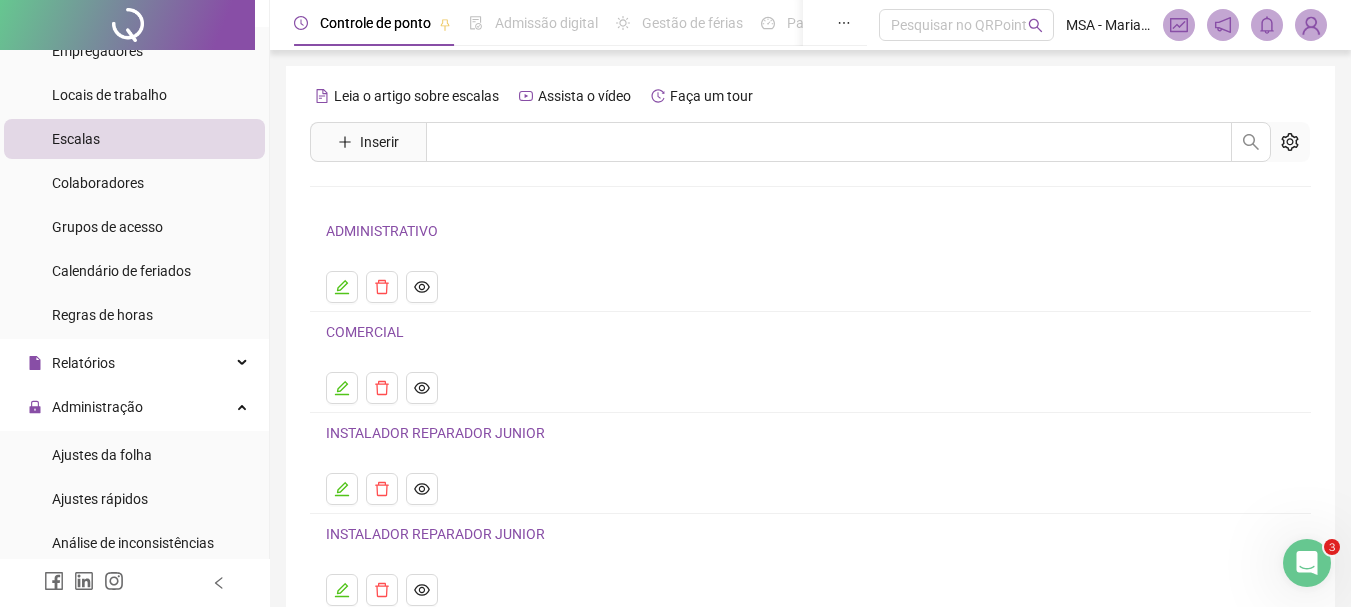 click on "Definição de escalas Adicione a escala e a data que deseja que ela comece a ser considerada Adicionar Escala Inicio de escala Ação         INSTALADOR REPARADOR JUNIOR   02/06/2025 Editar 1" at bounding box center [810, 418] 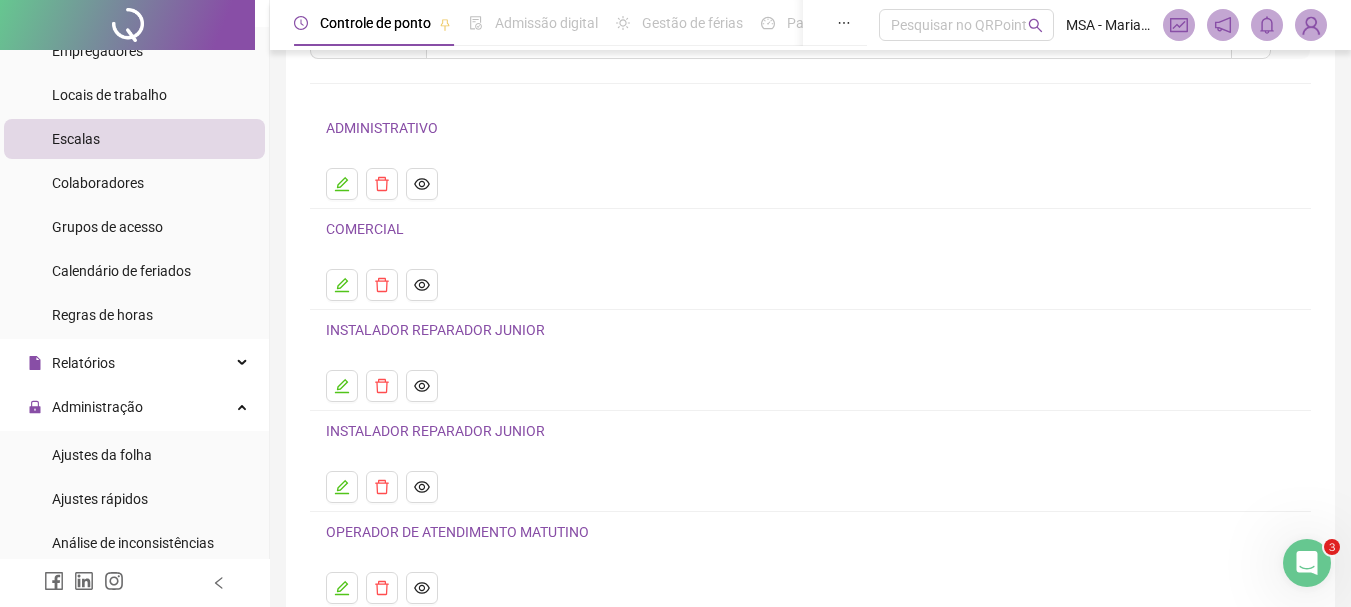 scroll, scrollTop: 104, scrollLeft: 0, axis: vertical 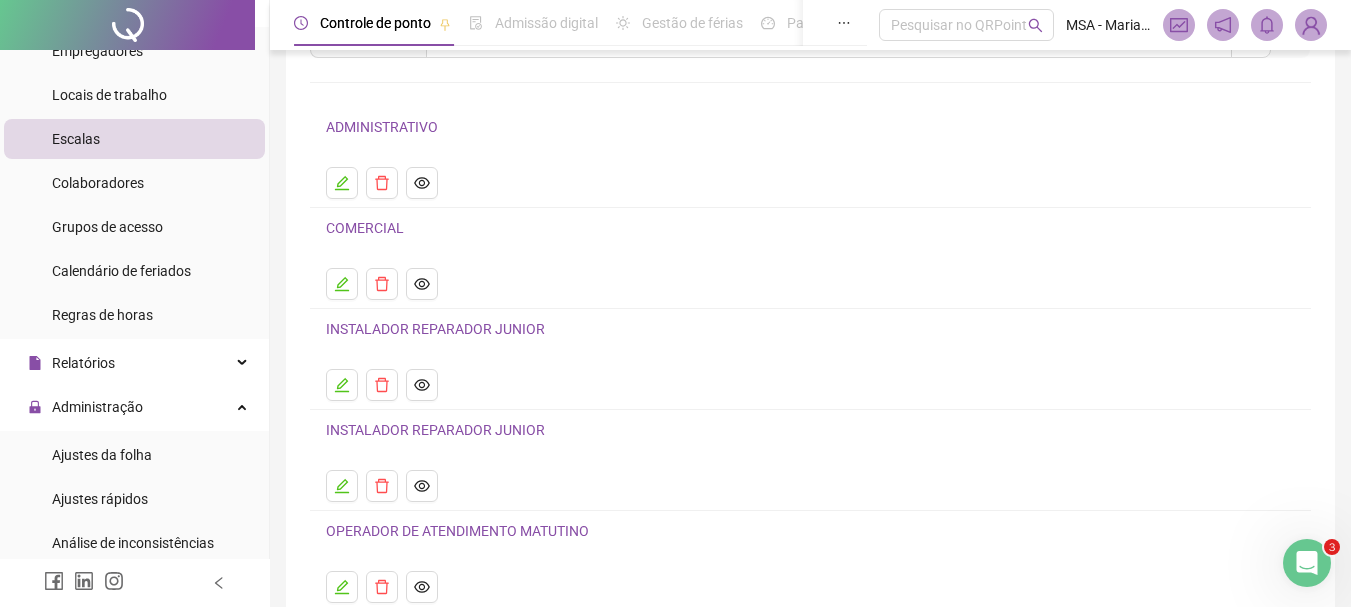 click on "INSTALADOR REPARADOR JUNIOR" at bounding box center (435, 329) 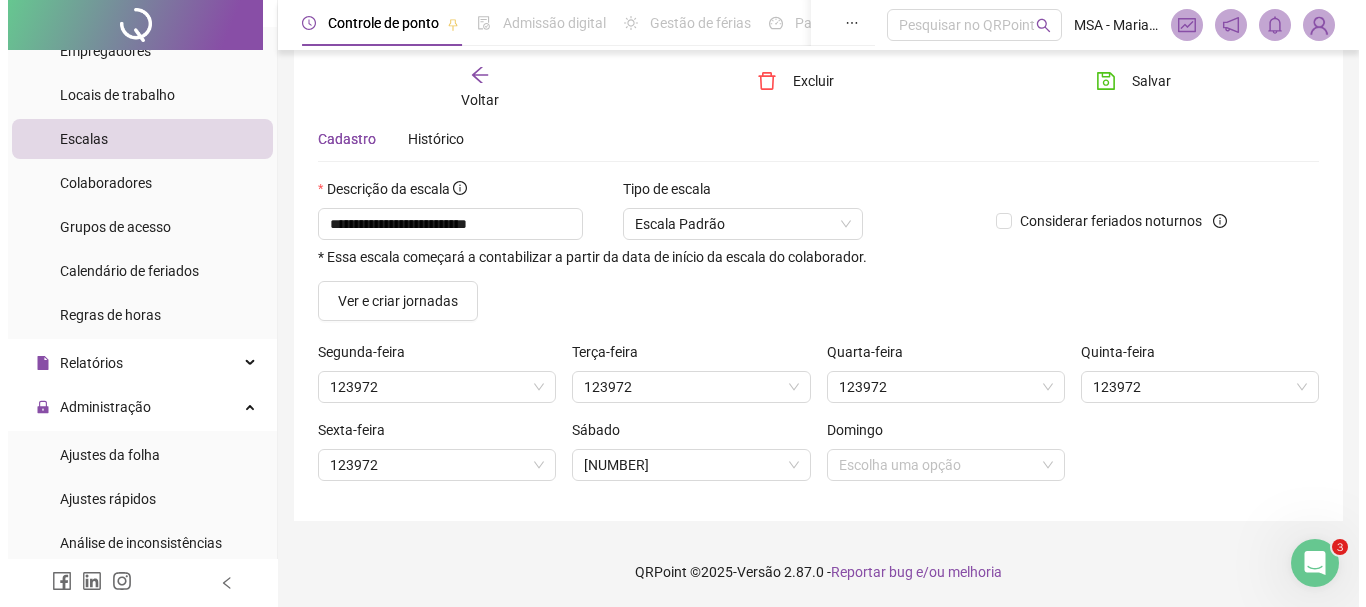 scroll, scrollTop: 69, scrollLeft: 0, axis: vertical 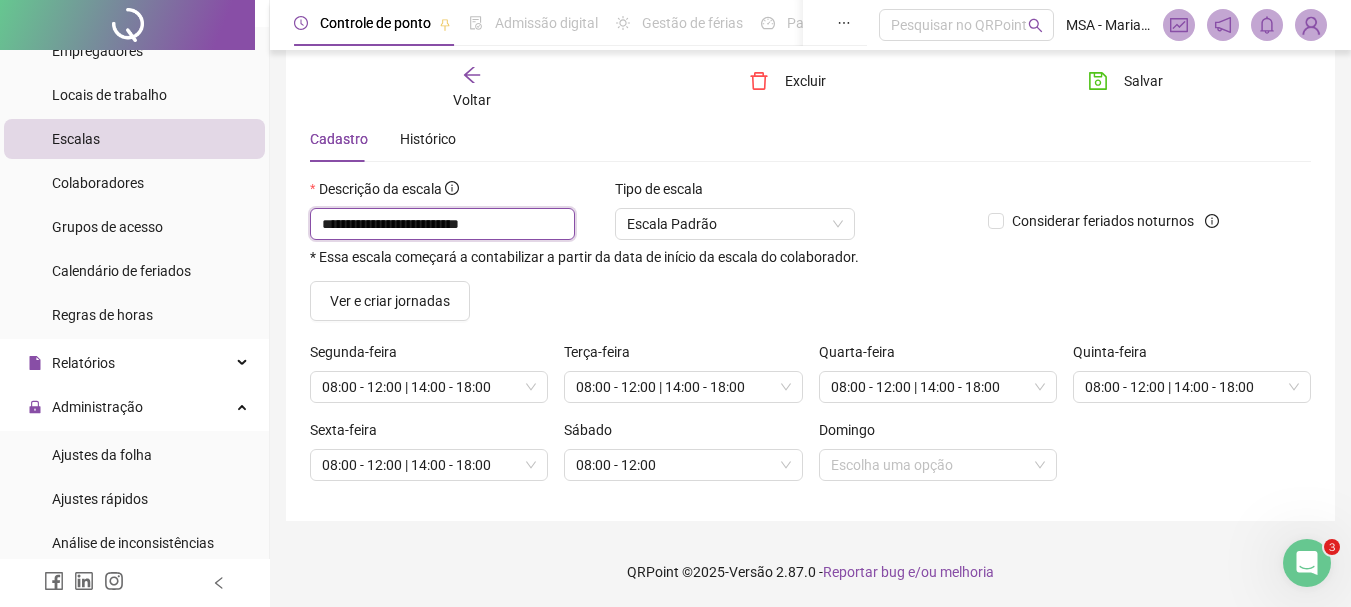 click on "**********" at bounding box center (442, 224) 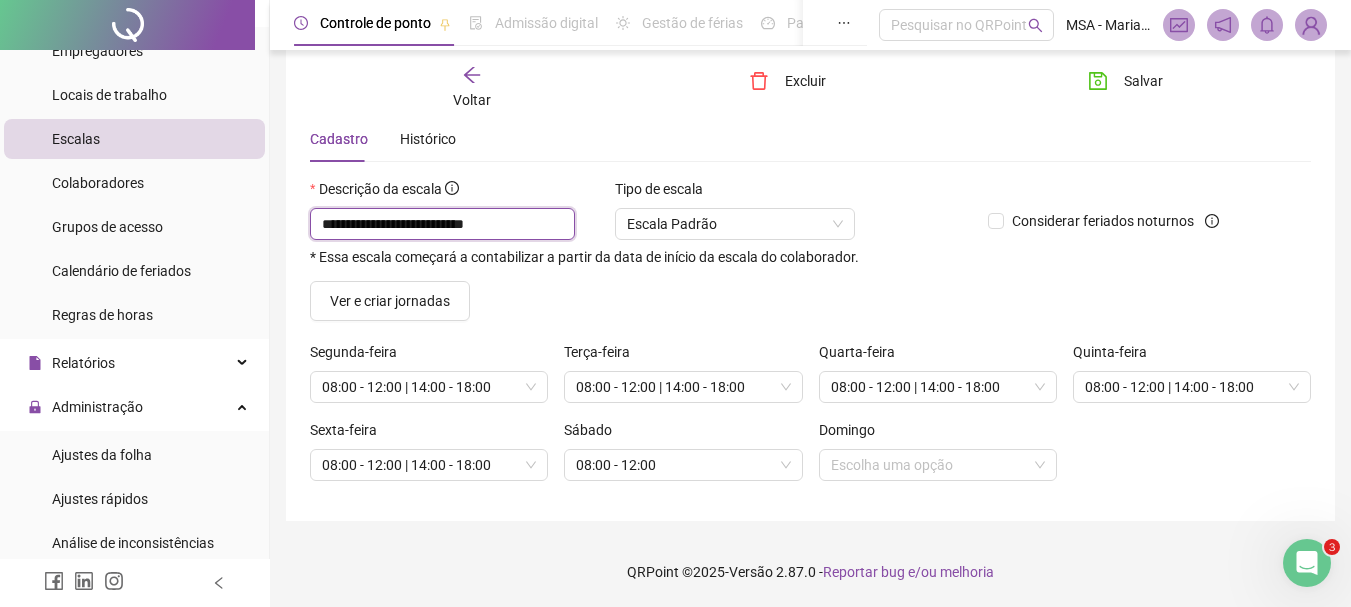 type on "**********" 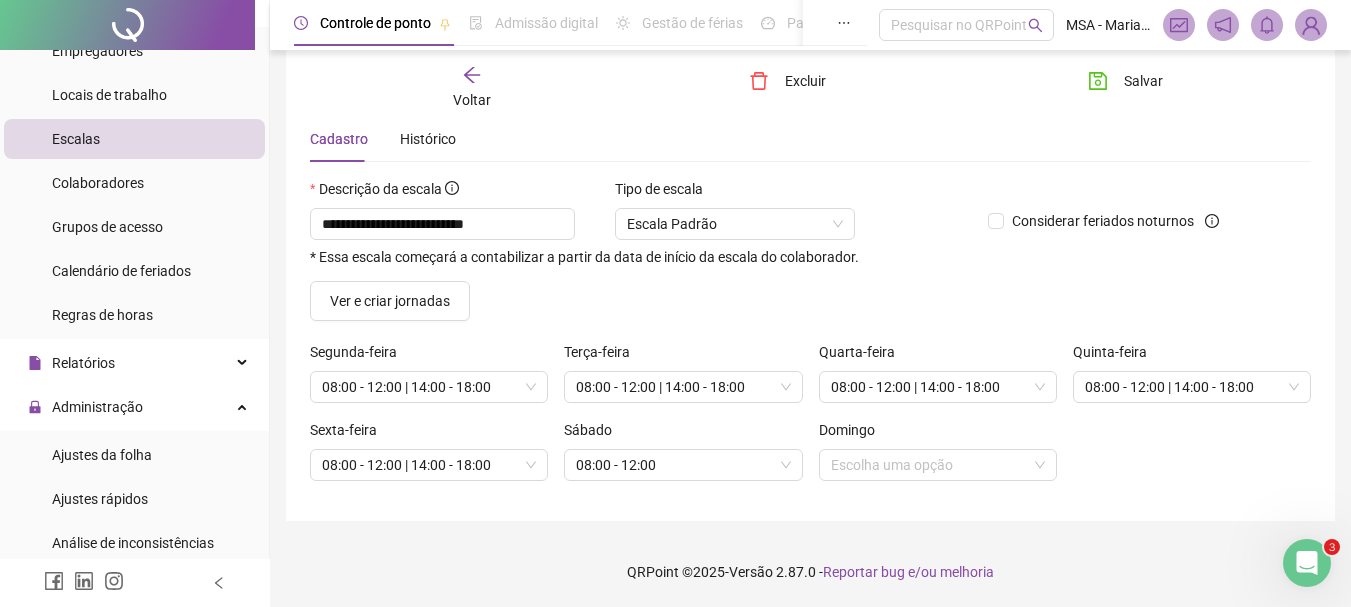 click on "Voltar" at bounding box center [472, 100] 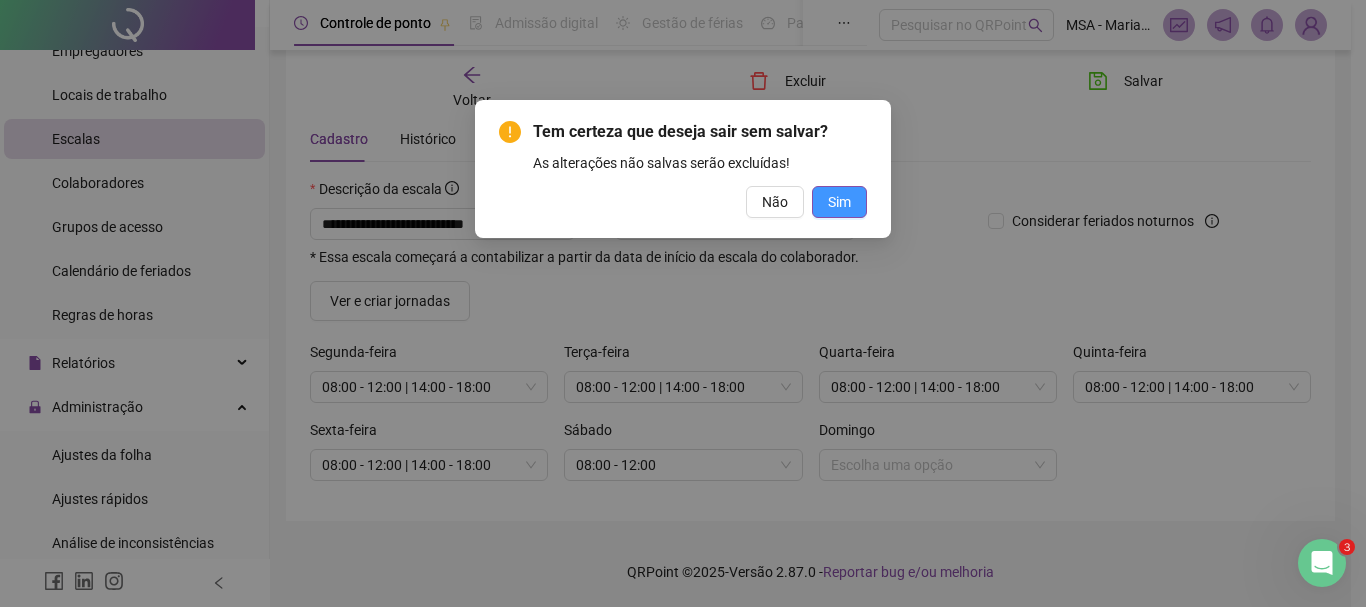 click on "Sim" at bounding box center (839, 202) 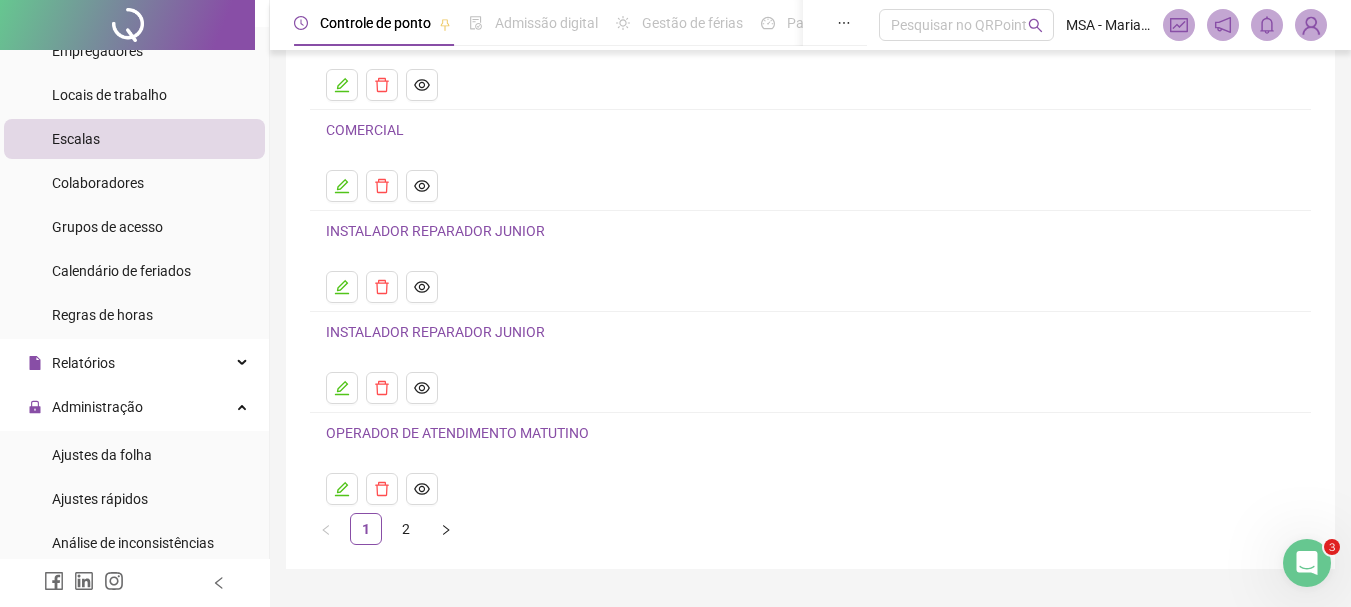scroll, scrollTop: 207, scrollLeft: 0, axis: vertical 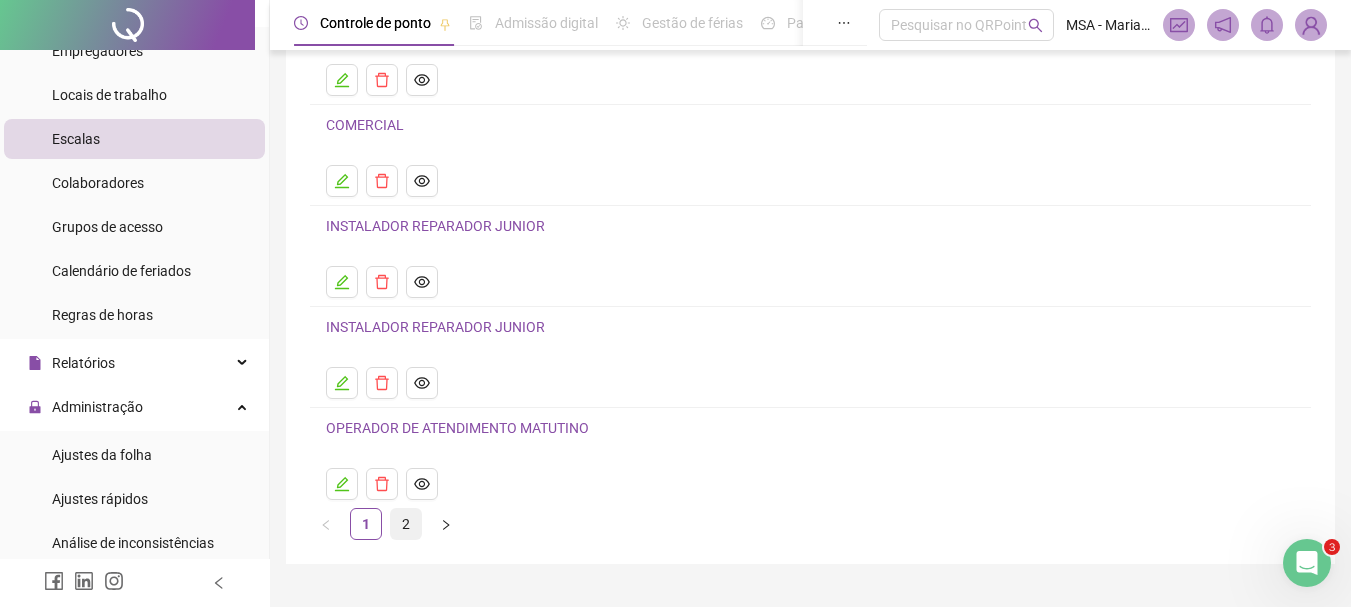 click on "2" at bounding box center [406, 524] 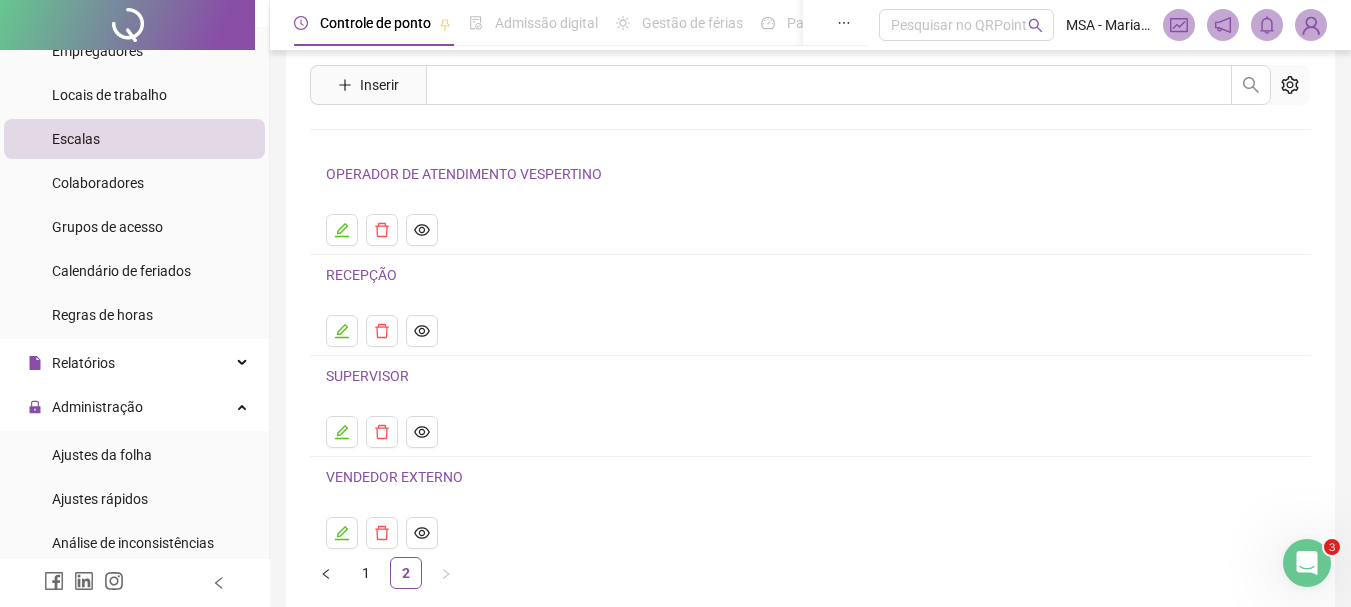 scroll, scrollTop: 149, scrollLeft: 0, axis: vertical 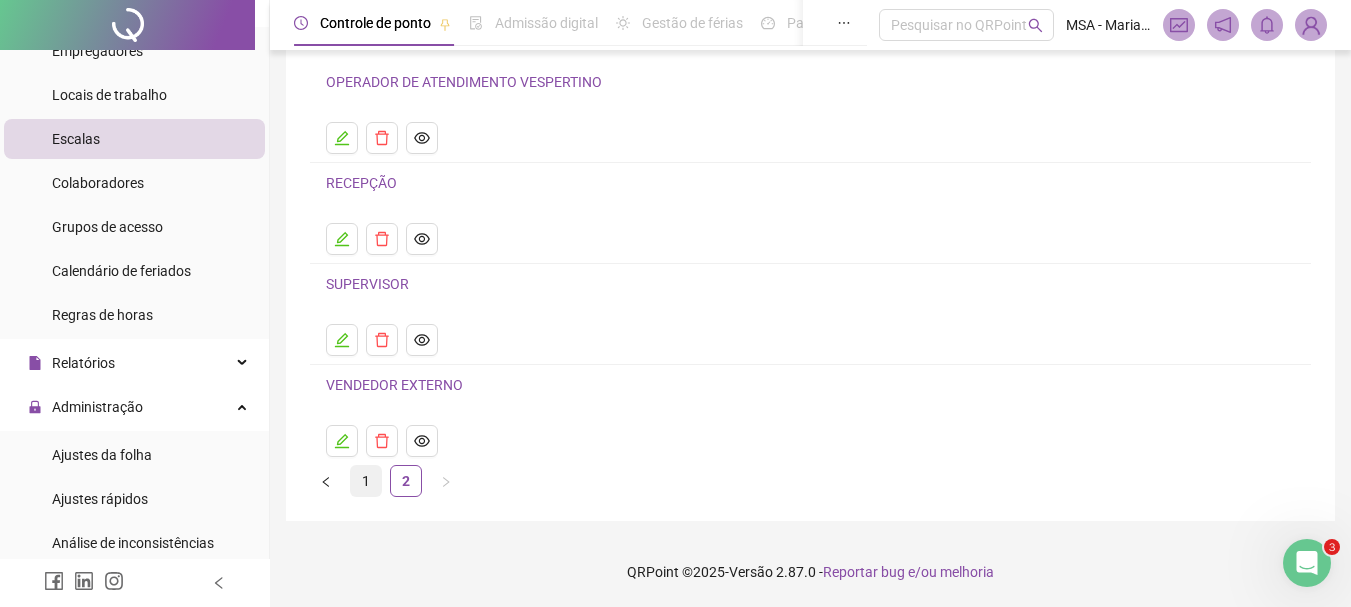 click on "1" at bounding box center [366, 481] 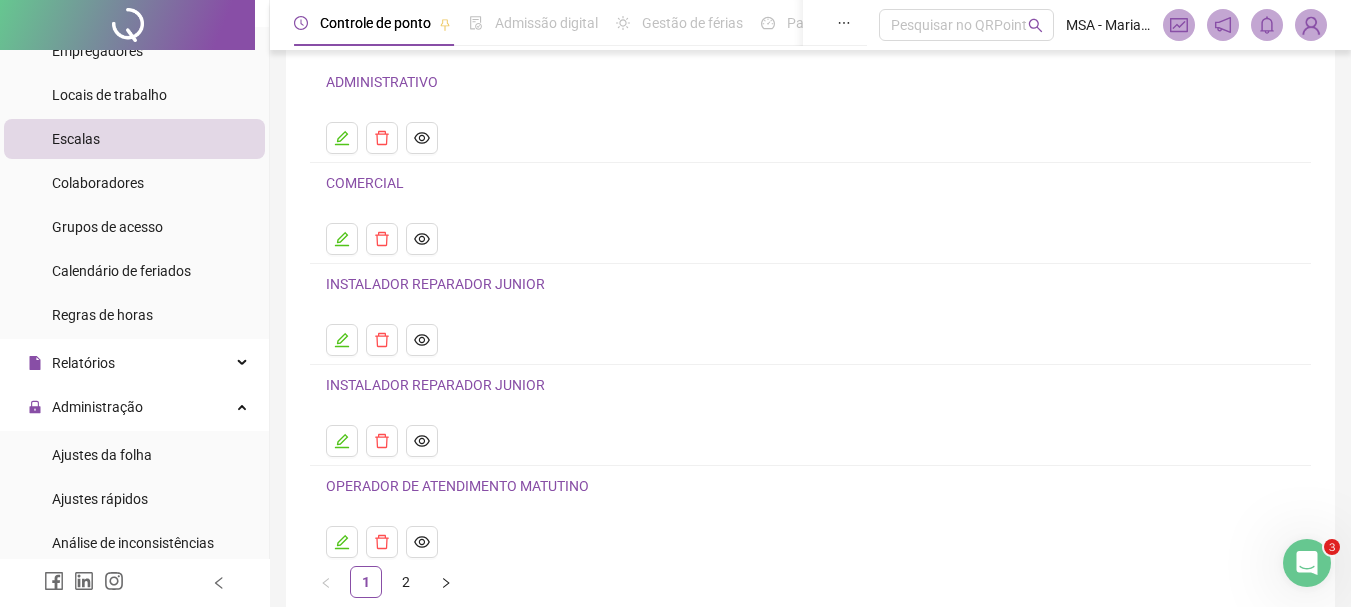 scroll, scrollTop: 150, scrollLeft: 0, axis: vertical 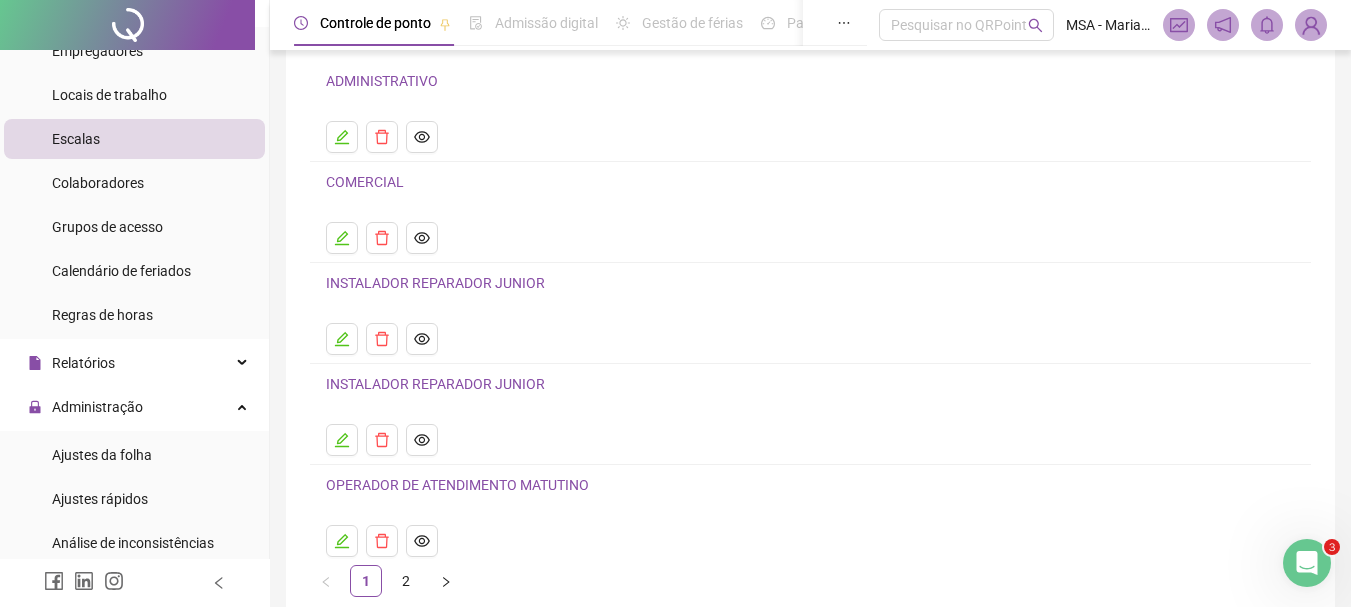 click on "INSTALADOR REPARADOR JUNIOR" at bounding box center (435, 384) 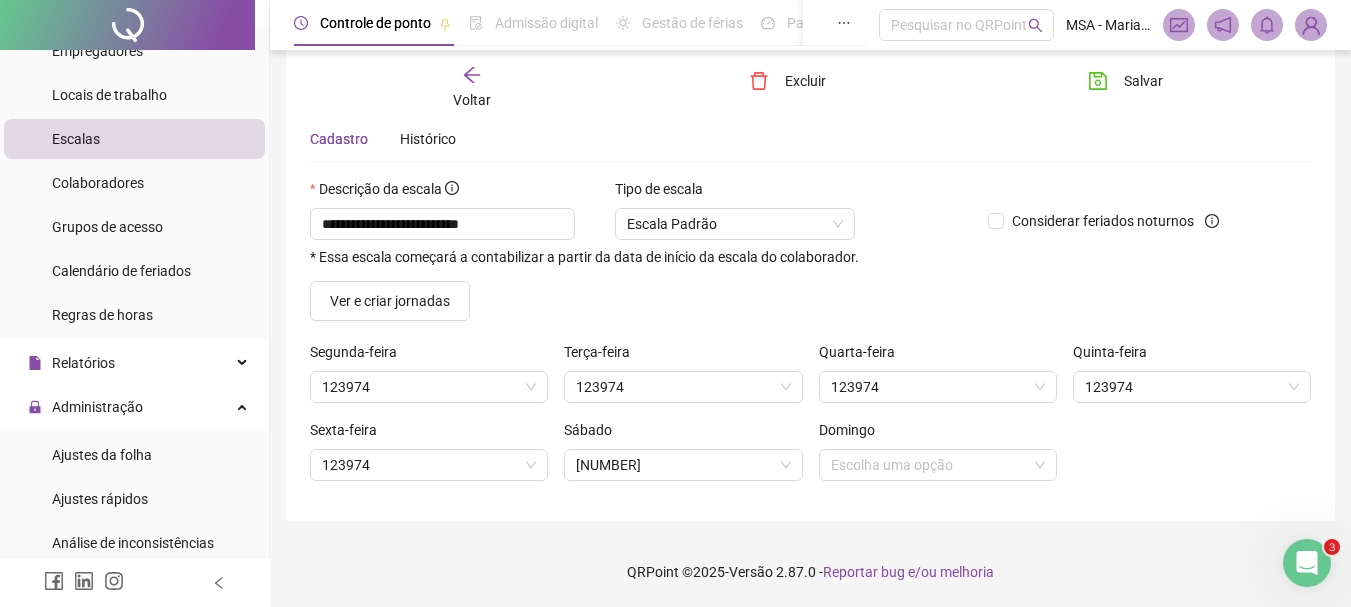 scroll, scrollTop: 69, scrollLeft: 0, axis: vertical 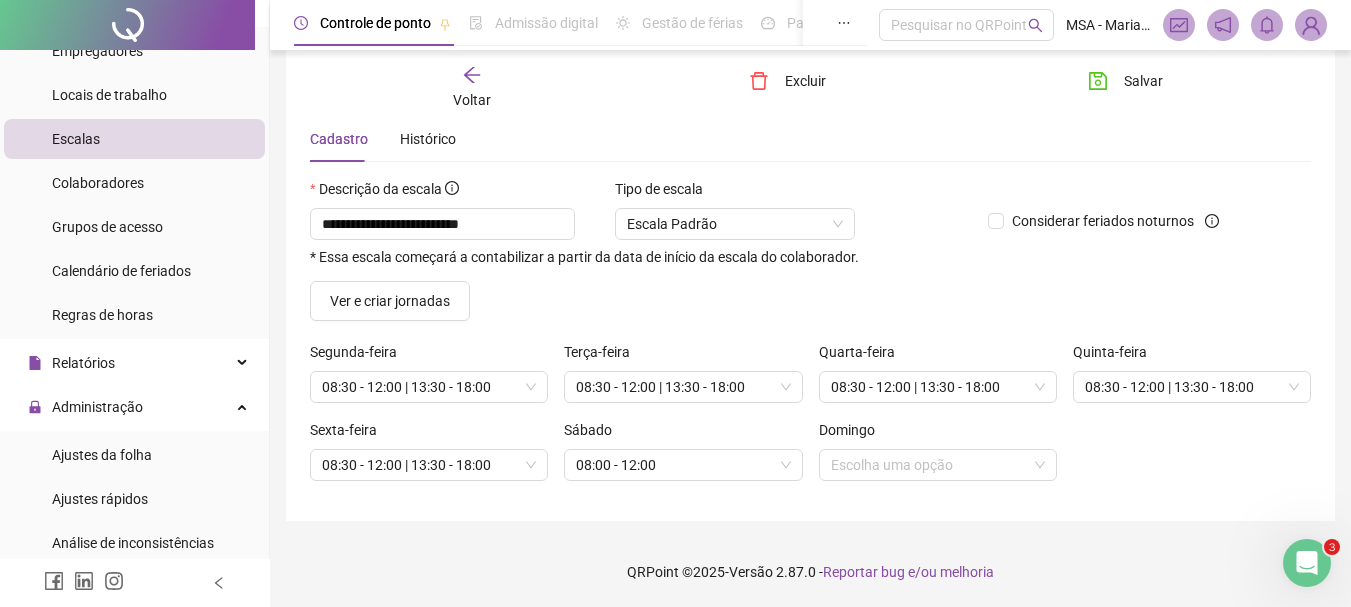 click on "Voltar" at bounding box center (472, 88) 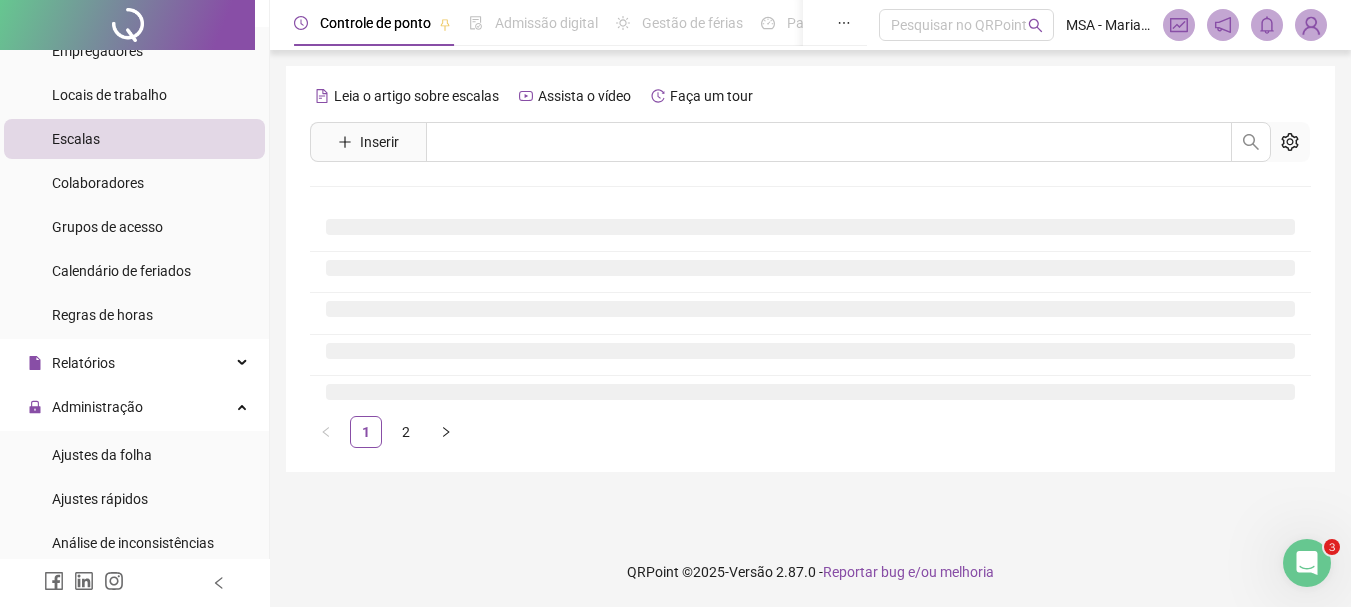 scroll, scrollTop: 0, scrollLeft: 0, axis: both 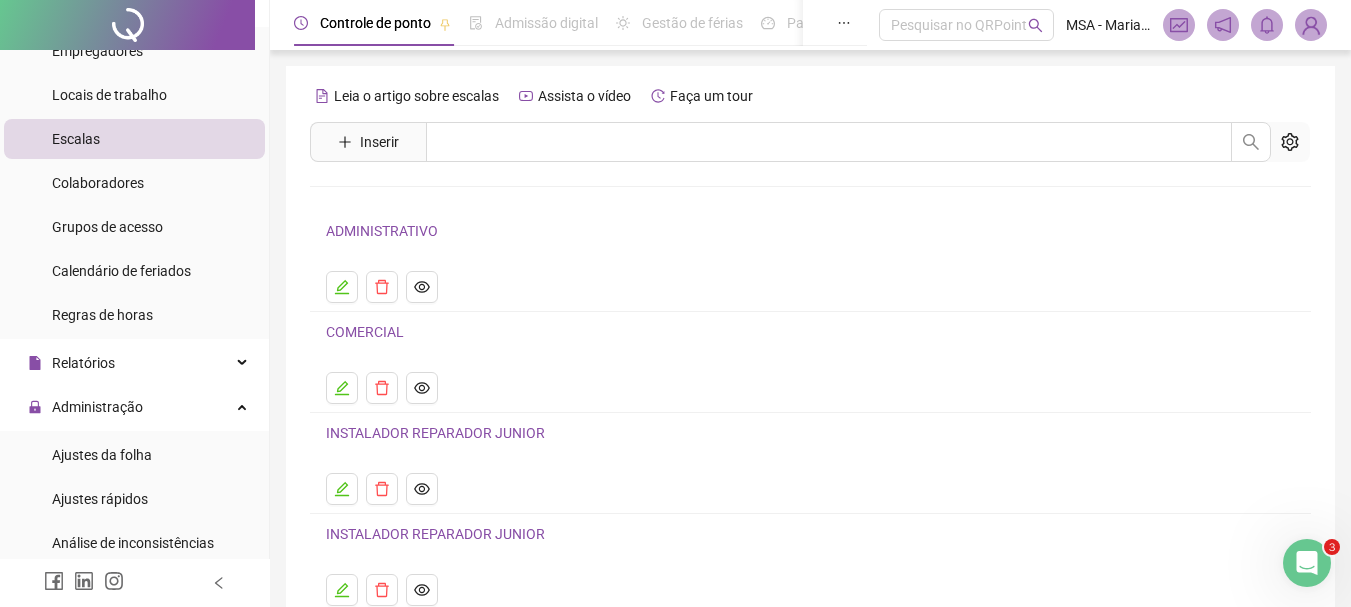 click on "INSTALADOR REPARADOR JUNIOR" at bounding box center [435, 433] 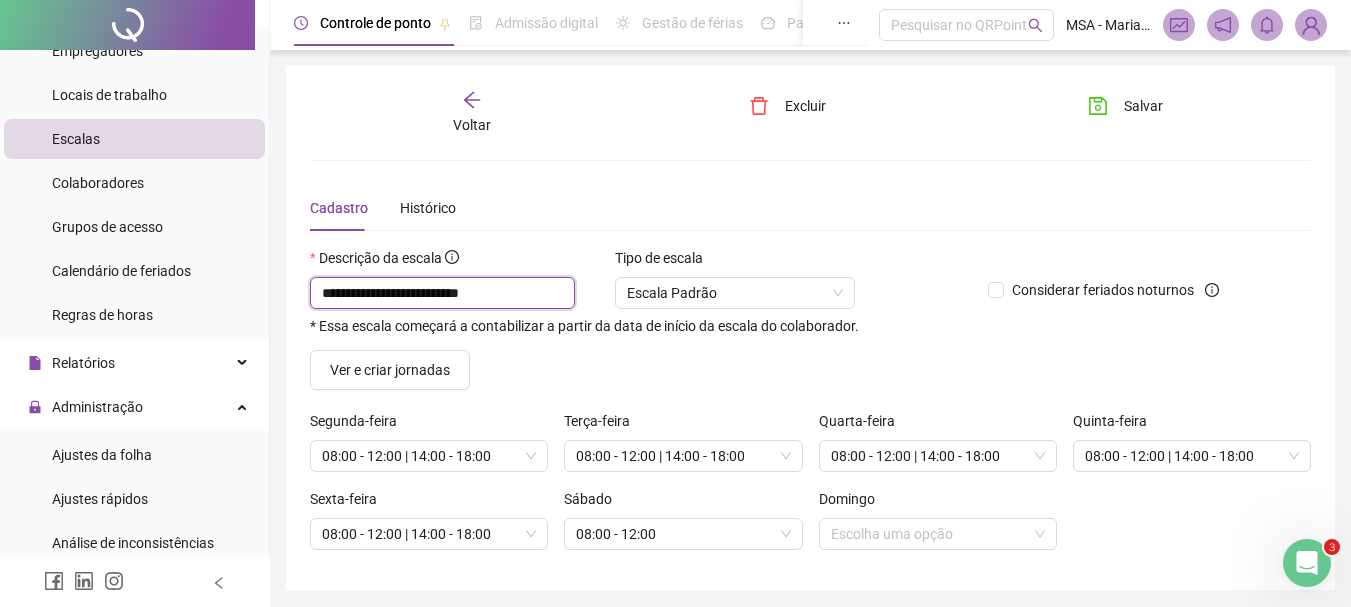 click on "**********" at bounding box center [442, 293] 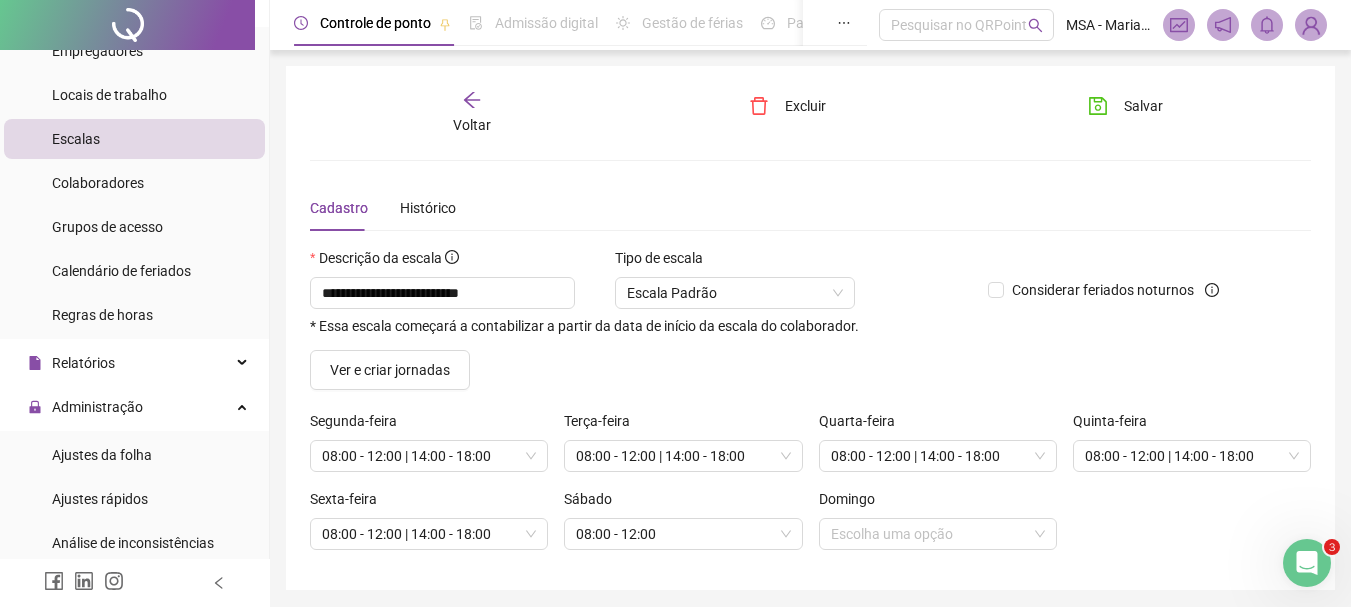 click on "Voltar" at bounding box center (472, 113) 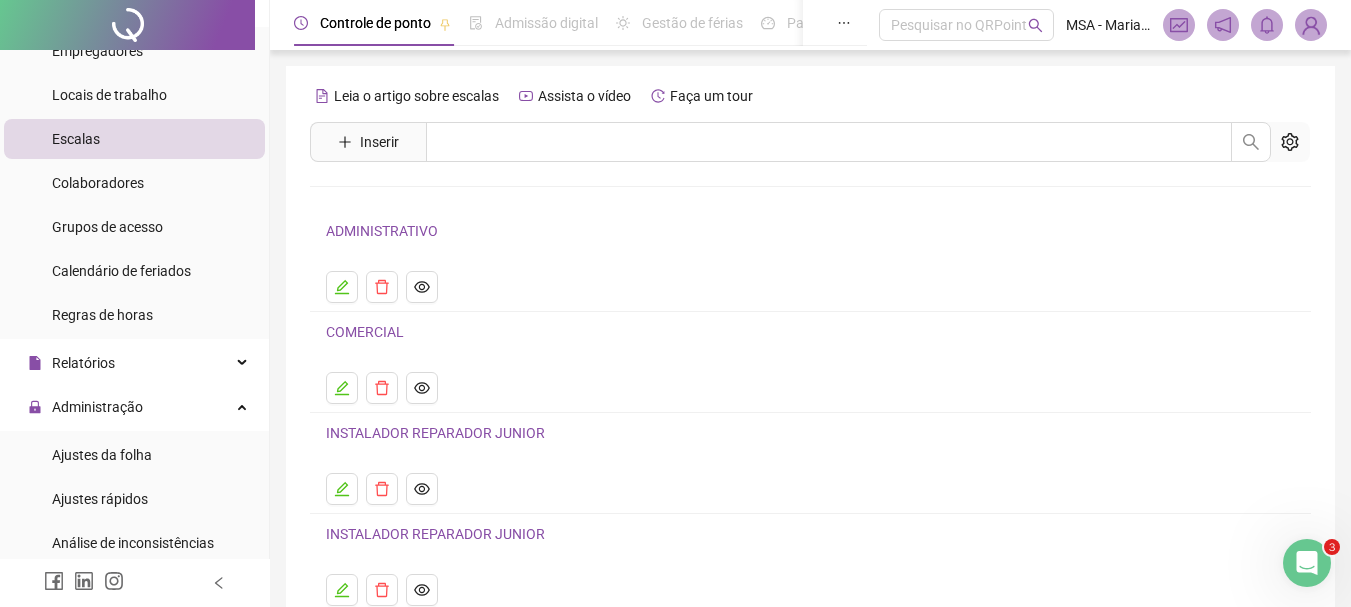 click on "INSTALADOR REPARADOR JUNIOR" at bounding box center [435, 534] 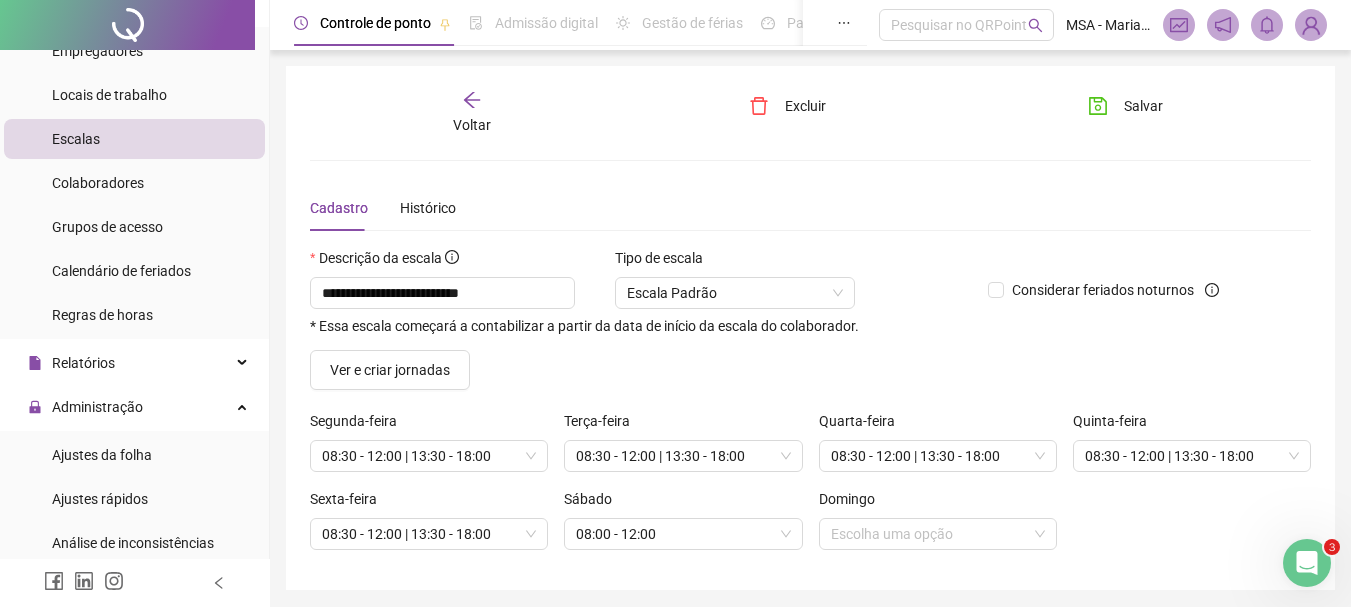 scroll, scrollTop: 0, scrollLeft: 0, axis: both 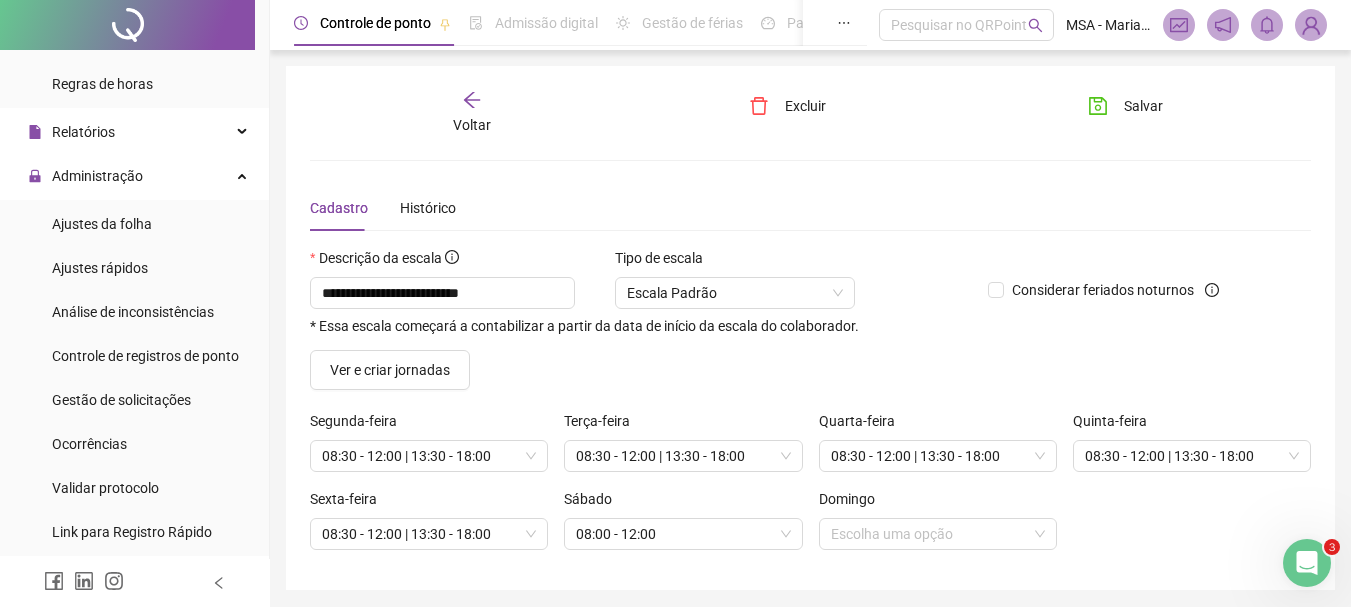click 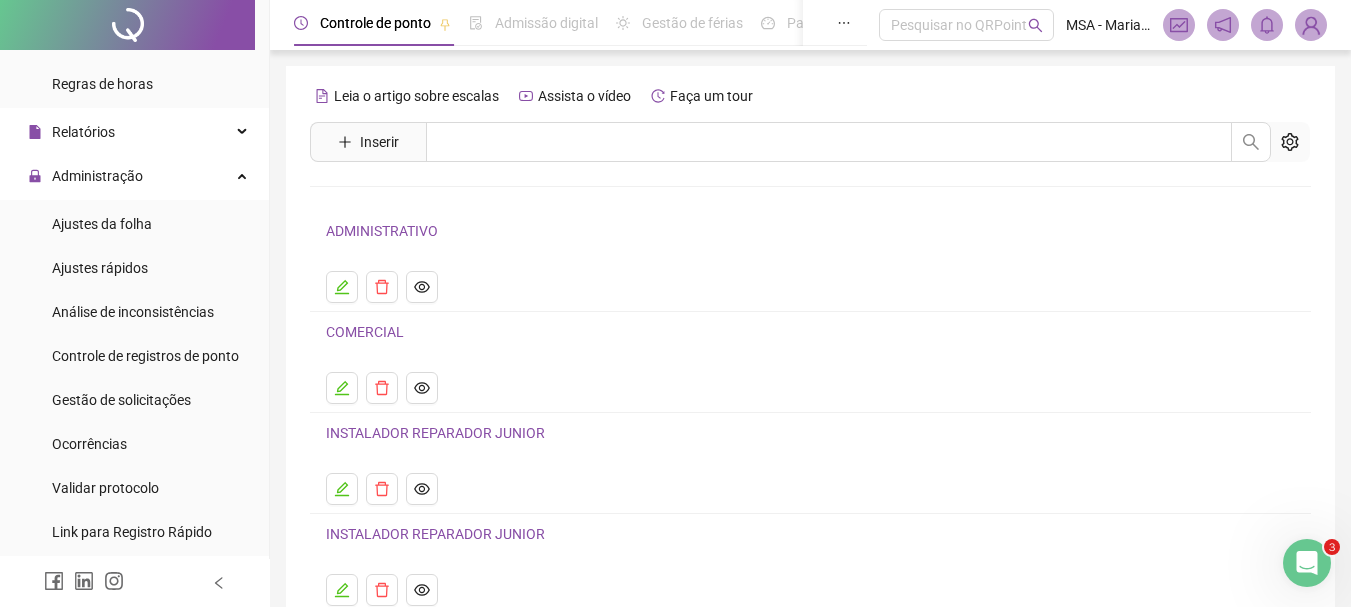 click on "INSTALADOR REPARADOR JUNIOR" at bounding box center [435, 433] 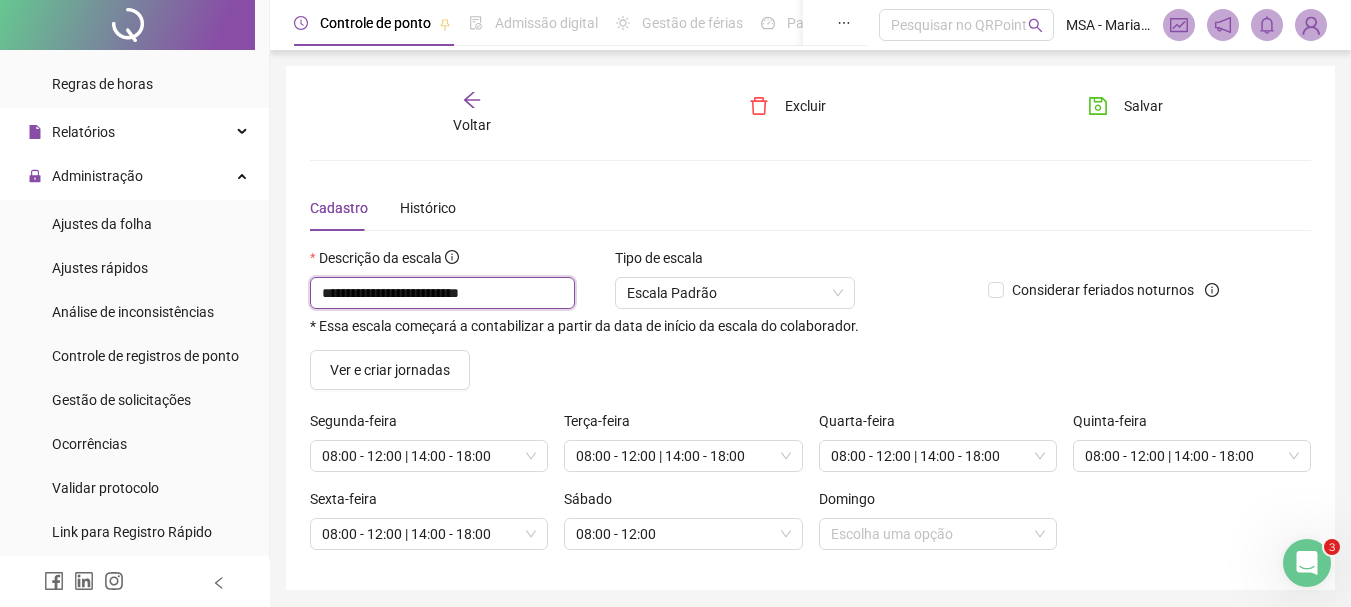 click on "**********" at bounding box center [442, 293] 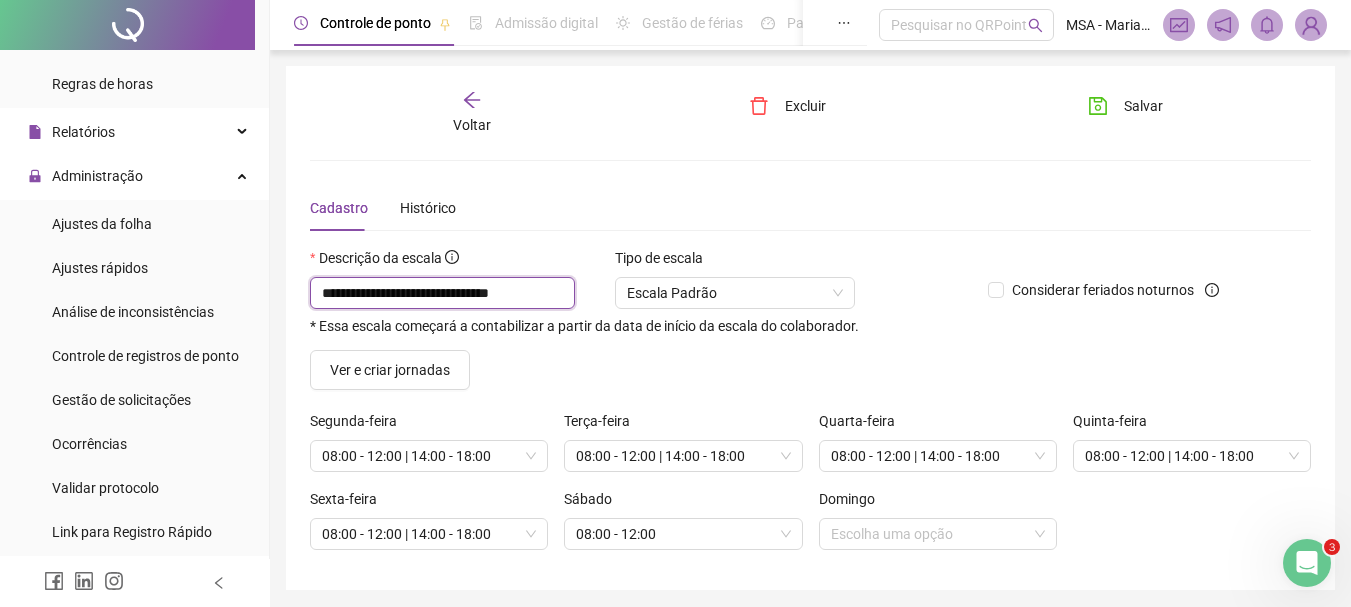 scroll, scrollTop: 0, scrollLeft: 15, axis: horizontal 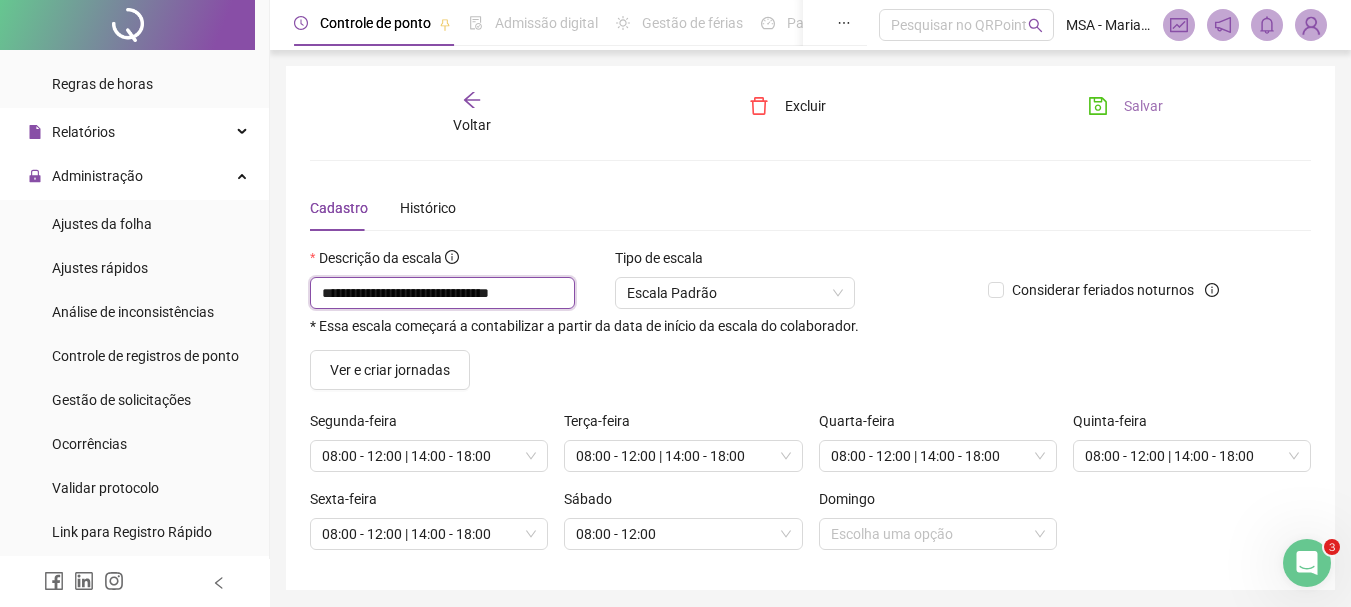 type on "**********" 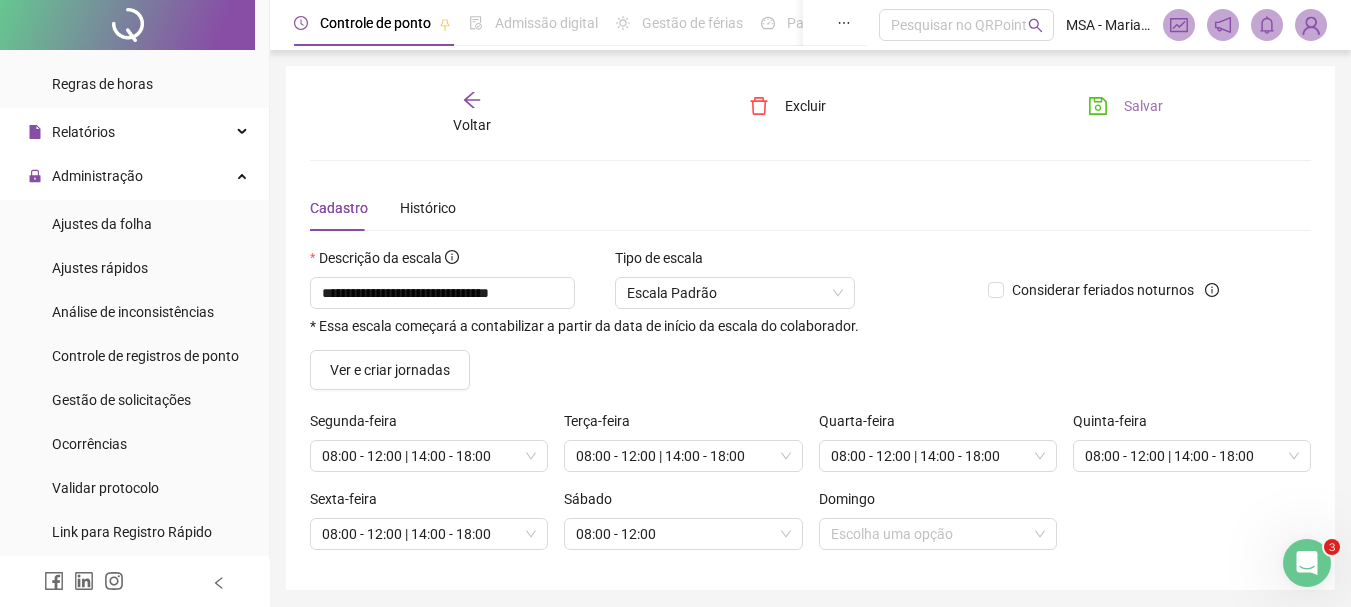 scroll, scrollTop: 0, scrollLeft: 0, axis: both 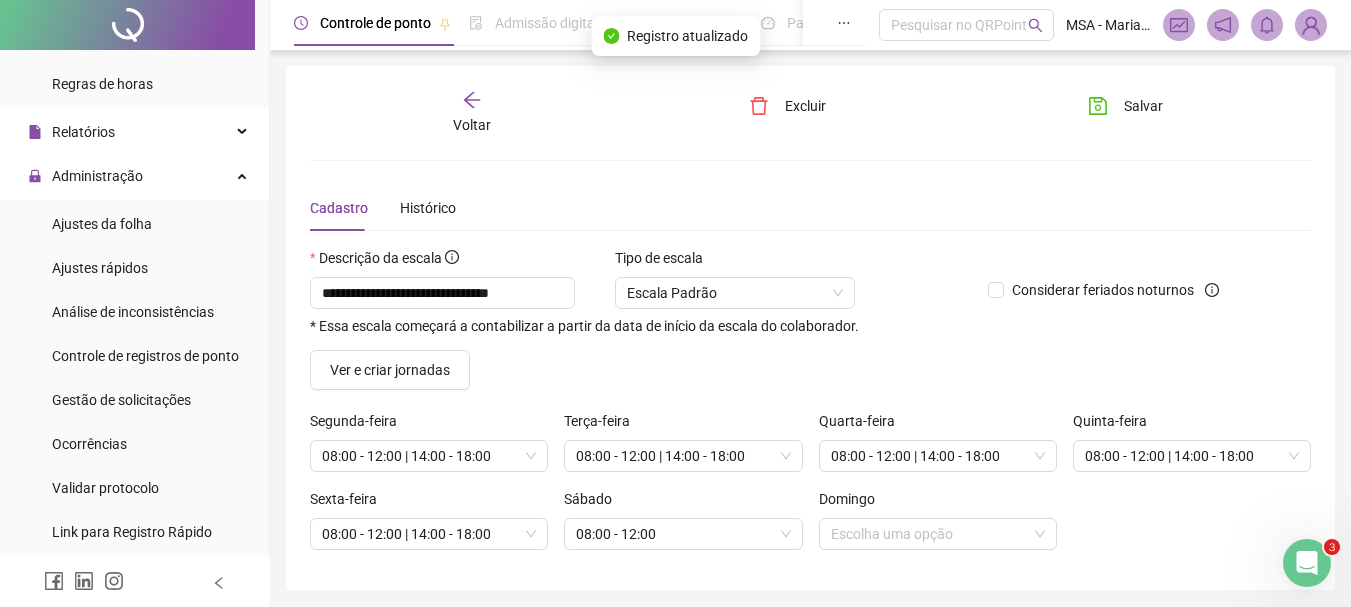 click 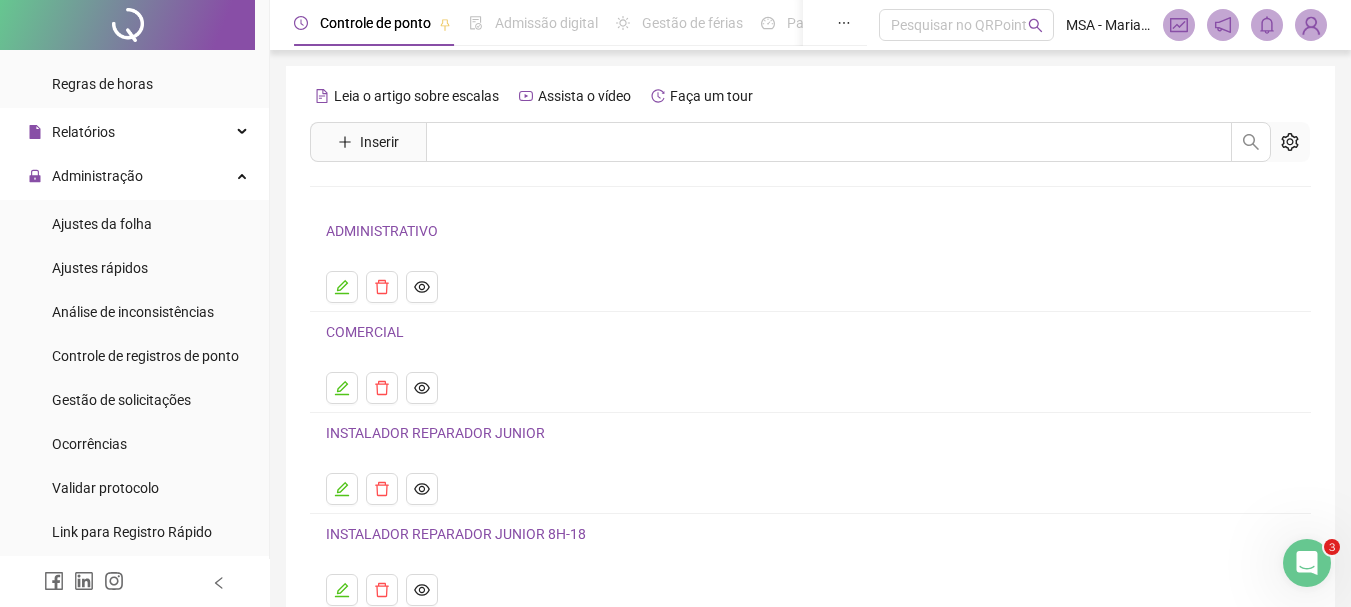 scroll, scrollTop: 8, scrollLeft: 0, axis: vertical 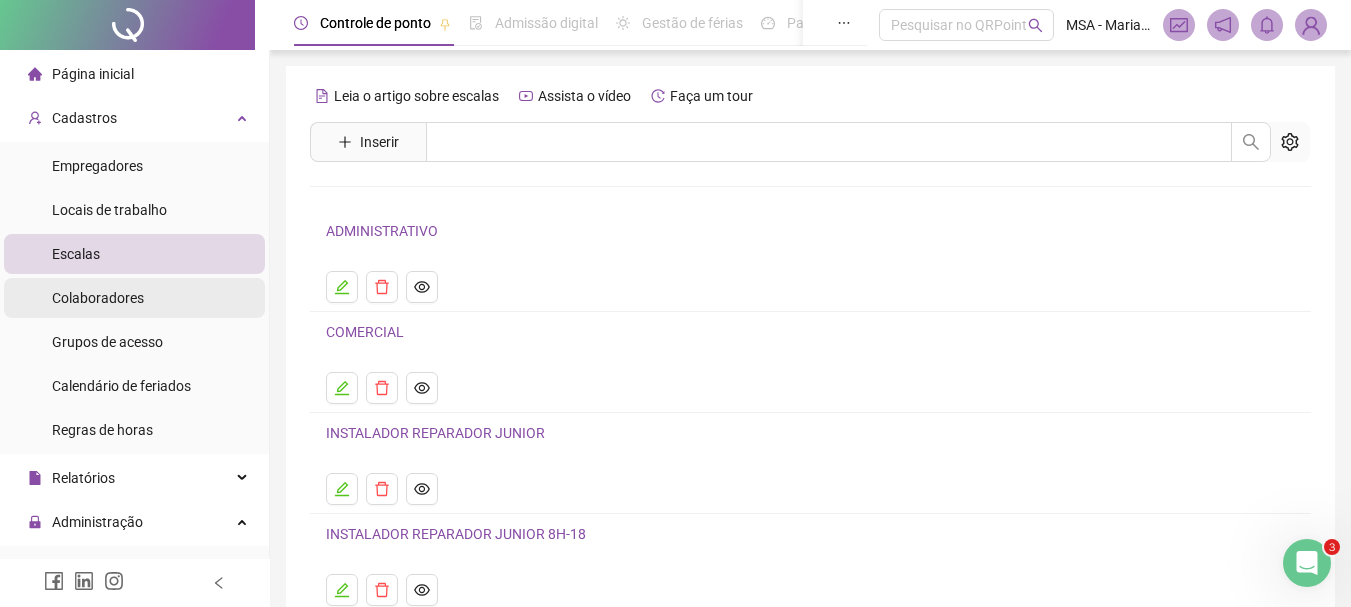 click on "Colaboradores" at bounding box center (134, 298) 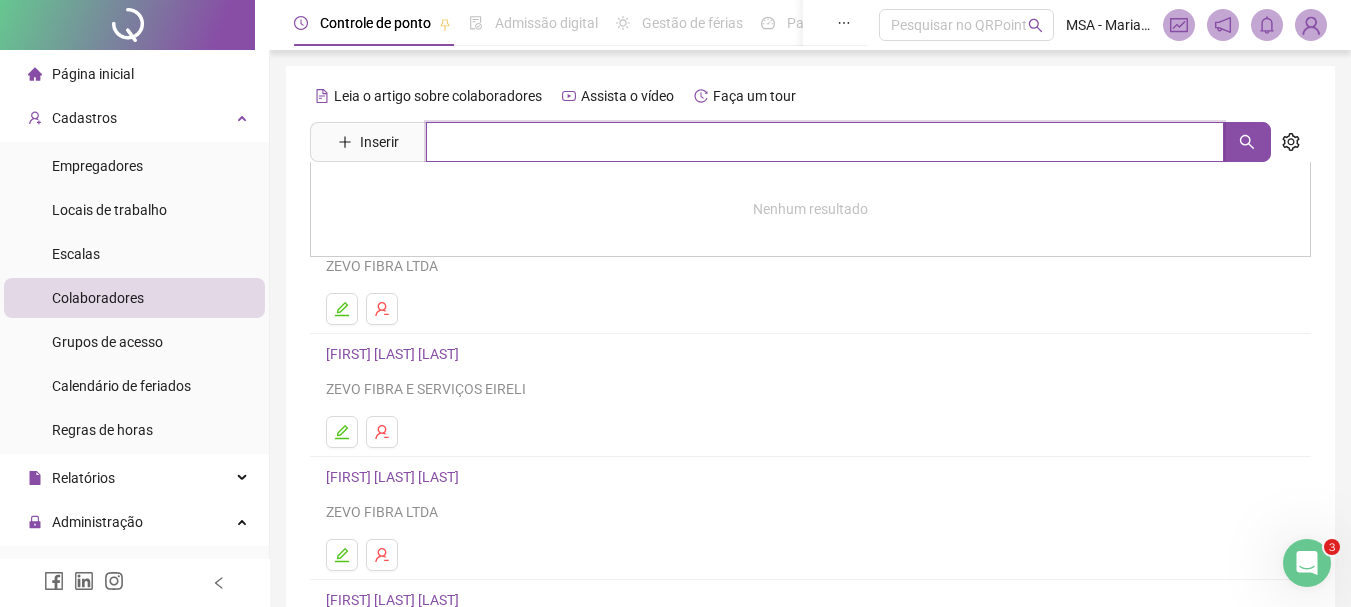 click at bounding box center [825, 142] 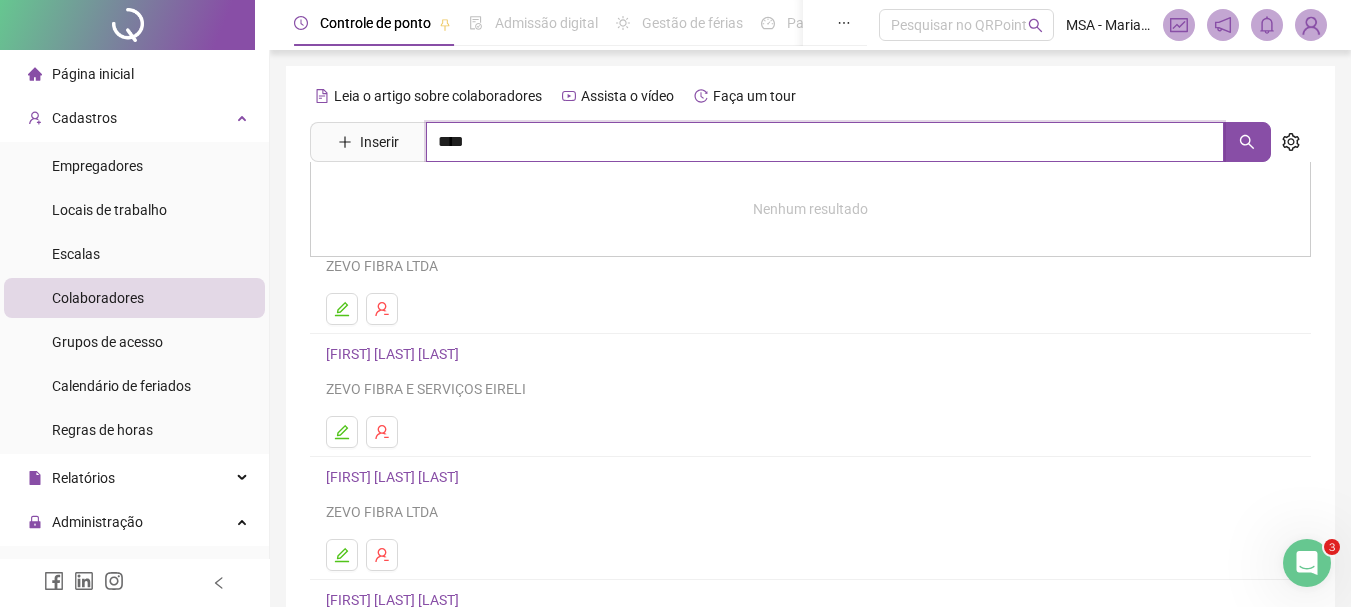 type on "****" 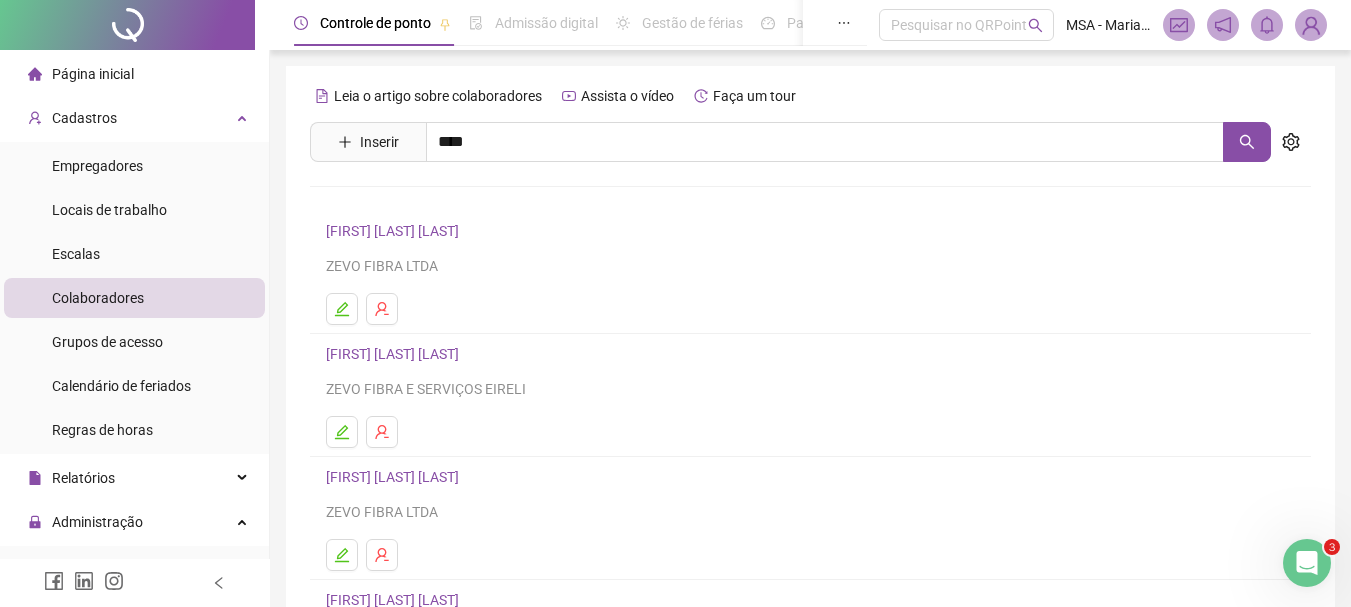 click on "[FIRST] [LAST] [LAST]" at bounding box center [413, 201] 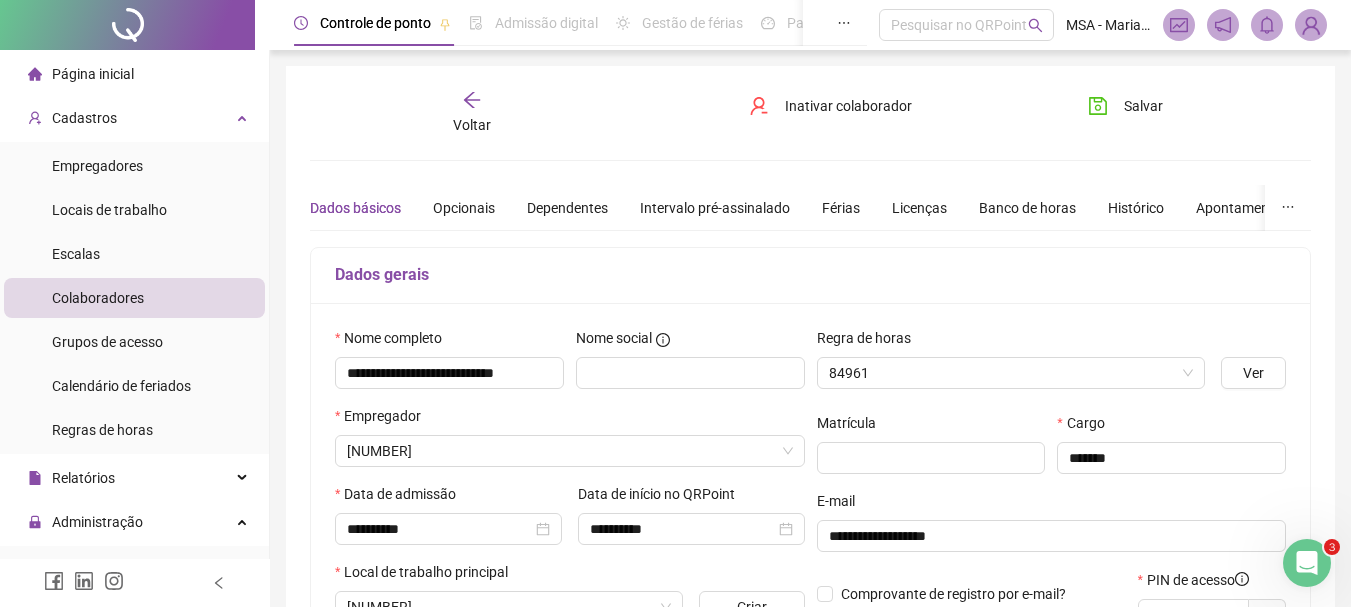 type on "**********" 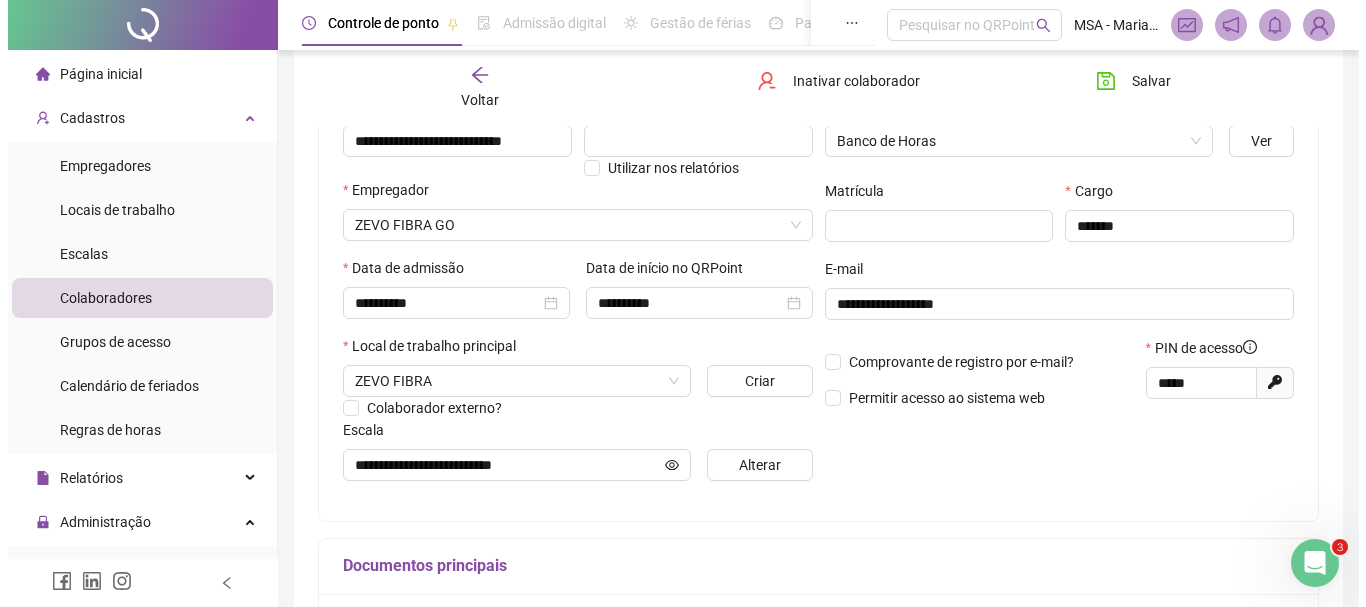 scroll, scrollTop: 234, scrollLeft: 0, axis: vertical 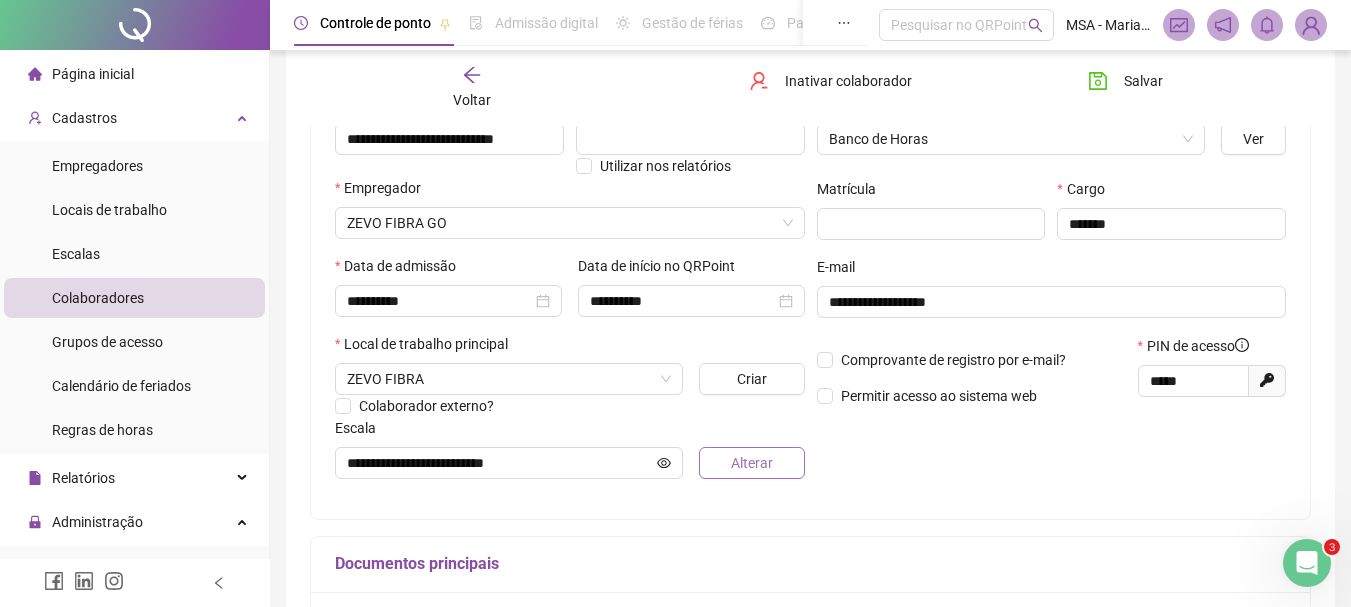 click on "Alterar" at bounding box center [752, 463] 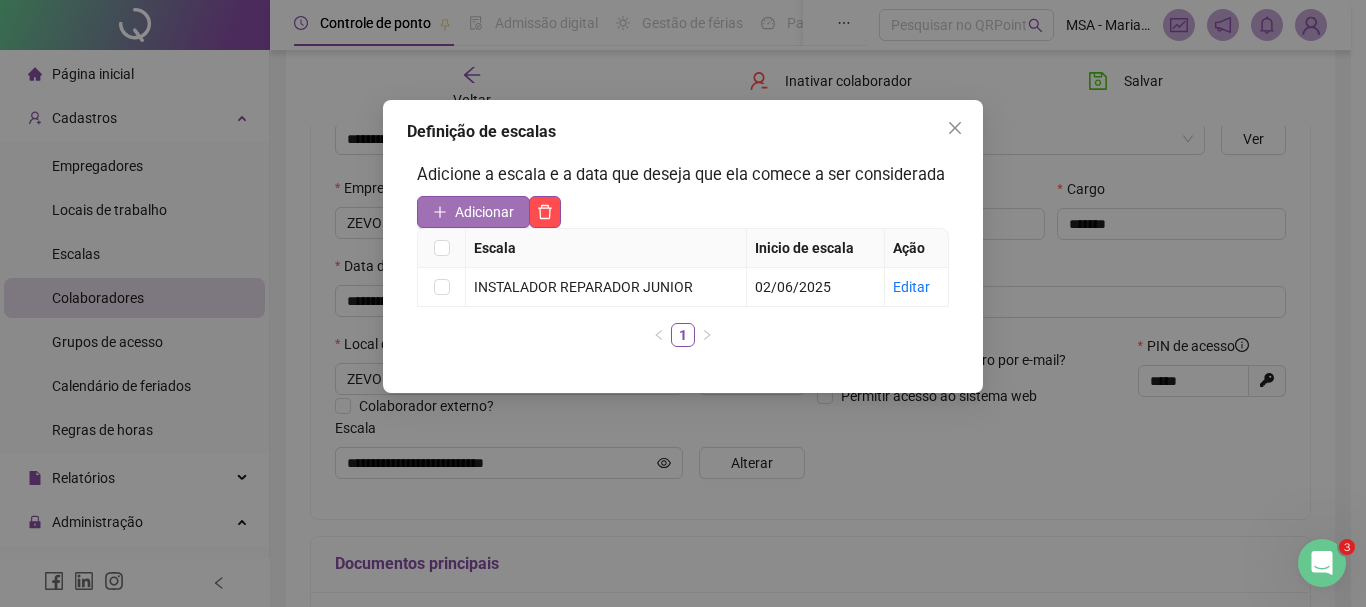 click on "Adicionar" at bounding box center (484, 212) 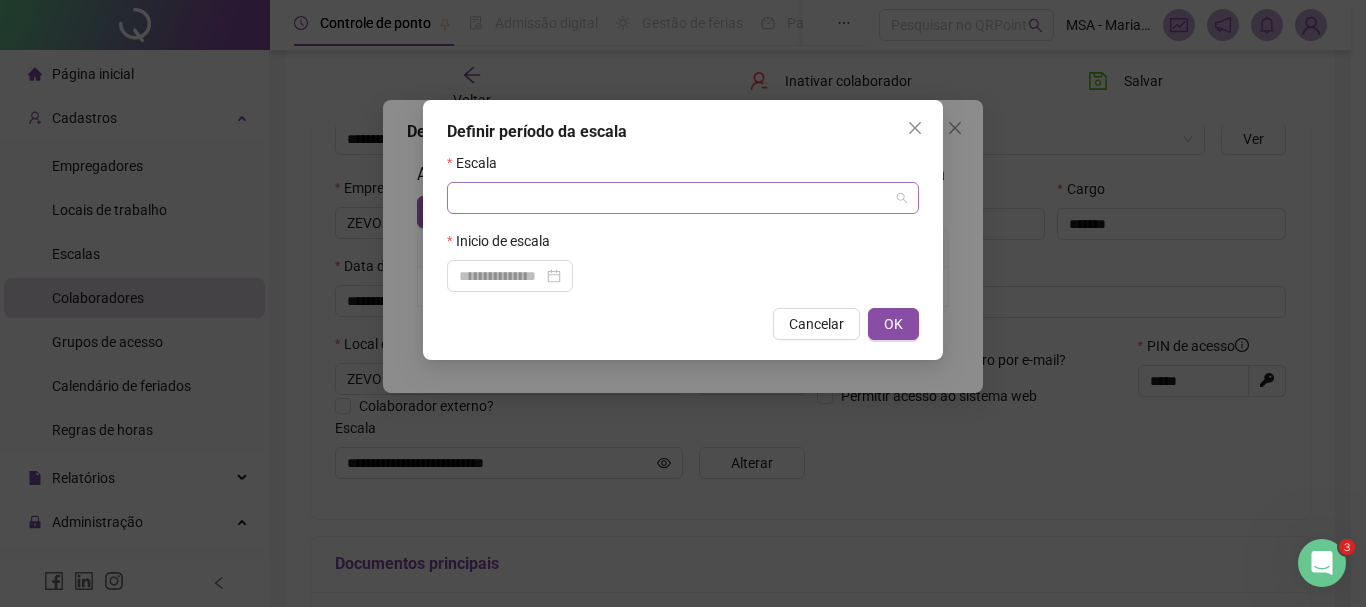 click at bounding box center [677, 198] 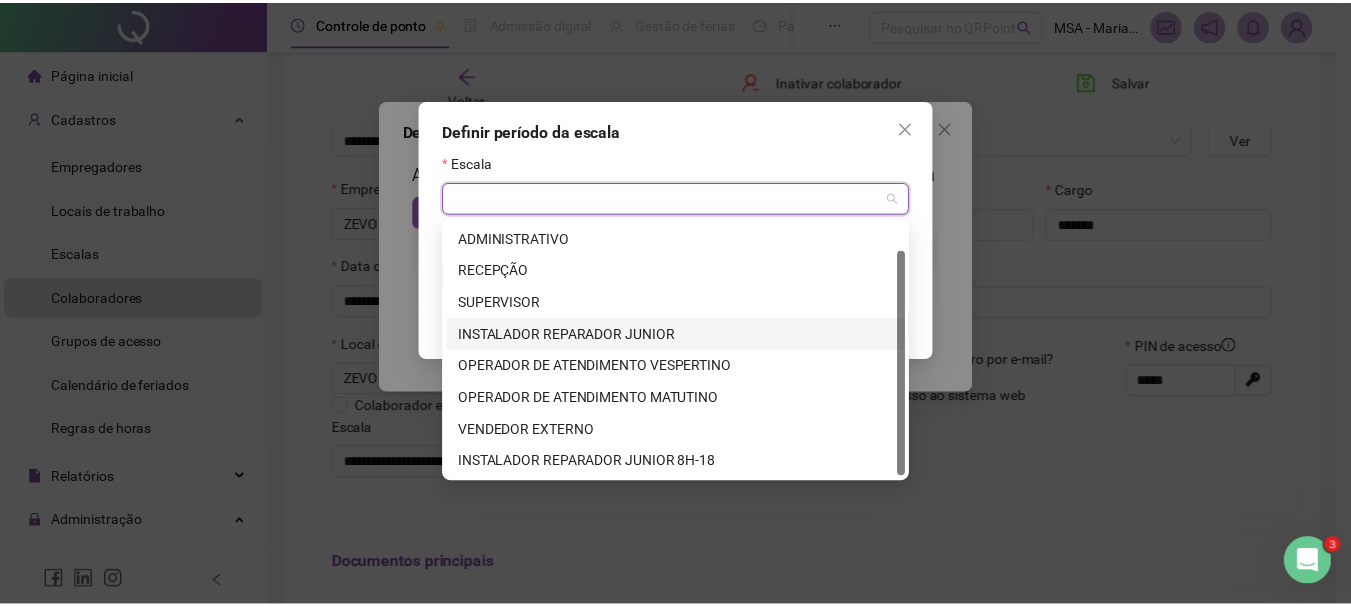 scroll, scrollTop: 32, scrollLeft: 0, axis: vertical 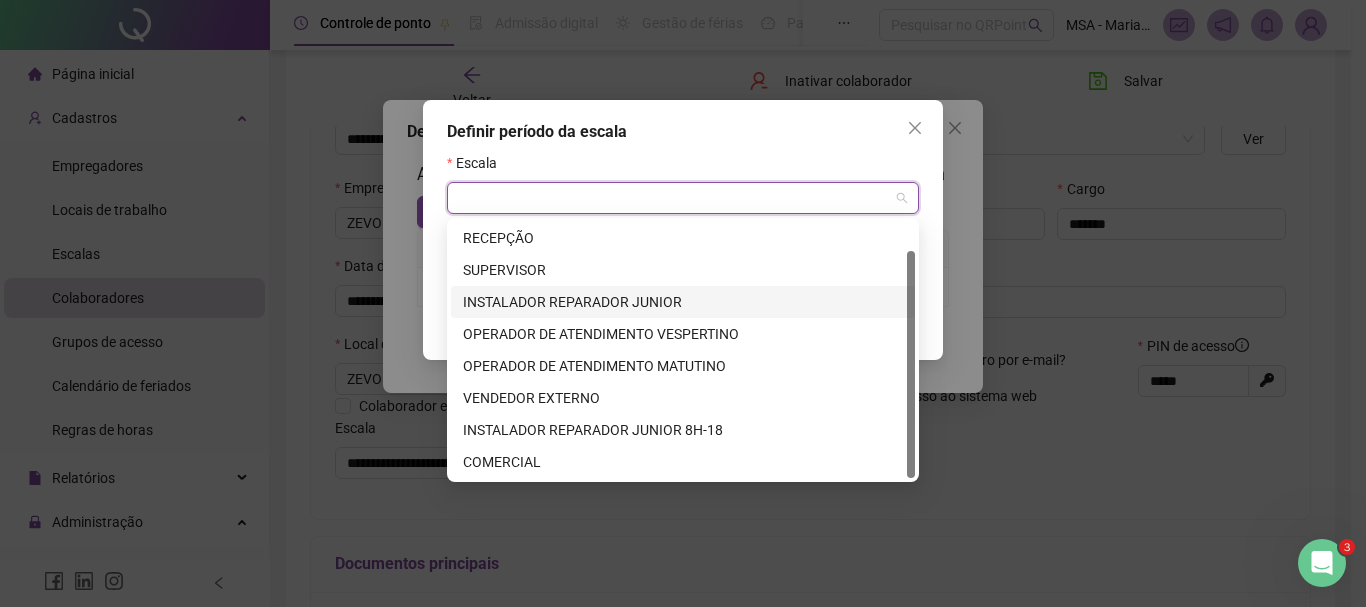 click on "INSTALADOR REPARADOR JUNIOR" at bounding box center (683, 302) 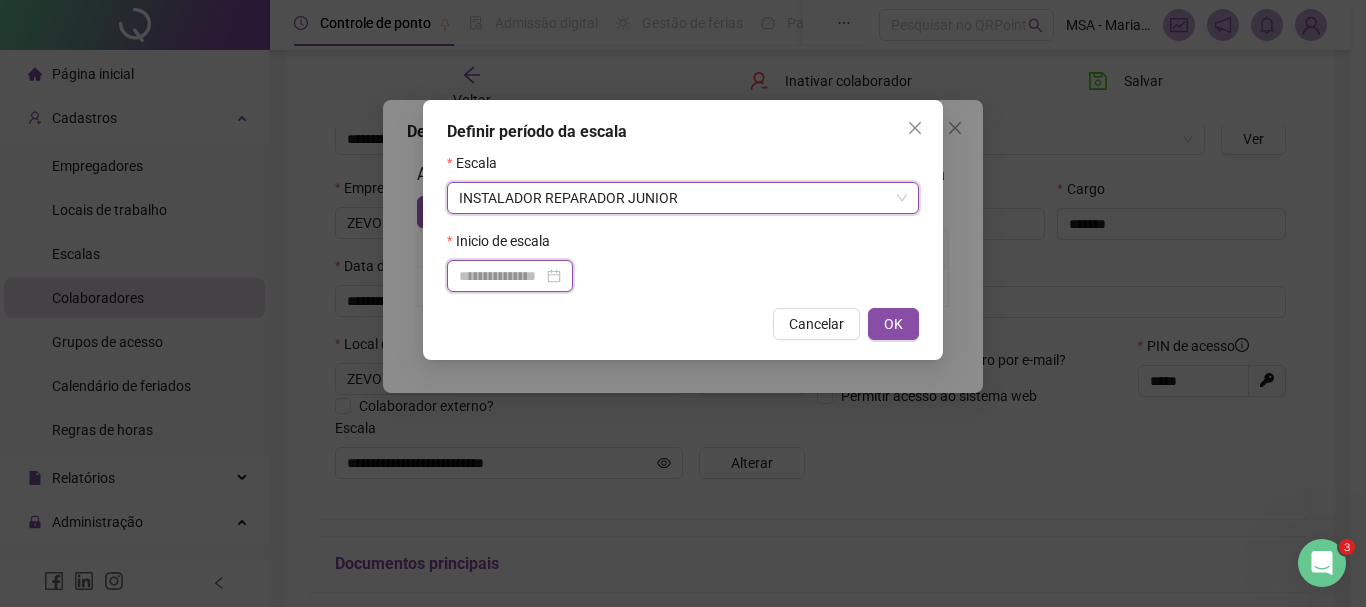 click at bounding box center [501, 276] 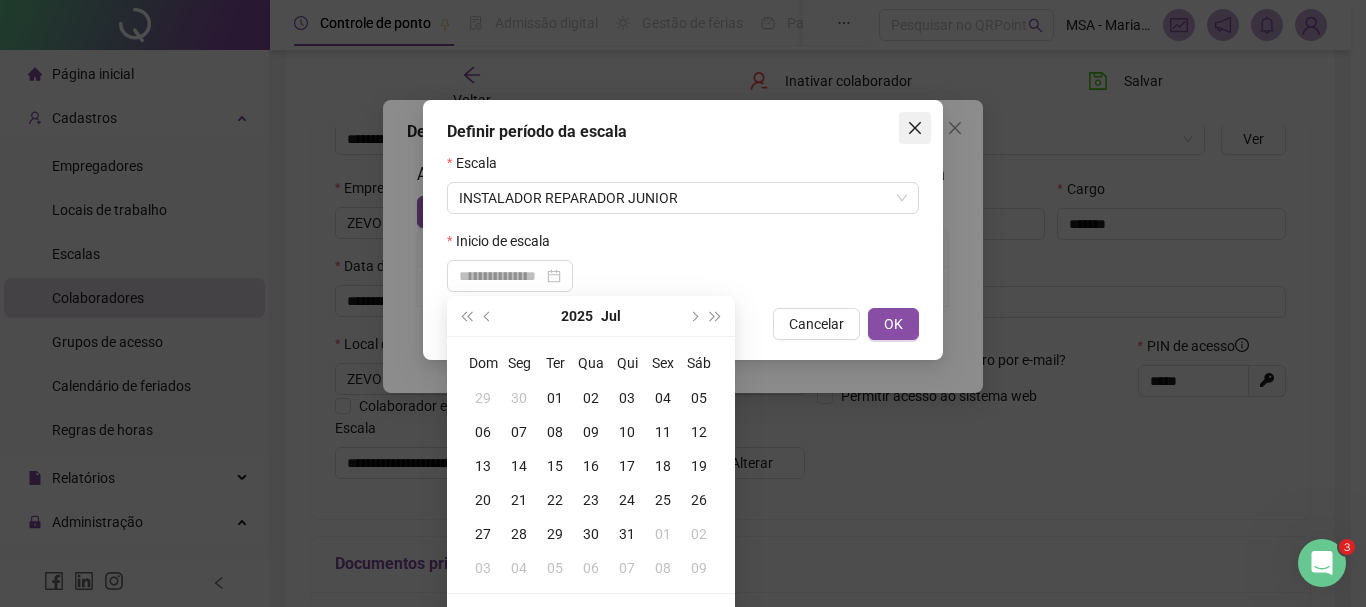 click 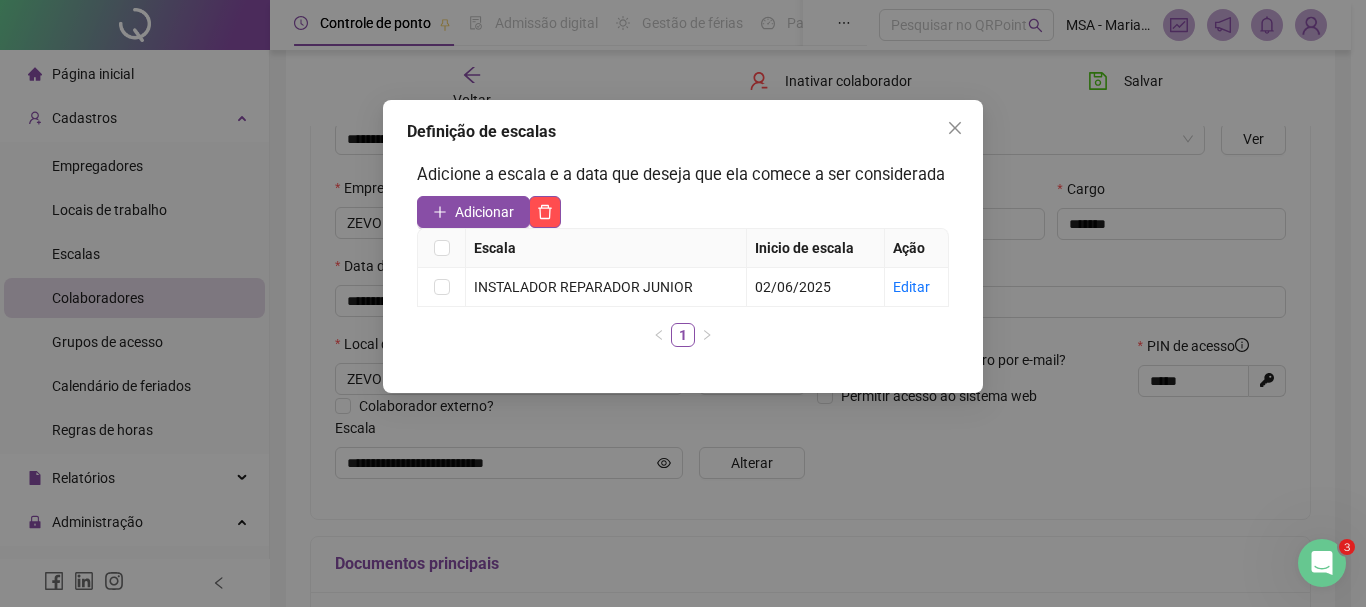 click 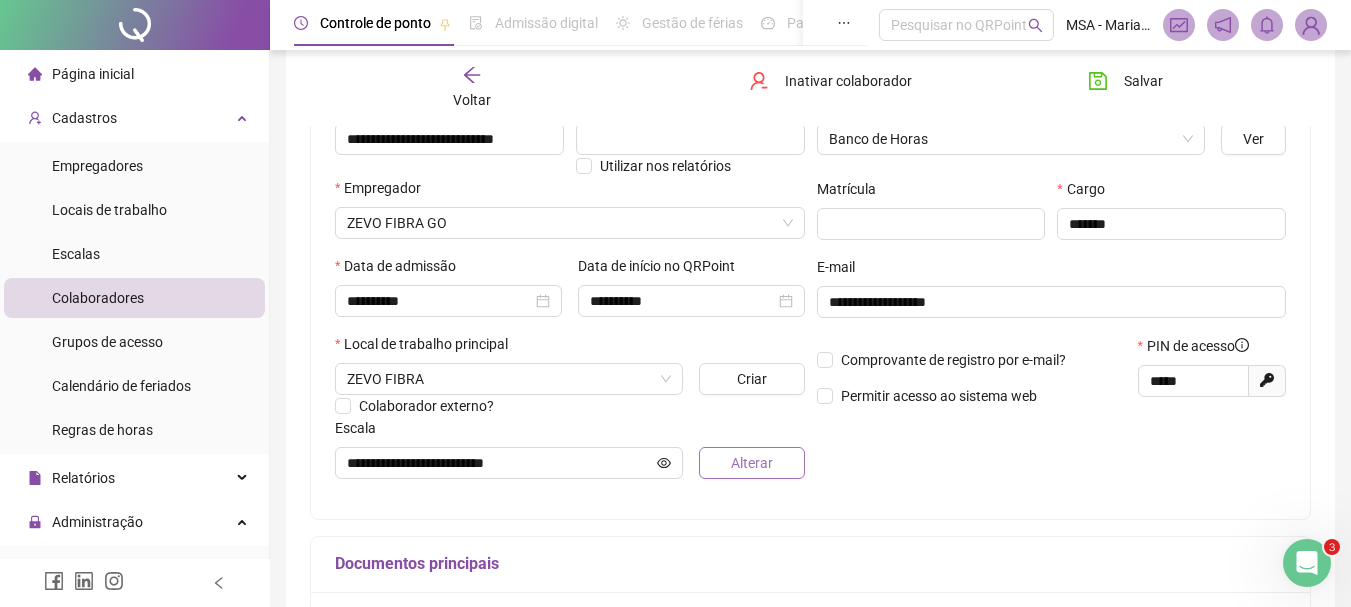 click on "Alterar" at bounding box center (751, 463) 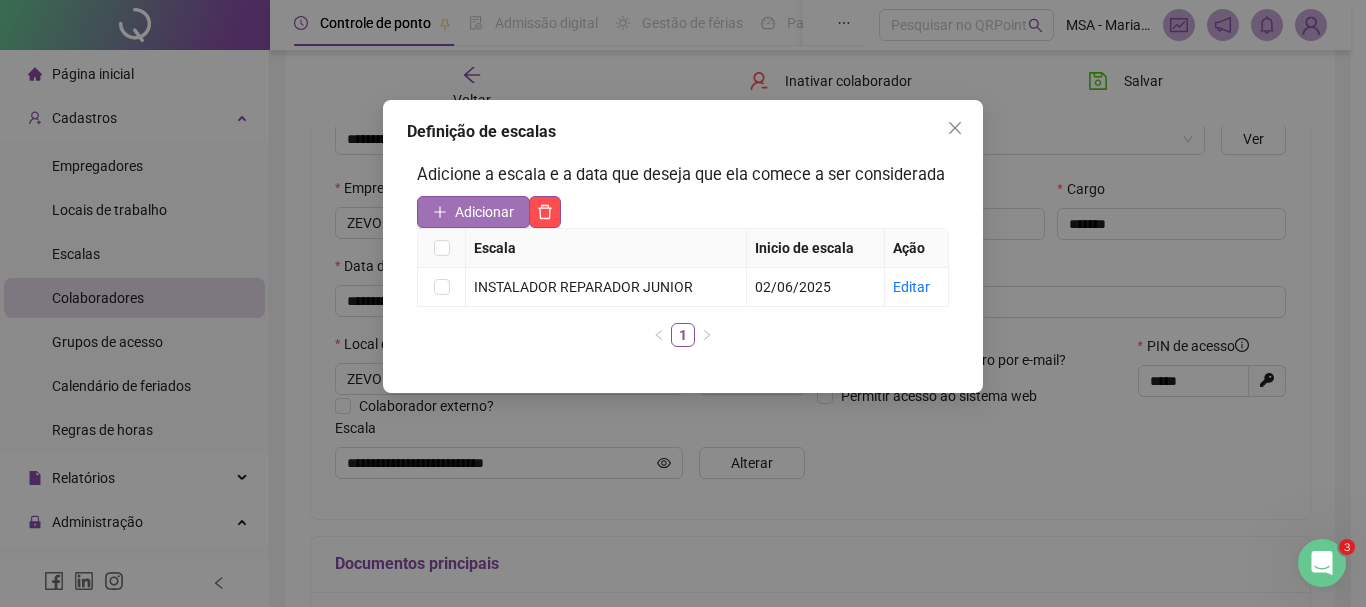 click on "Adicionar" at bounding box center (484, 212) 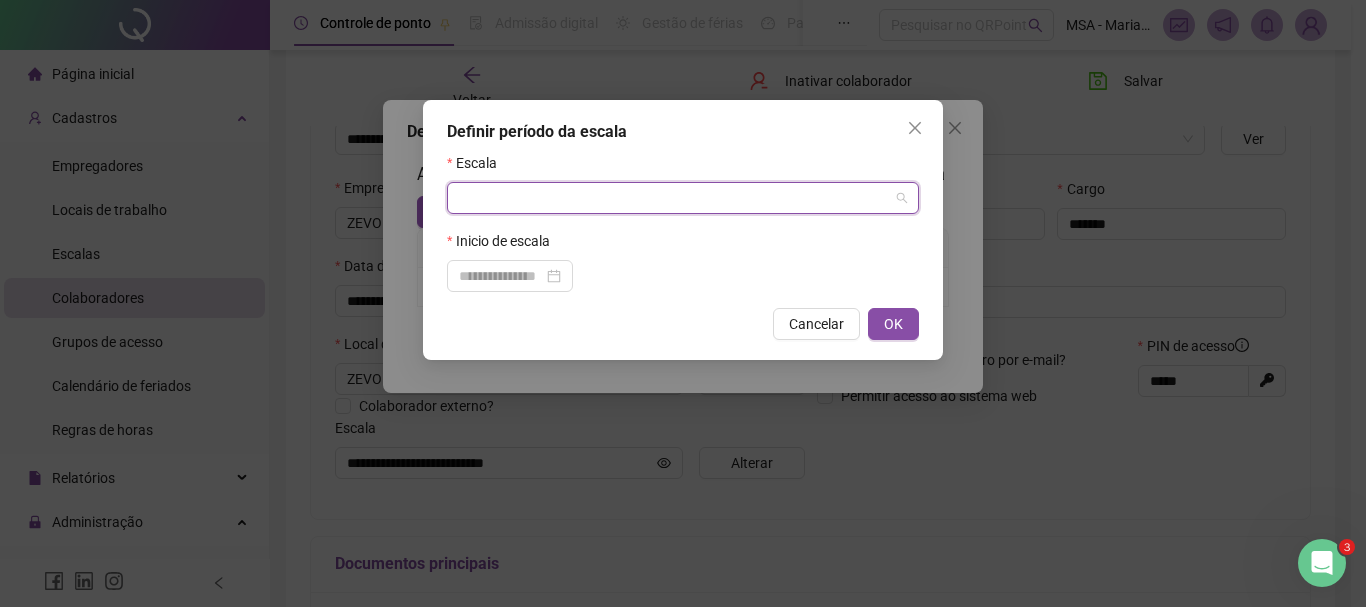 click at bounding box center (677, 198) 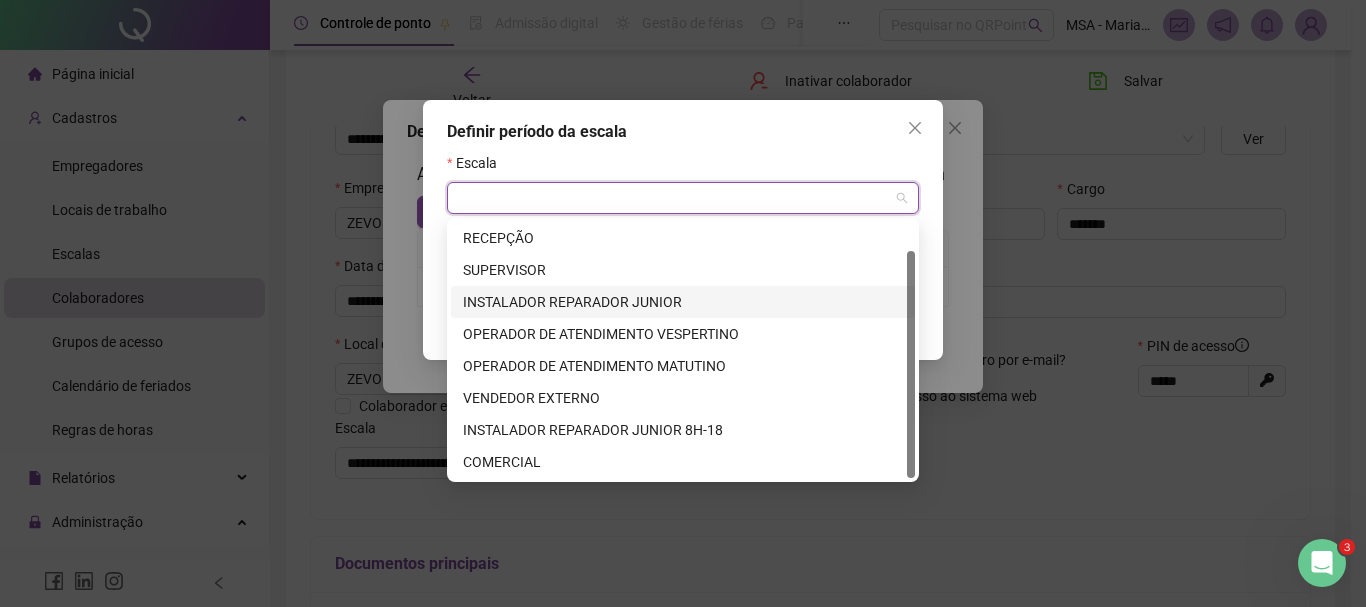 click on "INSTALADOR REPARADOR JUNIOR" at bounding box center (683, 302) 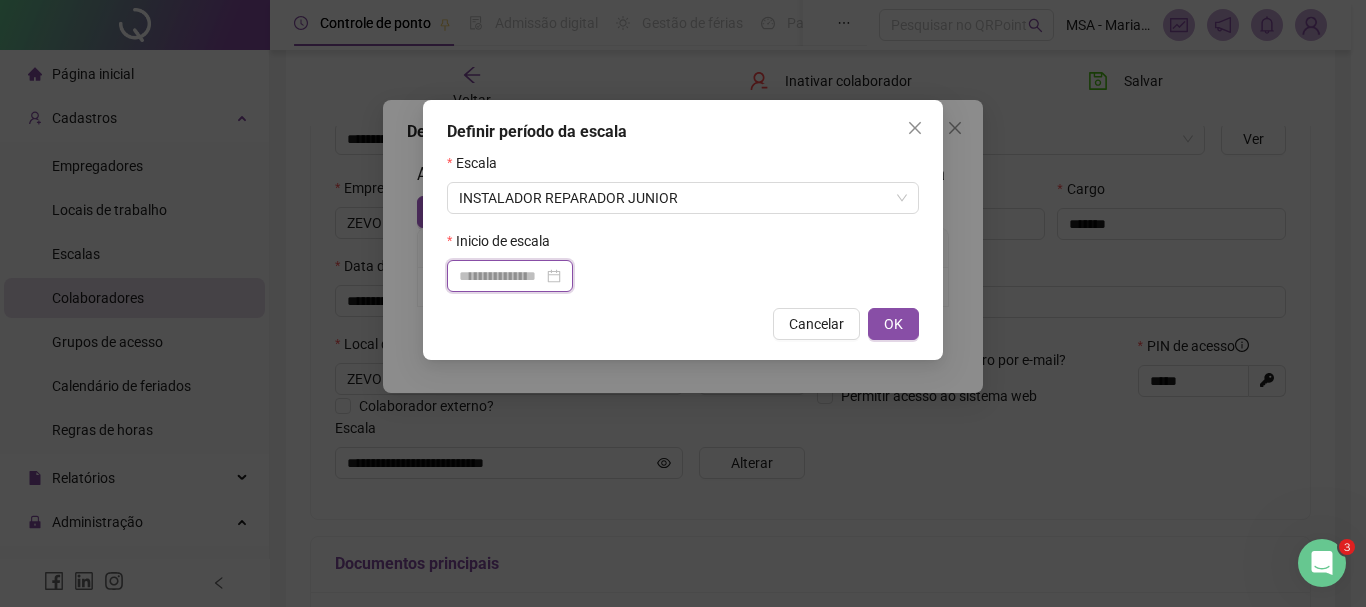 click at bounding box center [501, 276] 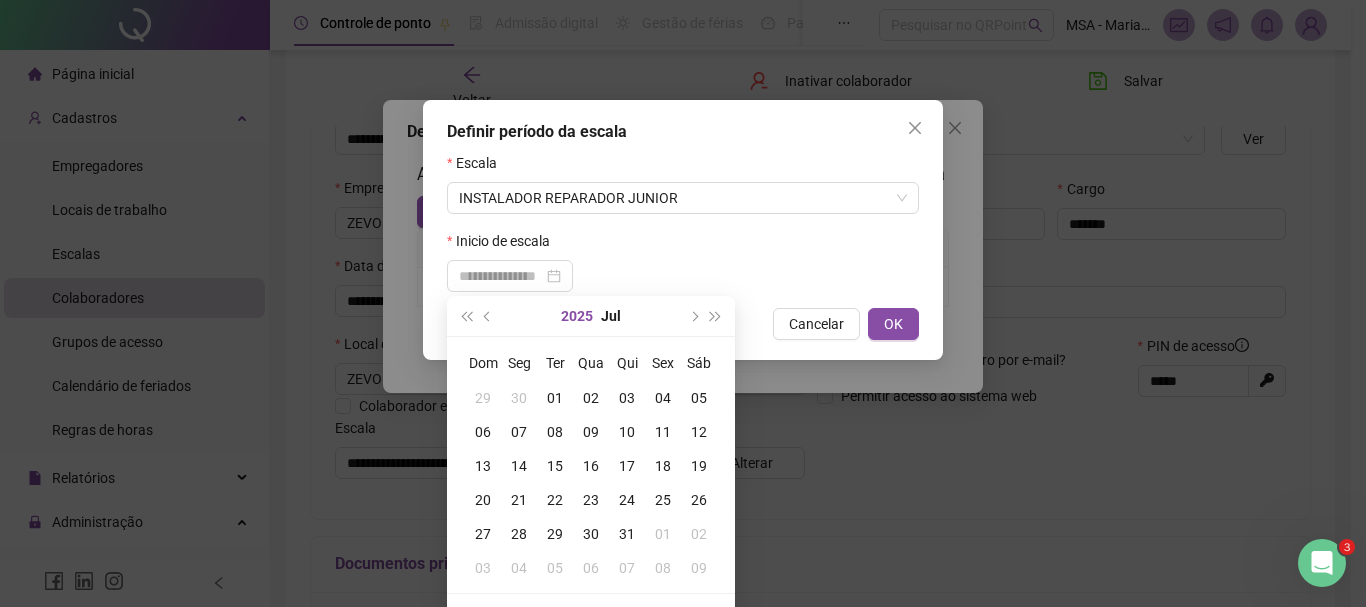 click on "2025" at bounding box center (577, 316) 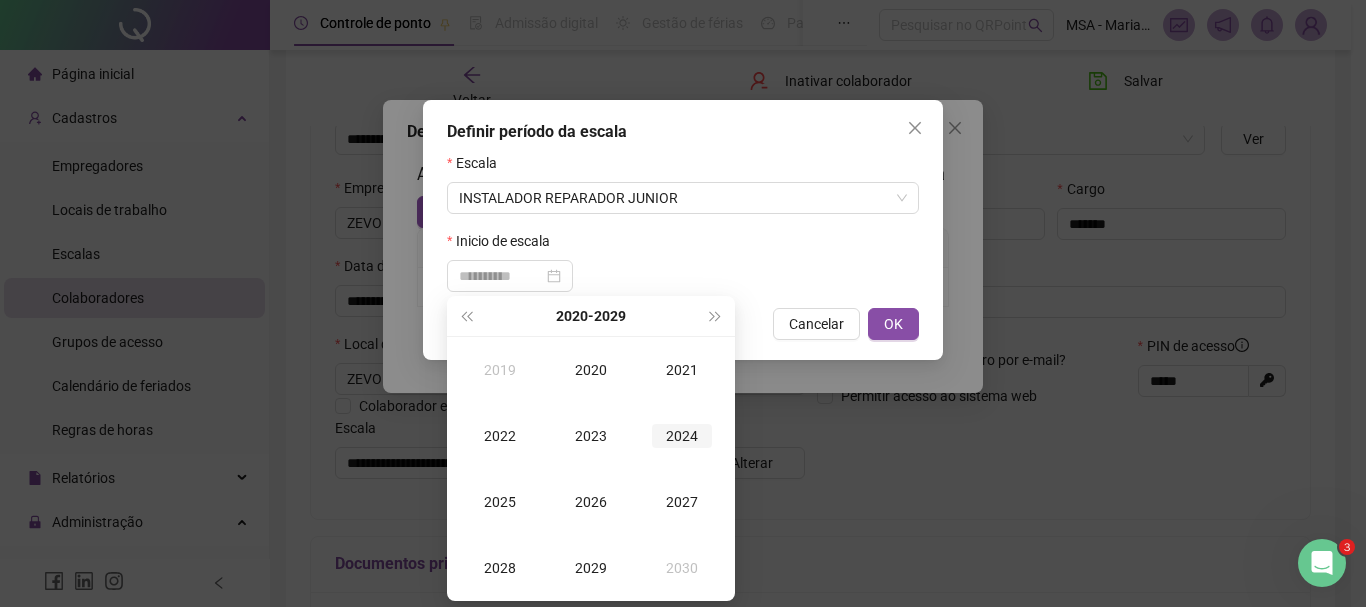 click on "2024" at bounding box center (682, 436) 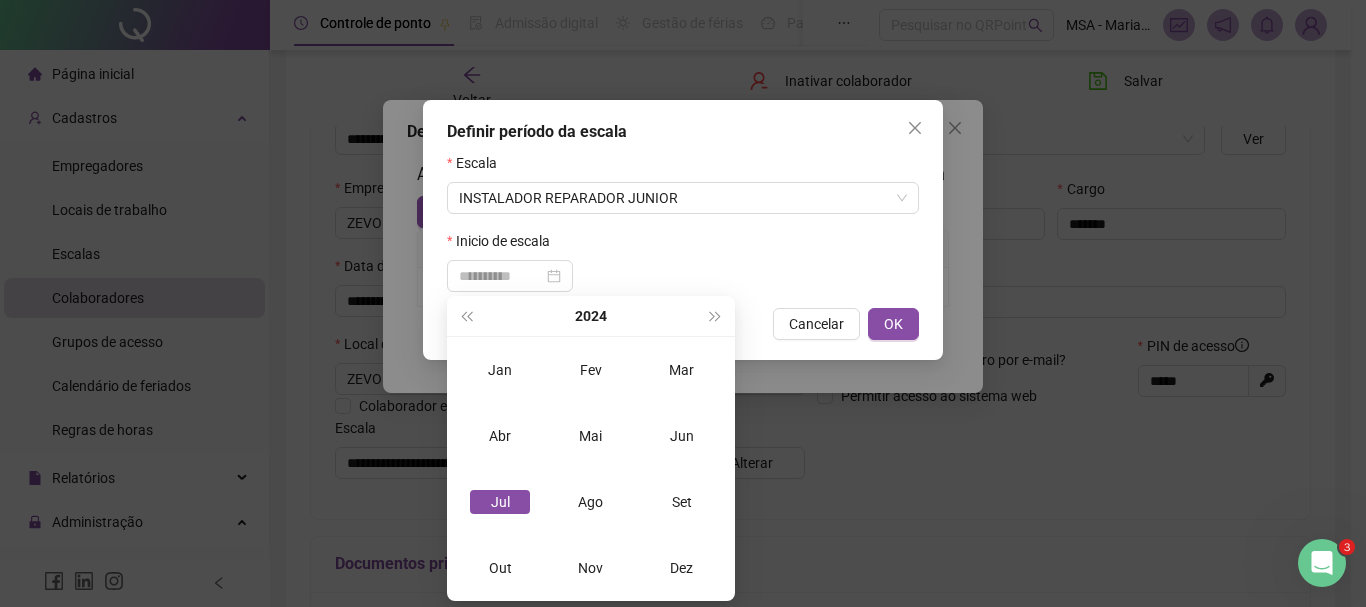 click on "Jul" at bounding box center (500, 502) 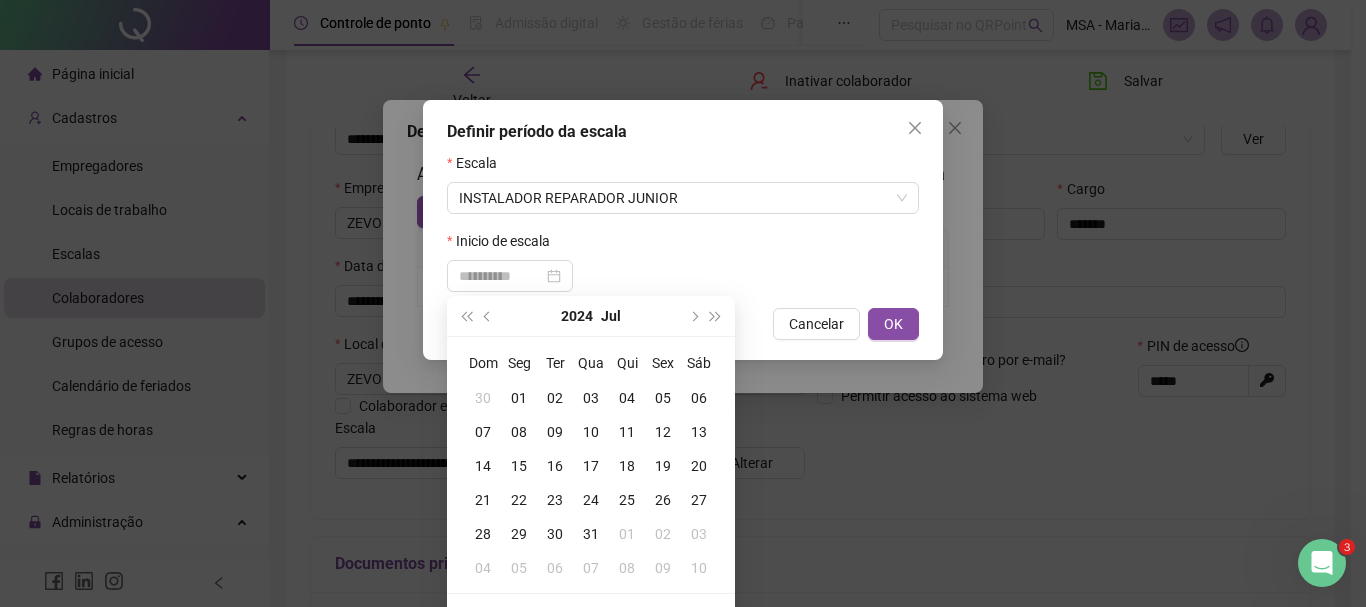 type on "**********" 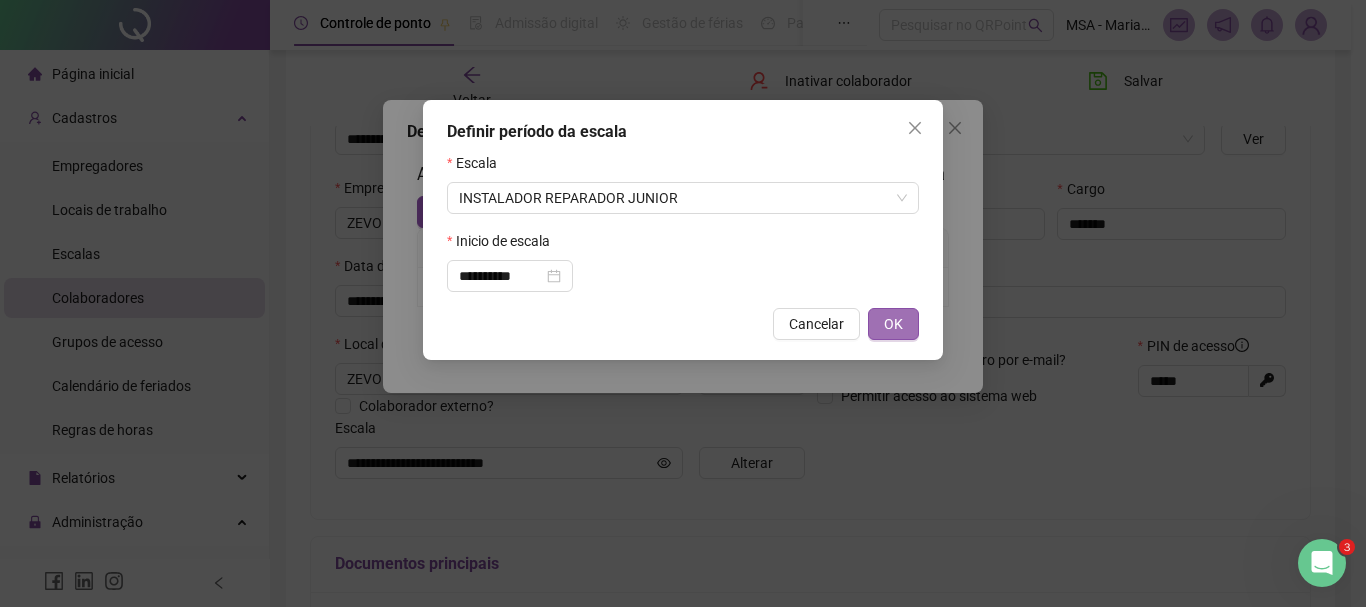 click on "OK" at bounding box center (893, 324) 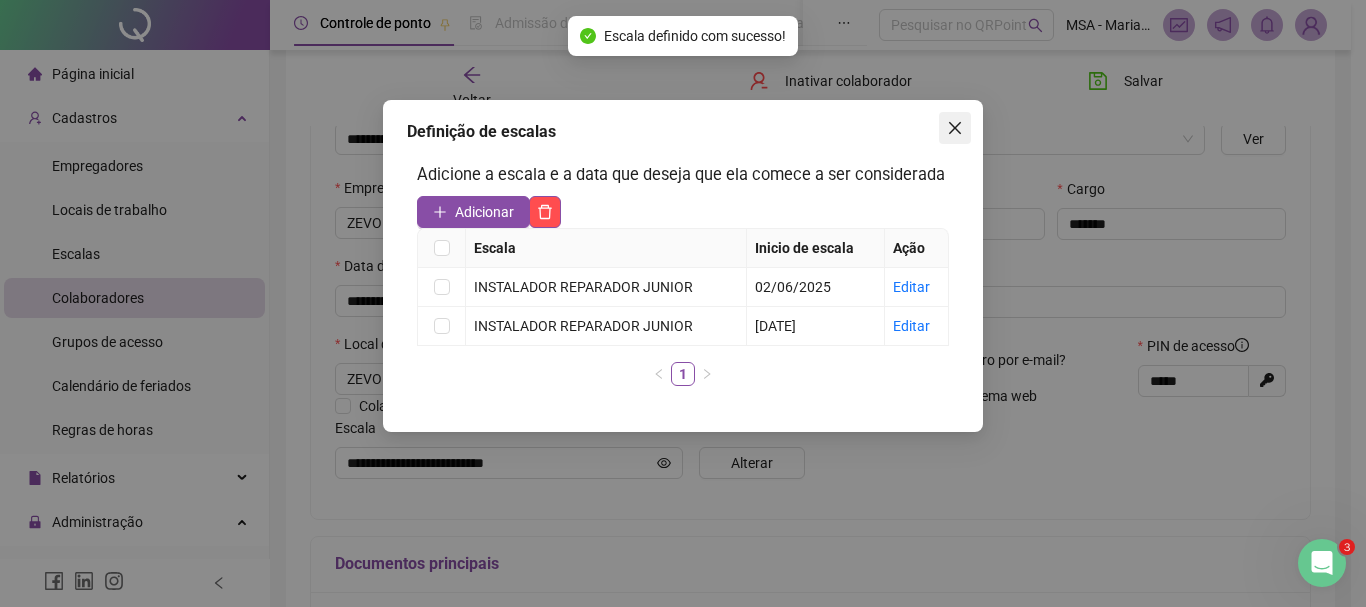 click 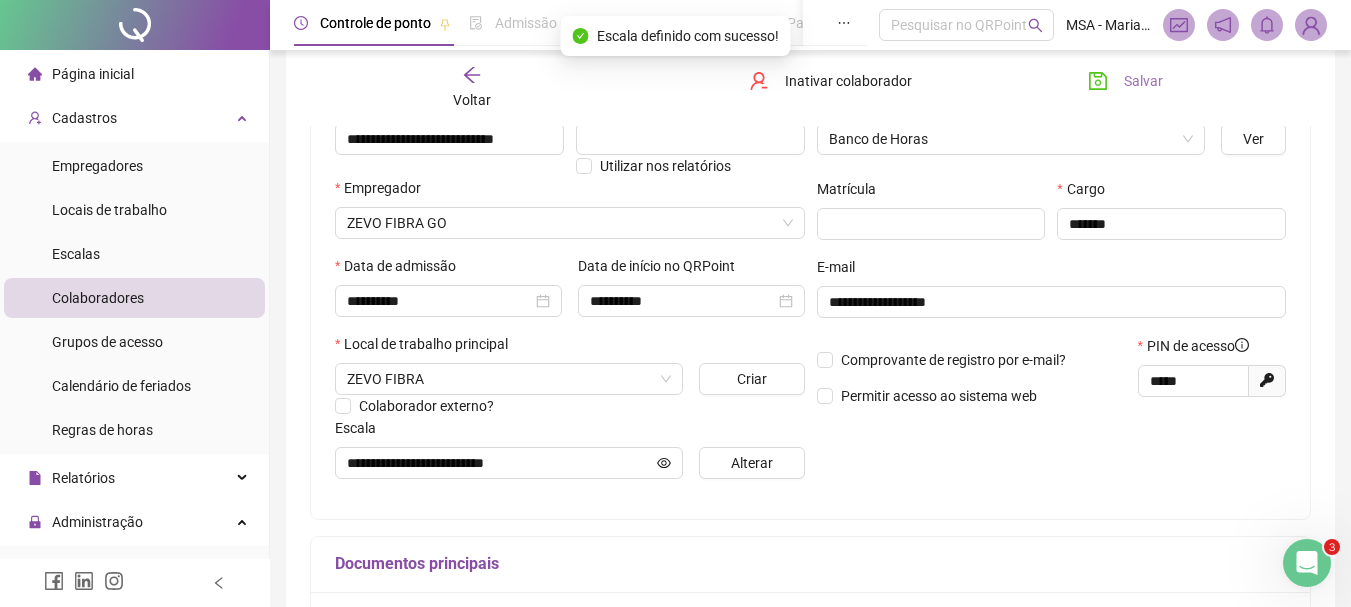 click on "Salvar" at bounding box center (1125, 81) 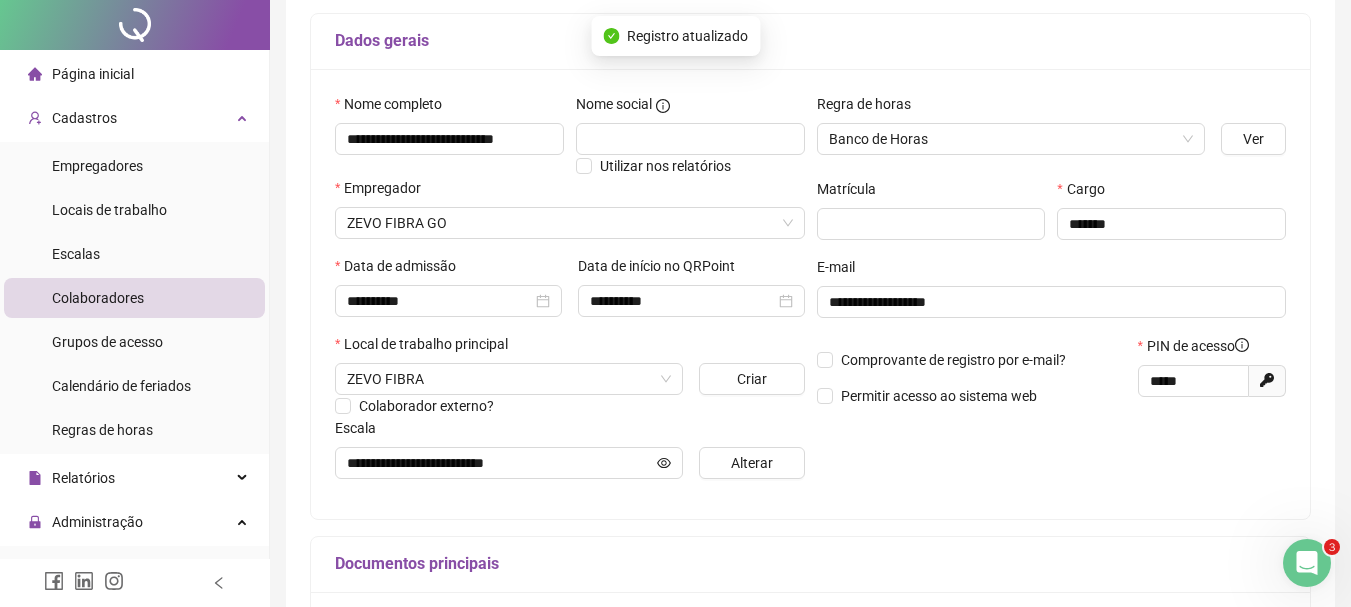scroll, scrollTop: 0, scrollLeft: 0, axis: both 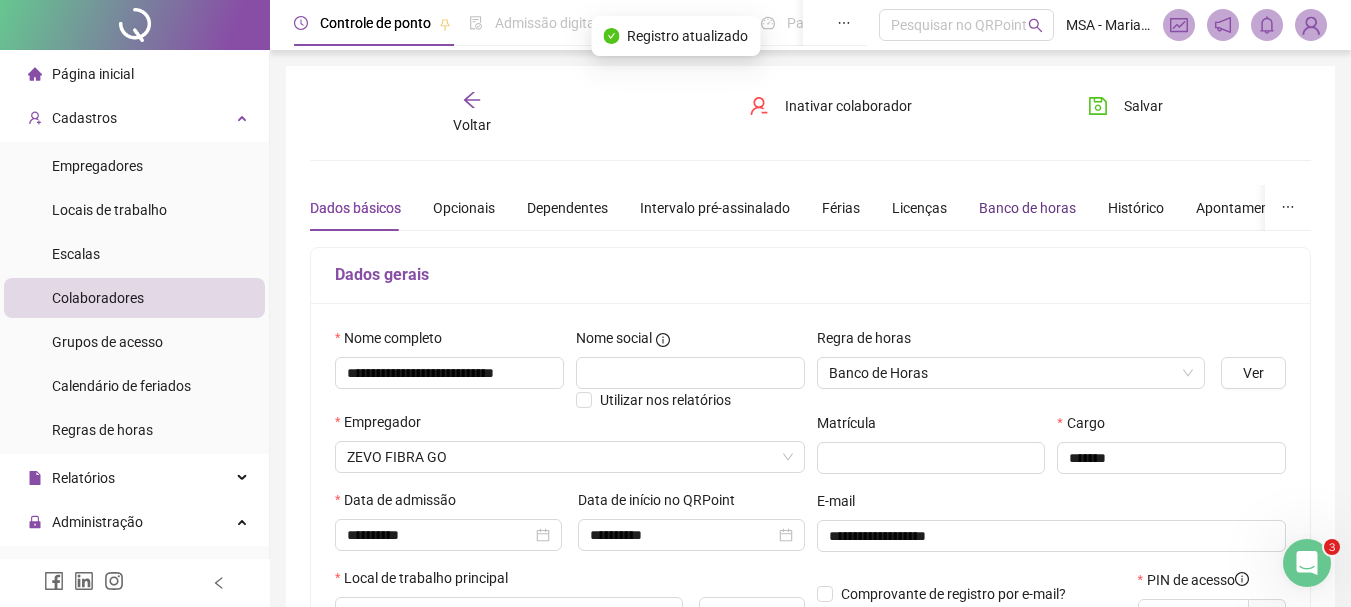 click on "Banco de horas" at bounding box center [1027, 208] 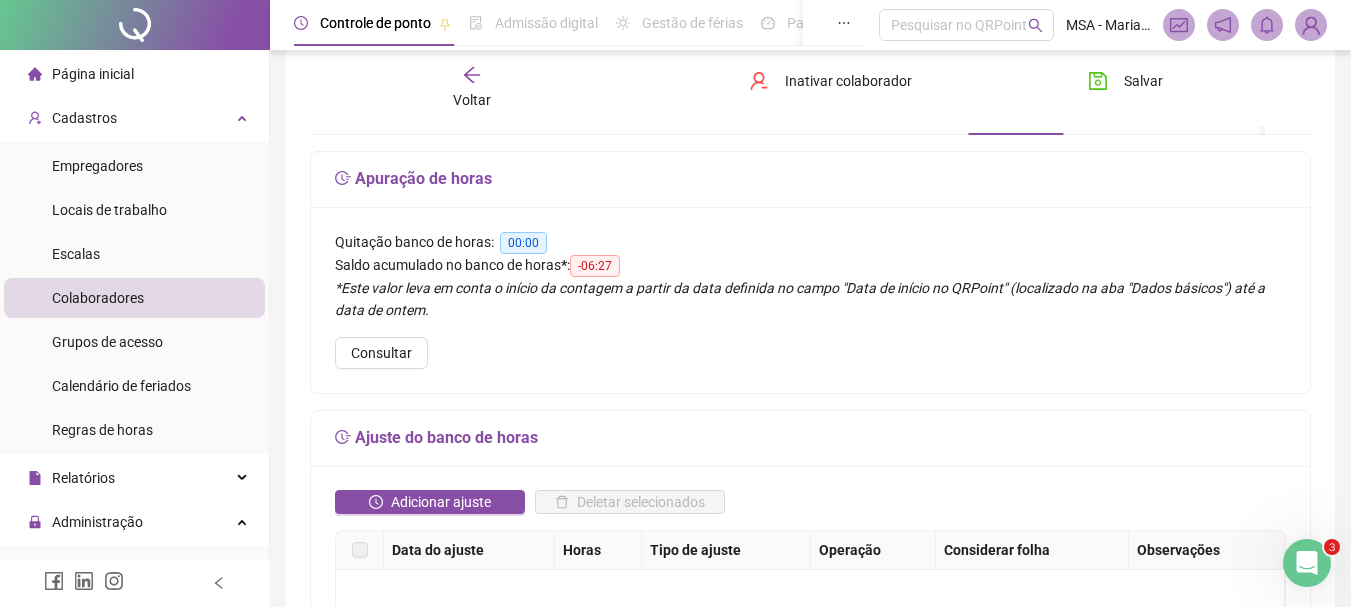 scroll, scrollTop: 99, scrollLeft: 0, axis: vertical 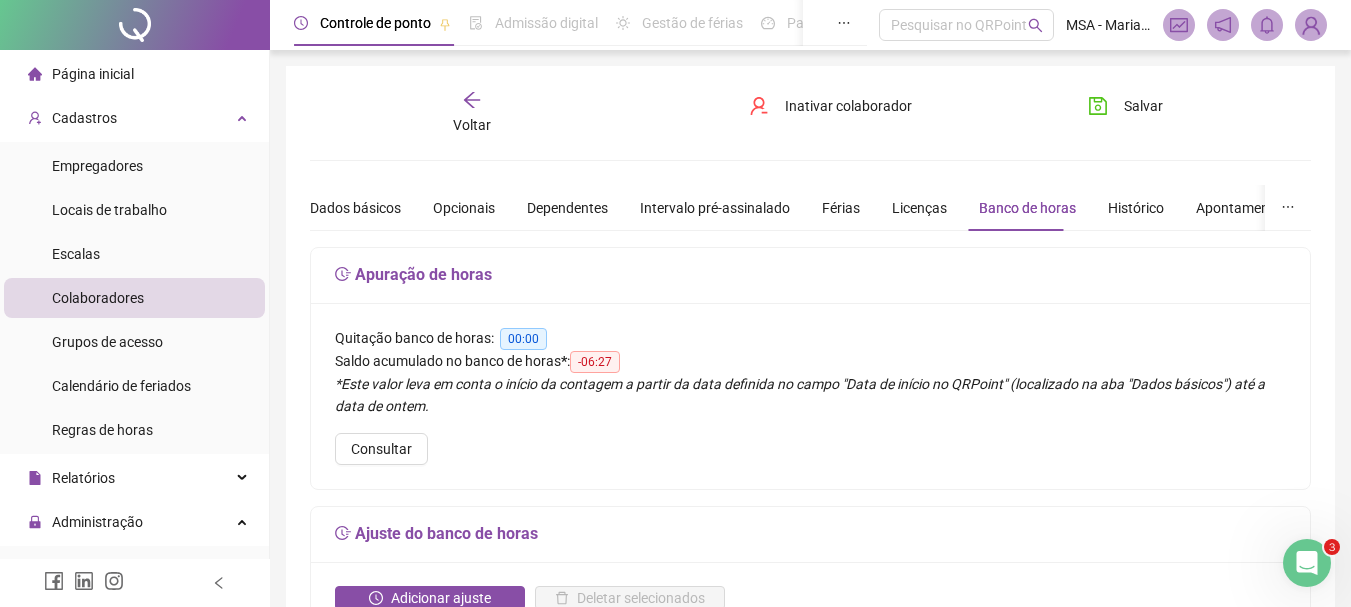 click 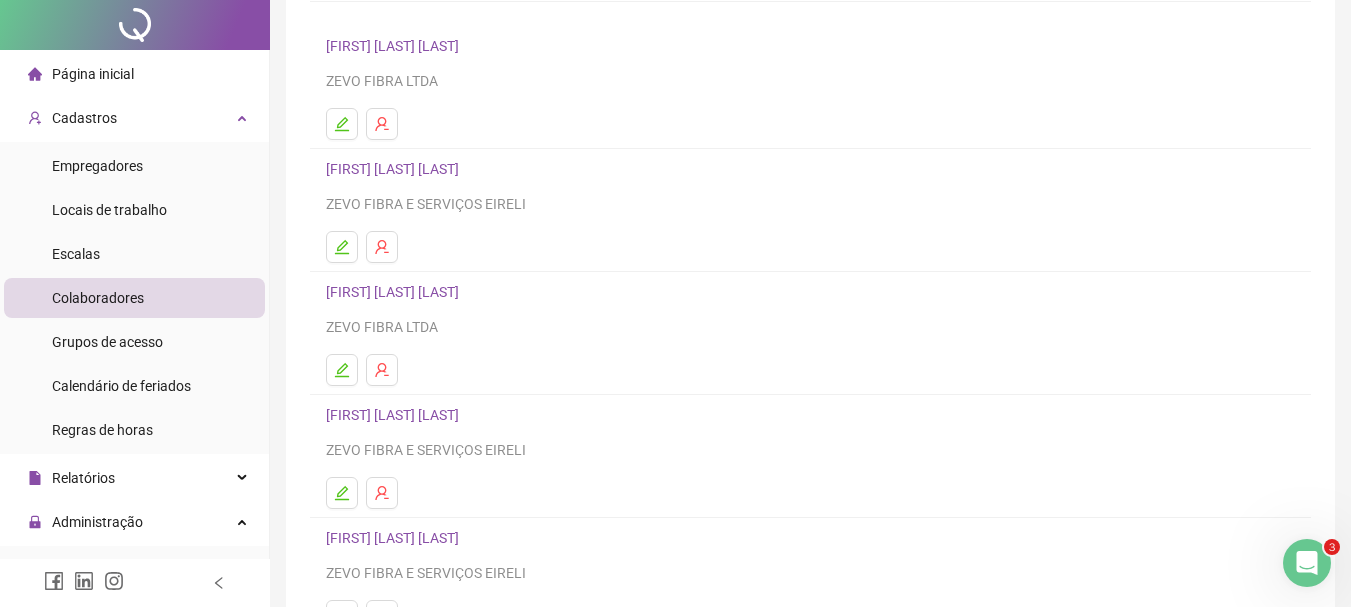 scroll, scrollTop: 0, scrollLeft: 0, axis: both 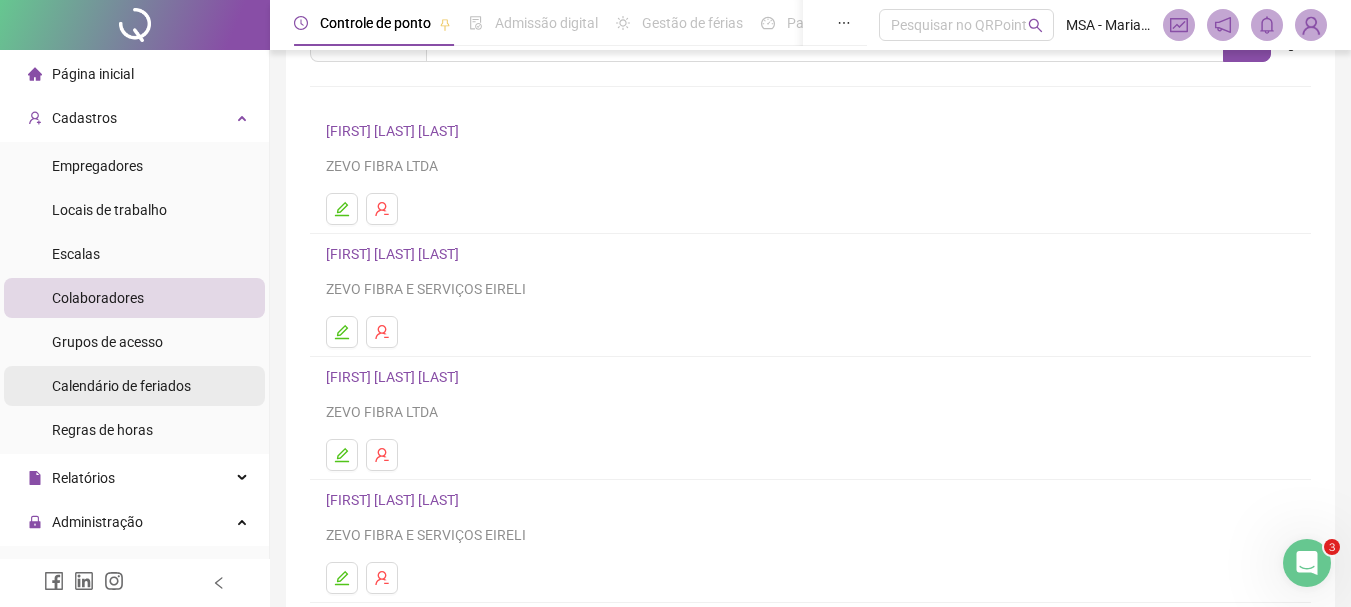 click on "Calendário de feriados" at bounding box center [121, 386] 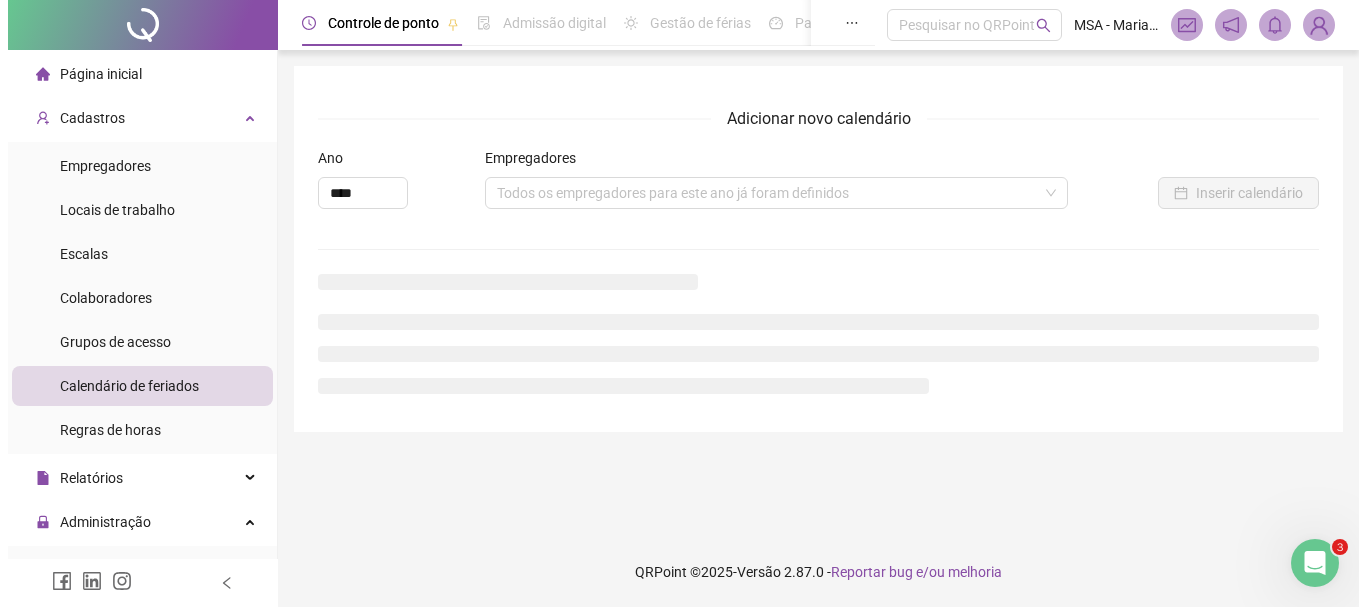 scroll, scrollTop: 0, scrollLeft: 0, axis: both 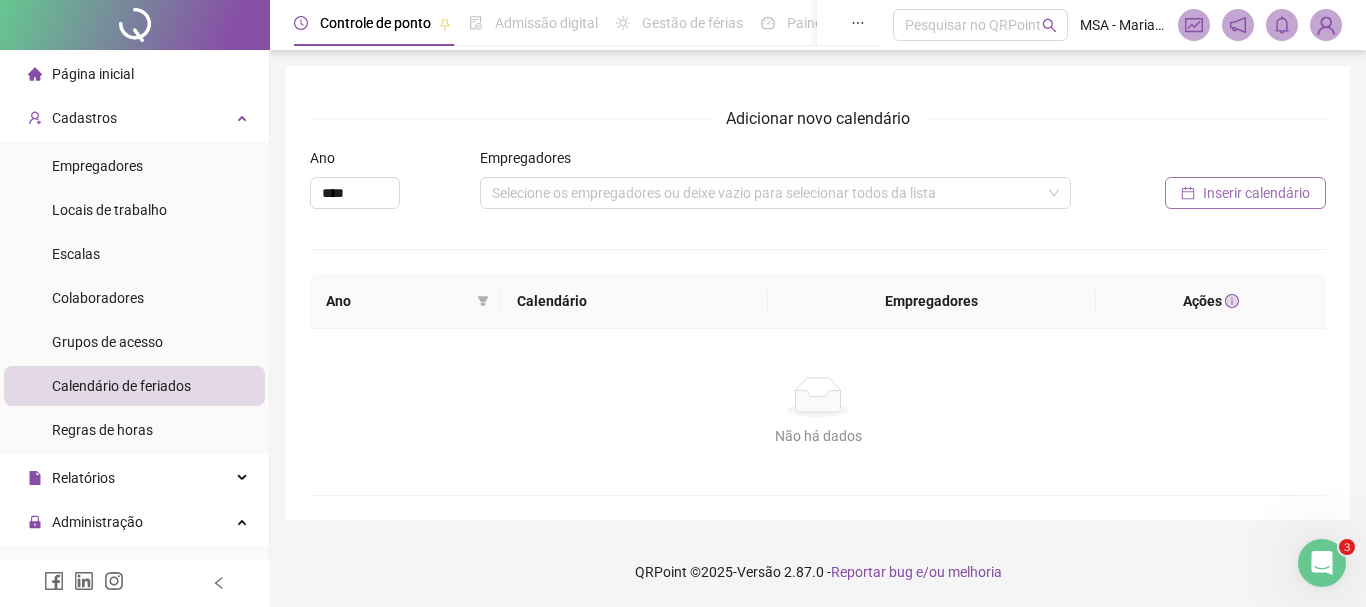 click on "Inserir calendário" at bounding box center [1256, 193] 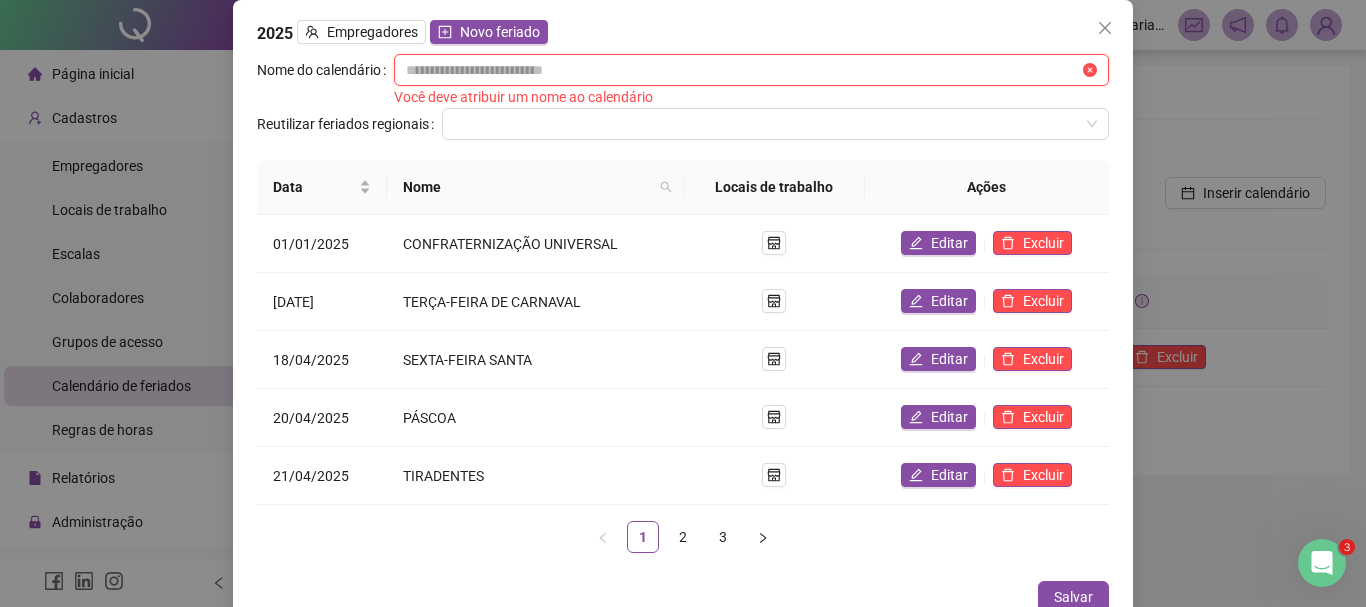 click at bounding box center [742, 70] 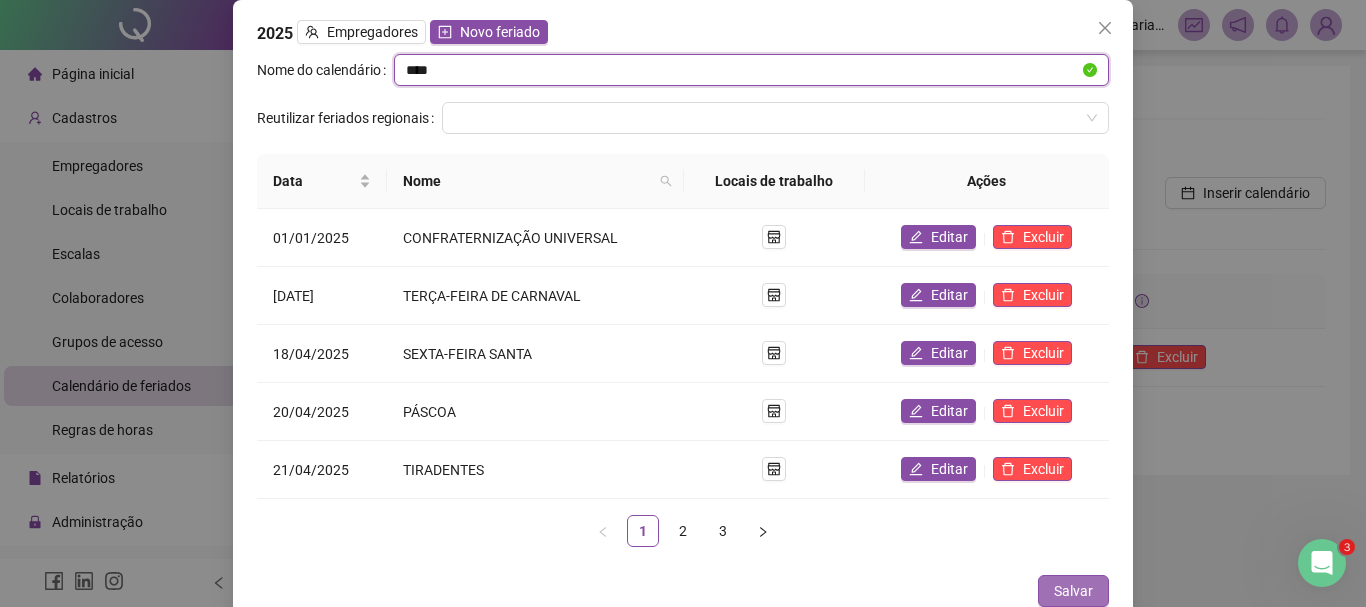 type on "****" 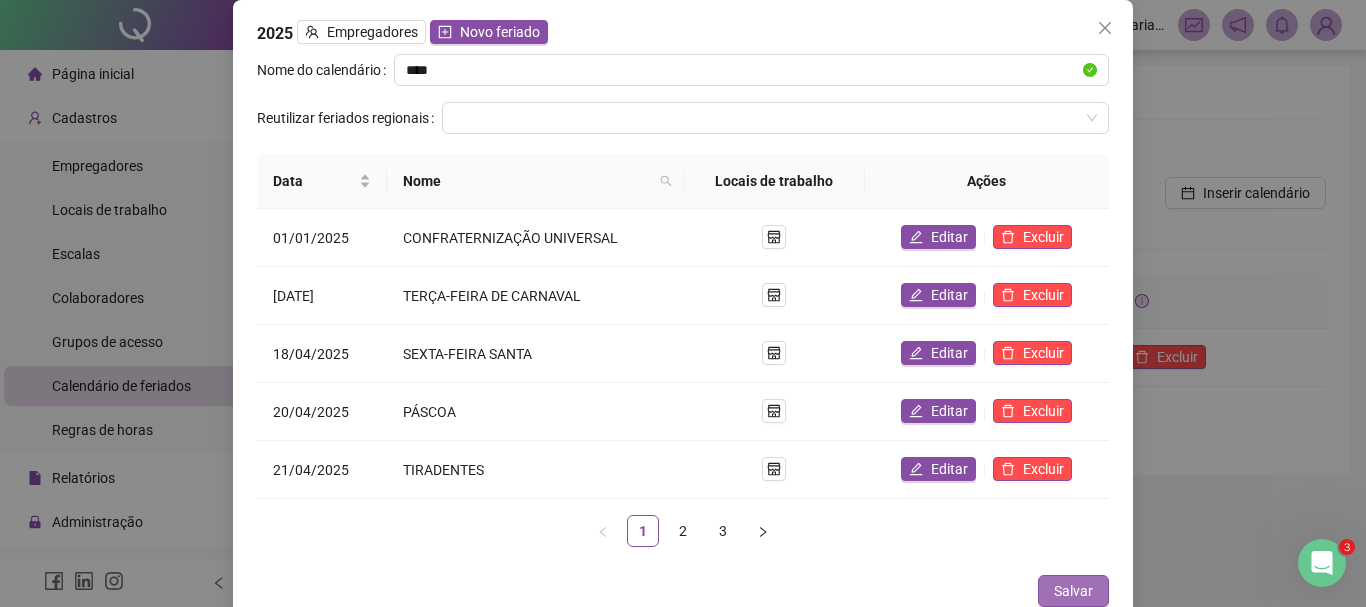 click on "Salvar" at bounding box center [1073, 591] 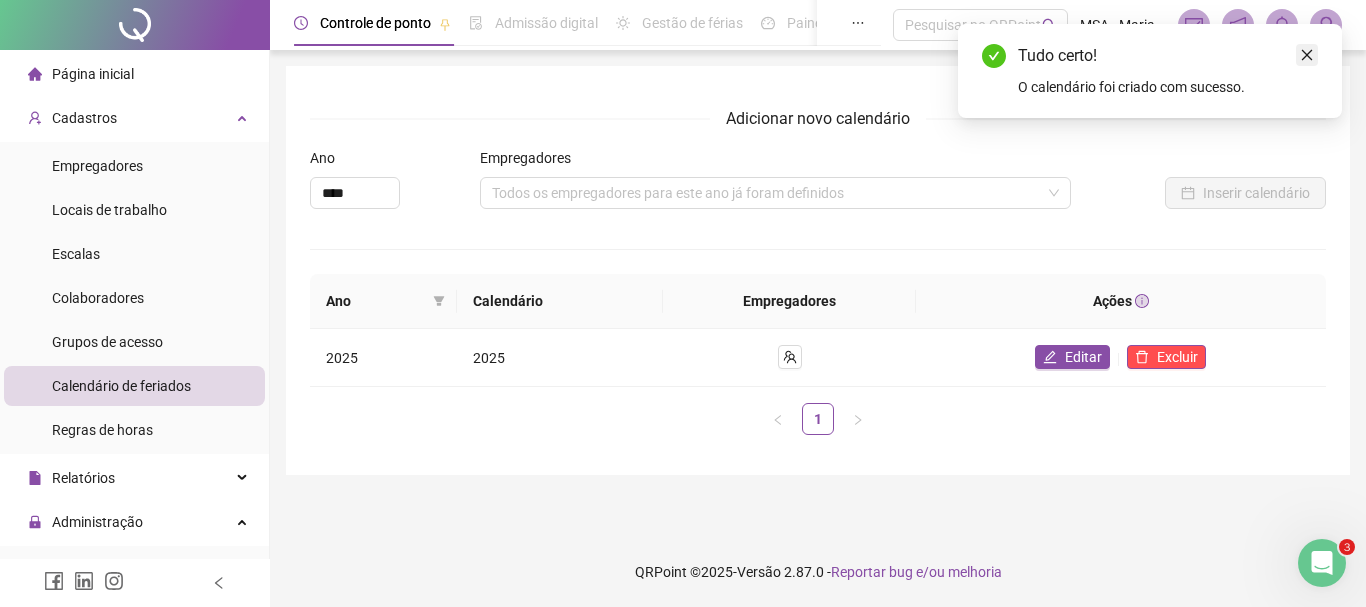 click 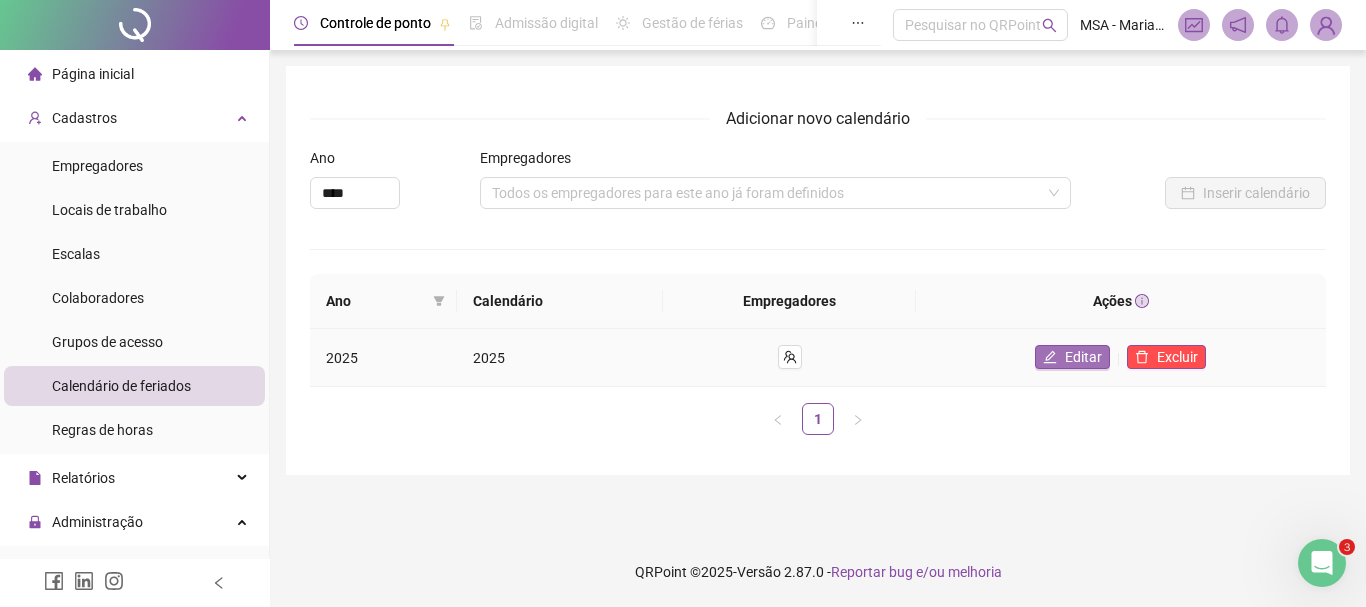 click on "Editar" at bounding box center [1072, 357] 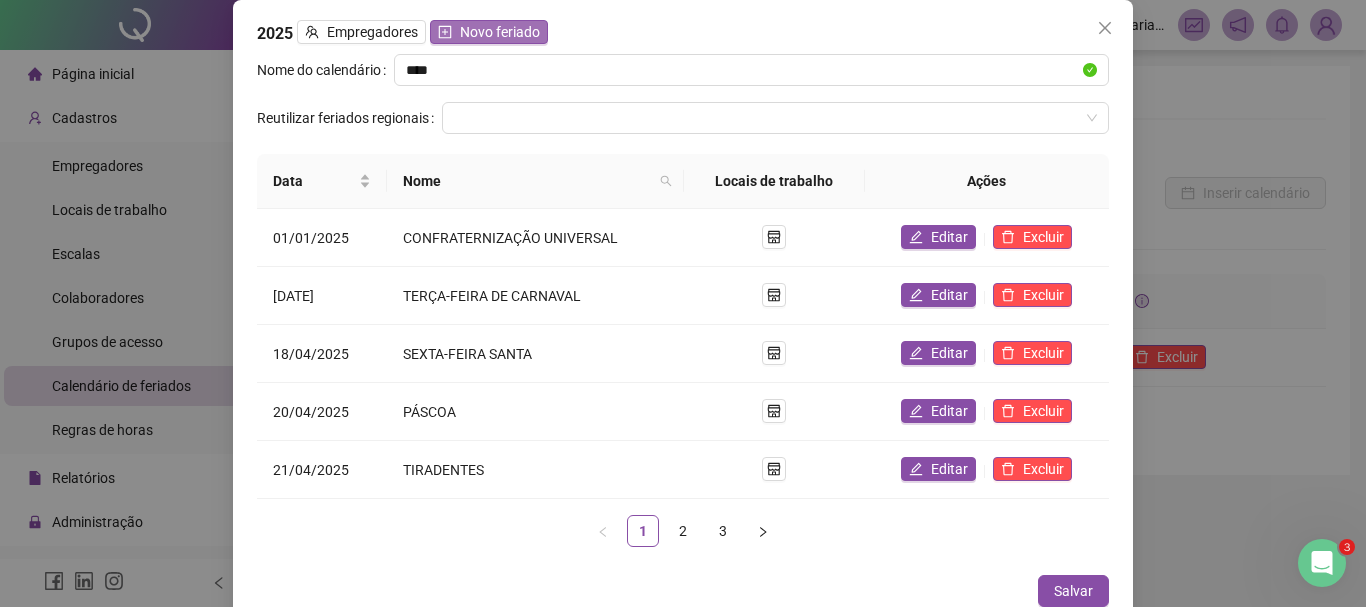 click on "Novo feriado" at bounding box center (500, 32) 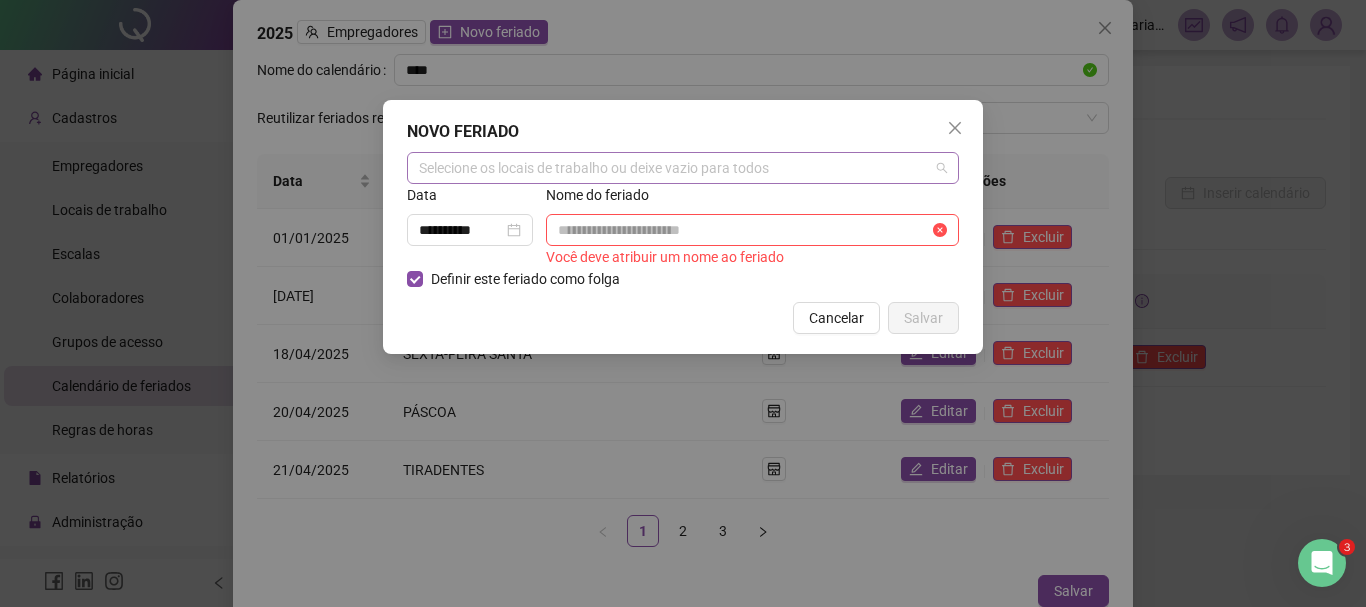 click on "Selecione os locais de trabalho ou deixe vazio para todos" at bounding box center (683, 168) 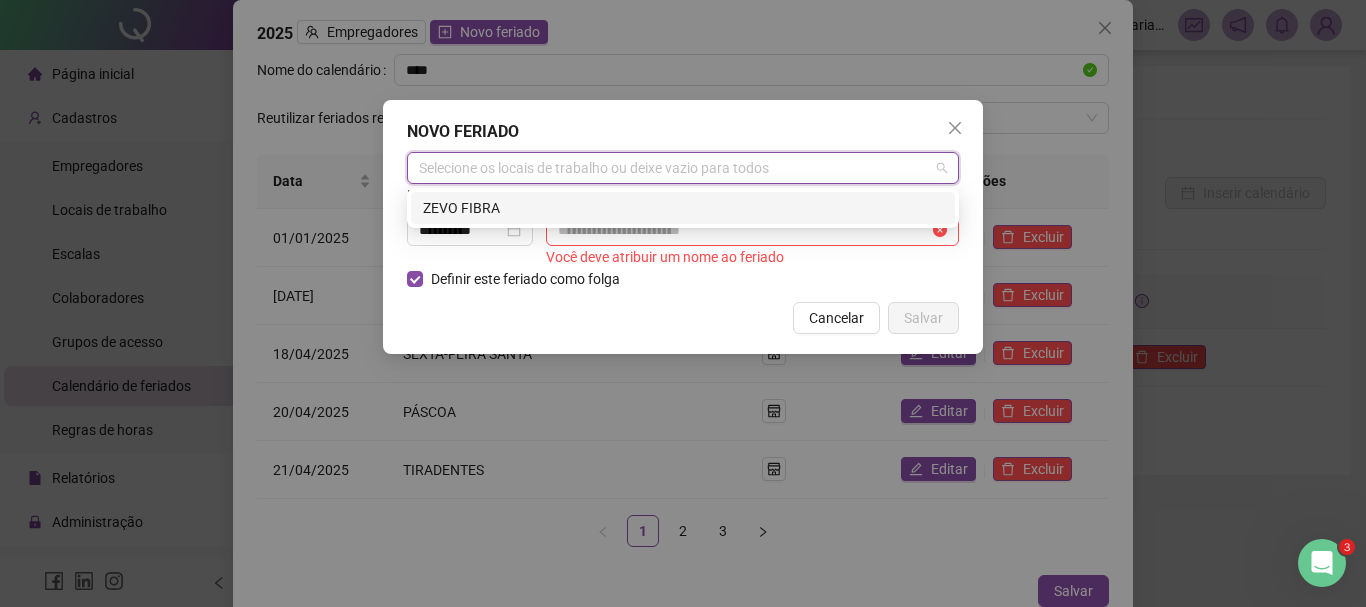 click on "ZEVO FIBRA" at bounding box center [683, 208] 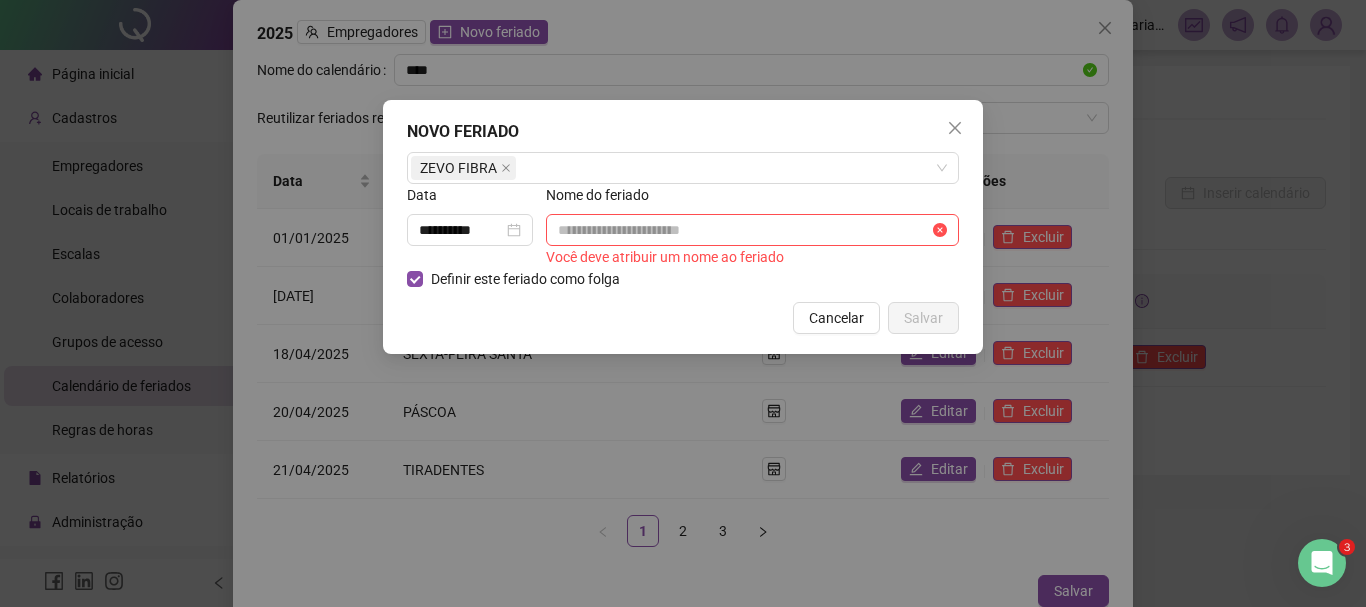 click on "NOVO FERIADO" at bounding box center [683, 132] 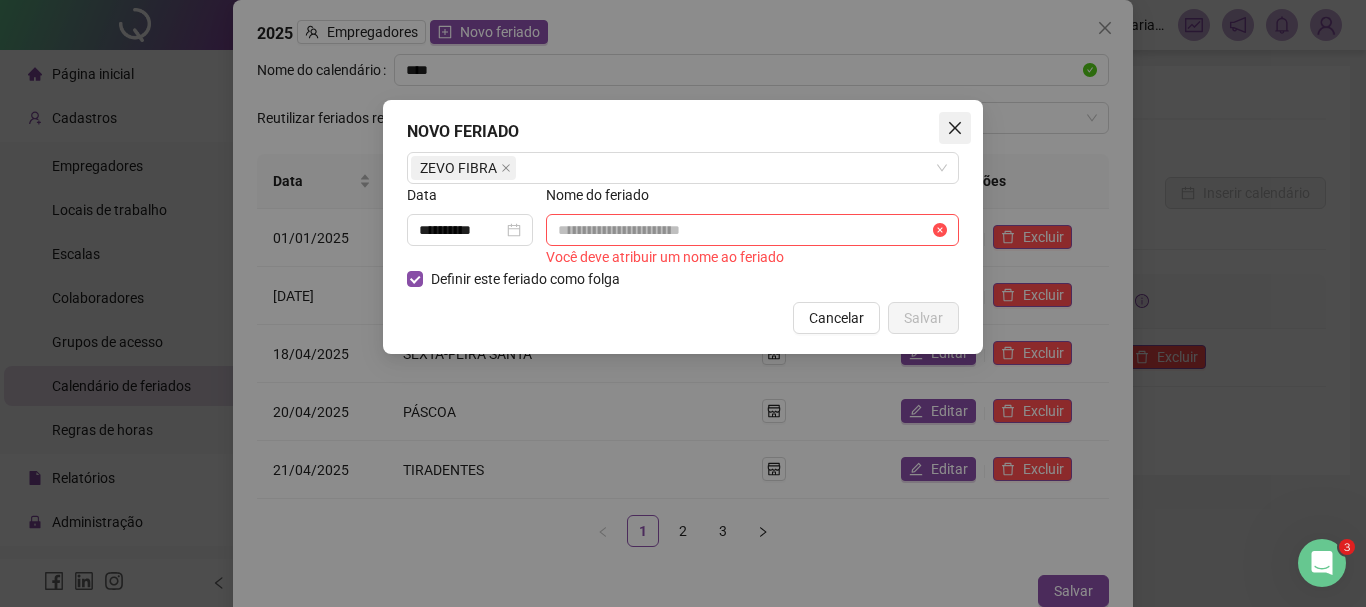 click at bounding box center (955, 128) 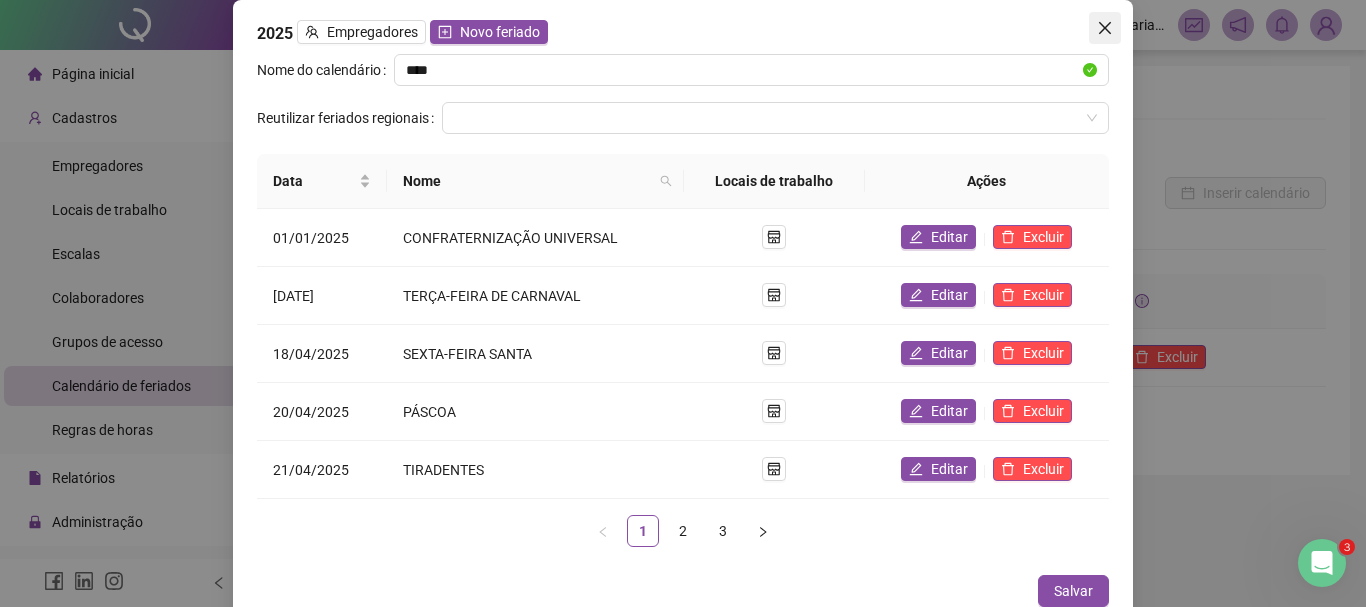 click 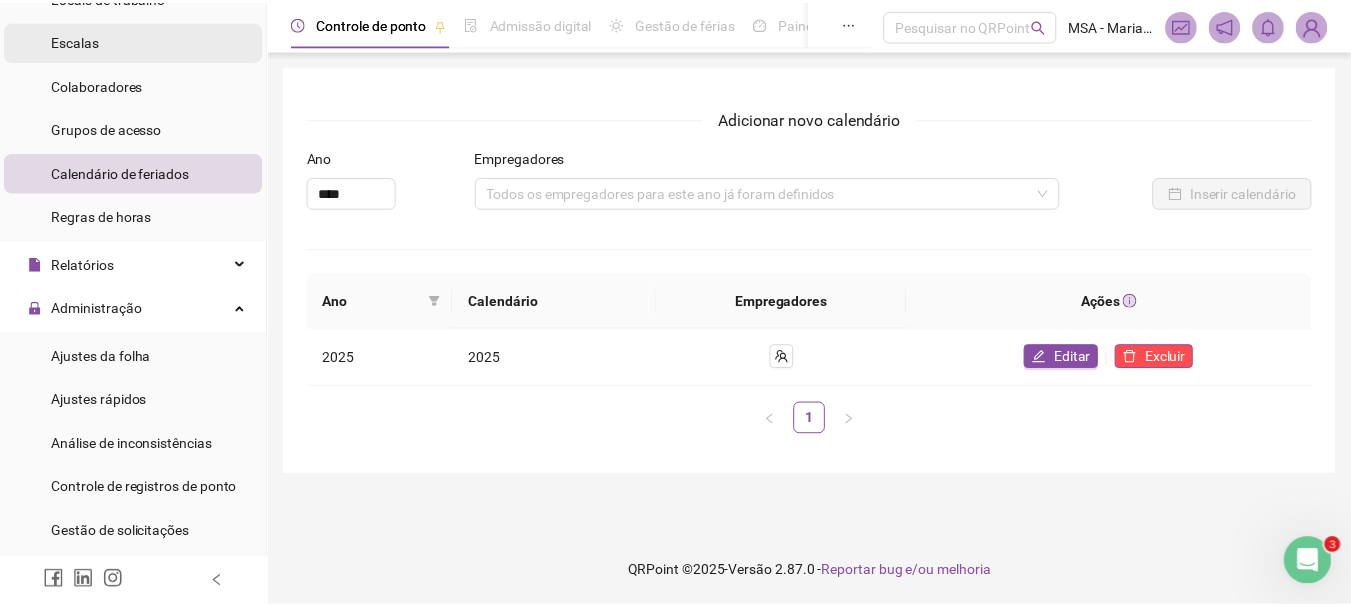 scroll, scrollTop: 214, scrollLeft: 0, axis: vertical 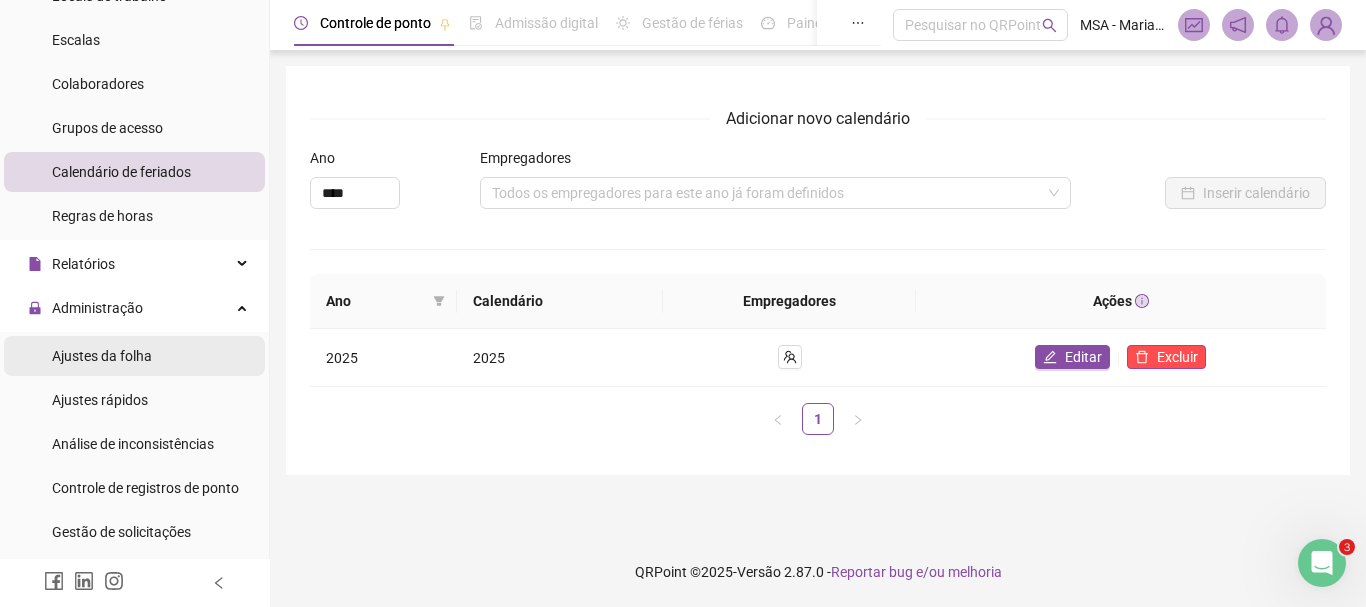 click on "Ajustes da folha" at bounding box center (102, 356) 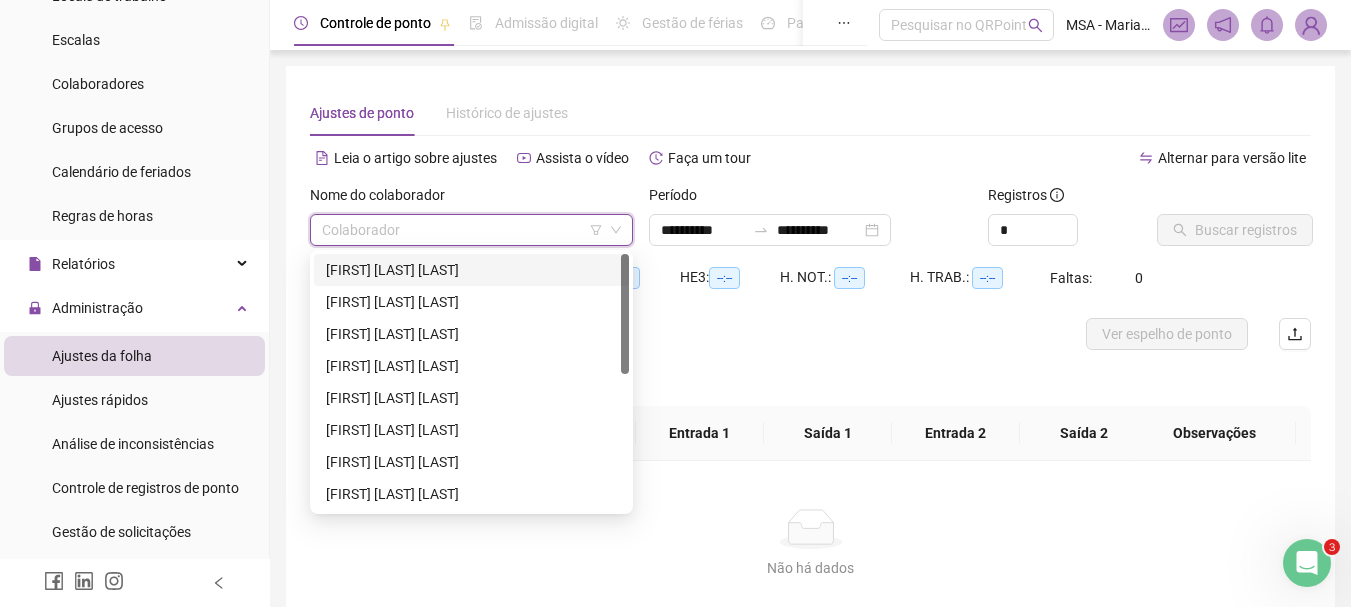 click at bounding box center [465, 230] 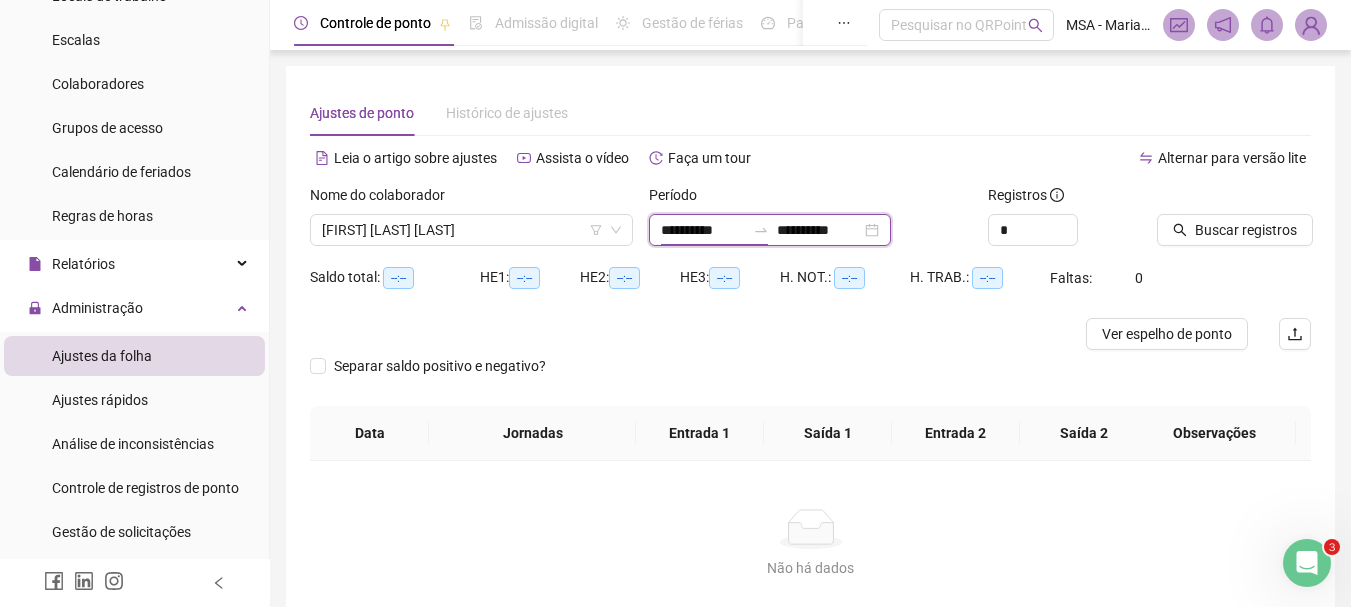 click on "**********" at bounding box center (703, 230) 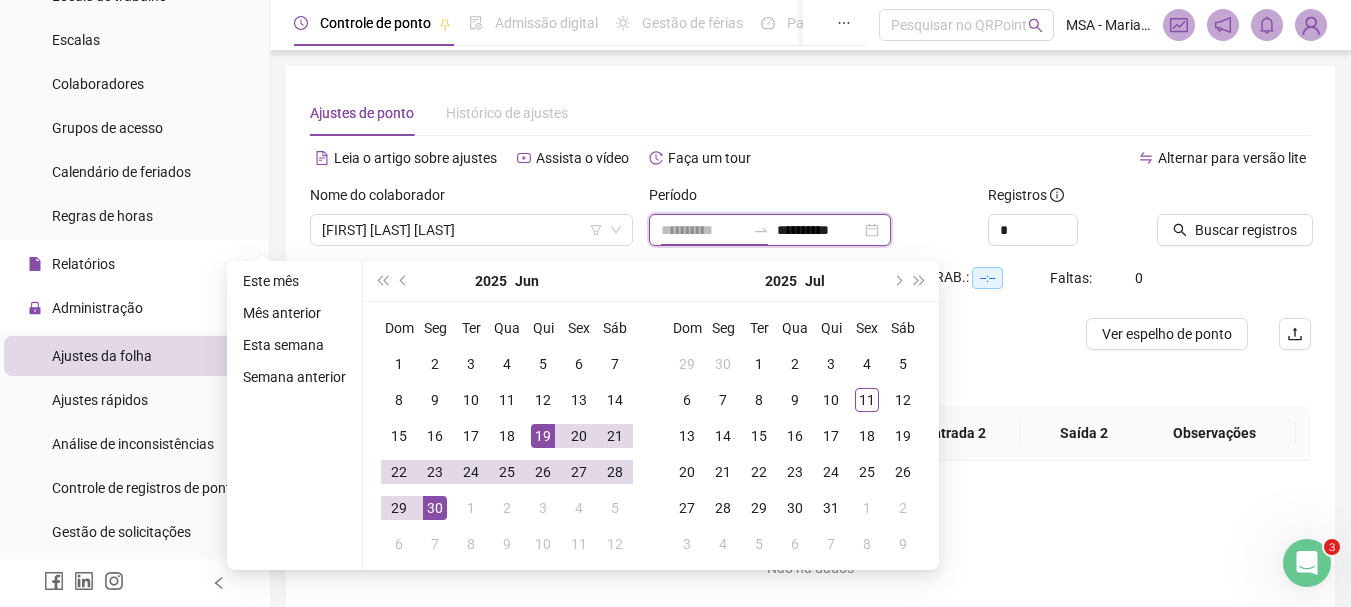 type on "**********" 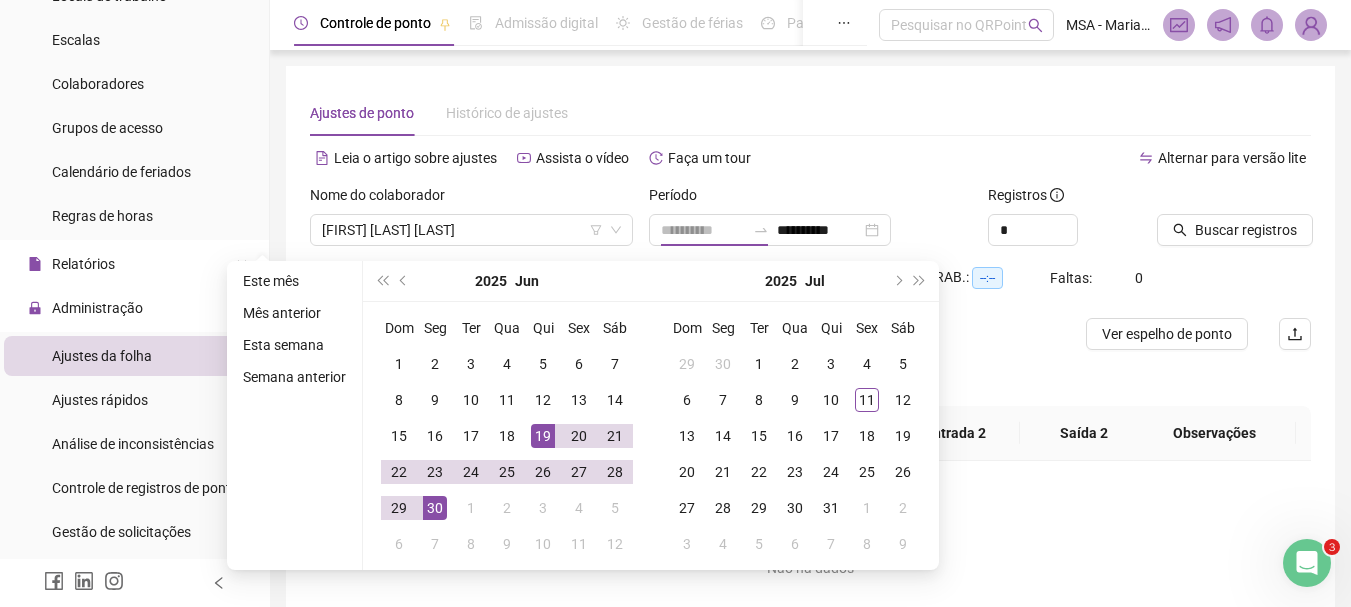 click on "19" at bounding box center (543, 436) 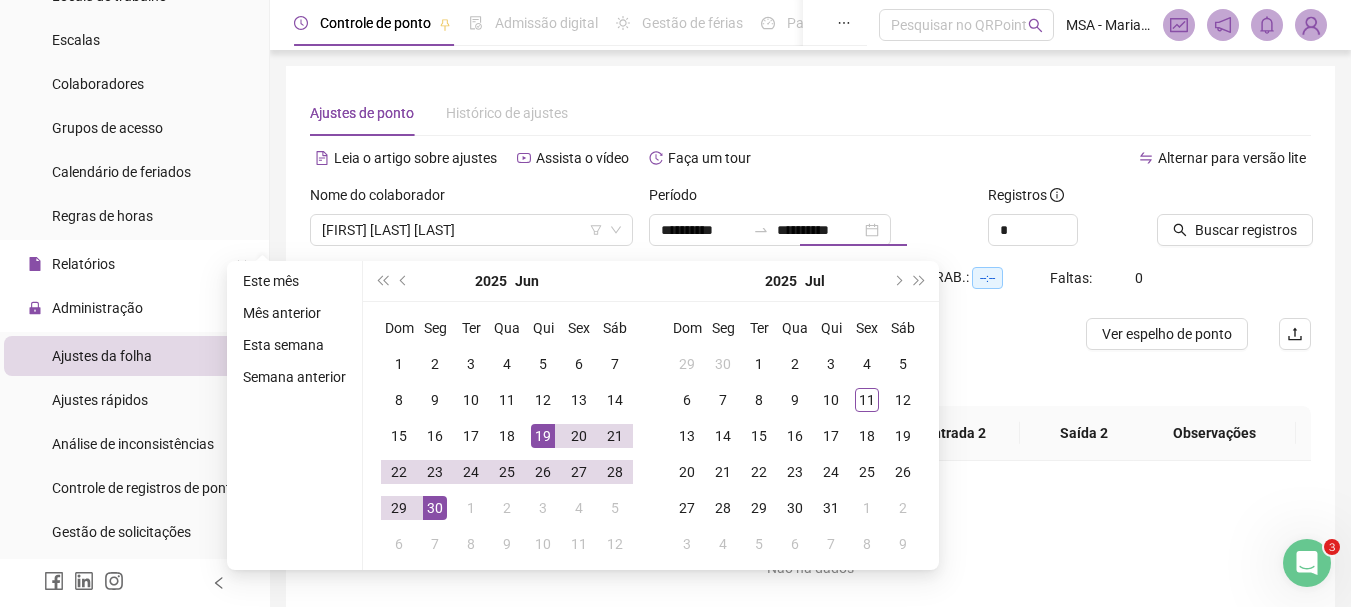 type on "**********" 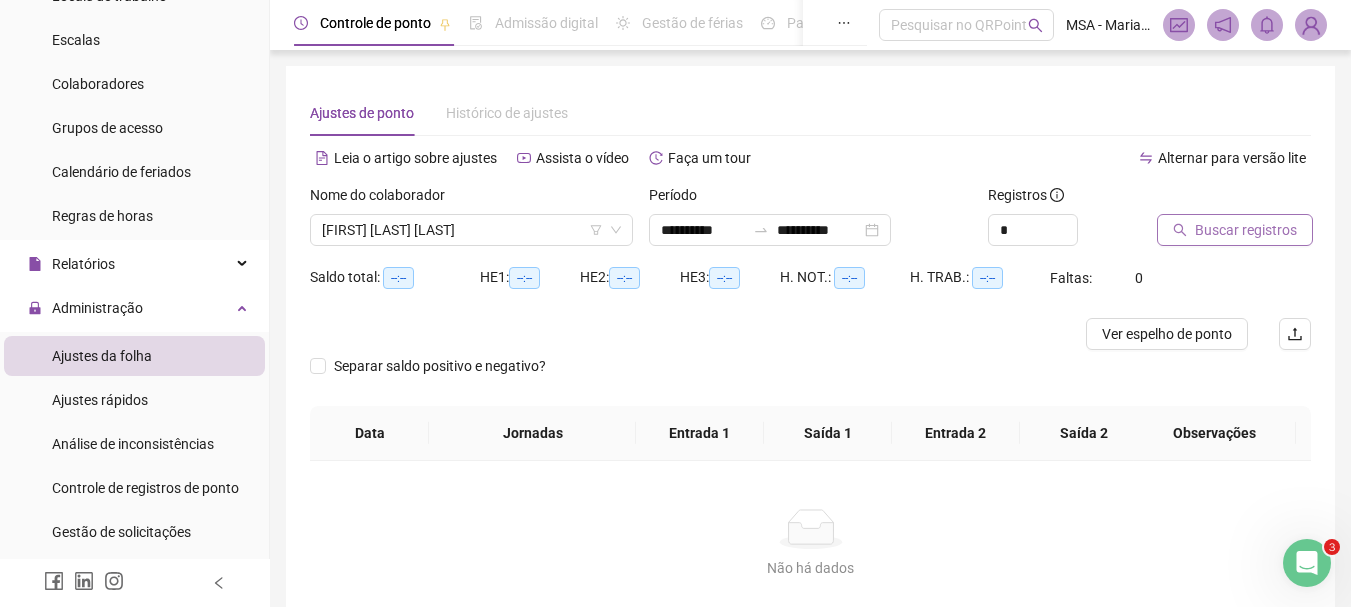 click on "Buscar registros" at bounding box center (1246, 230) 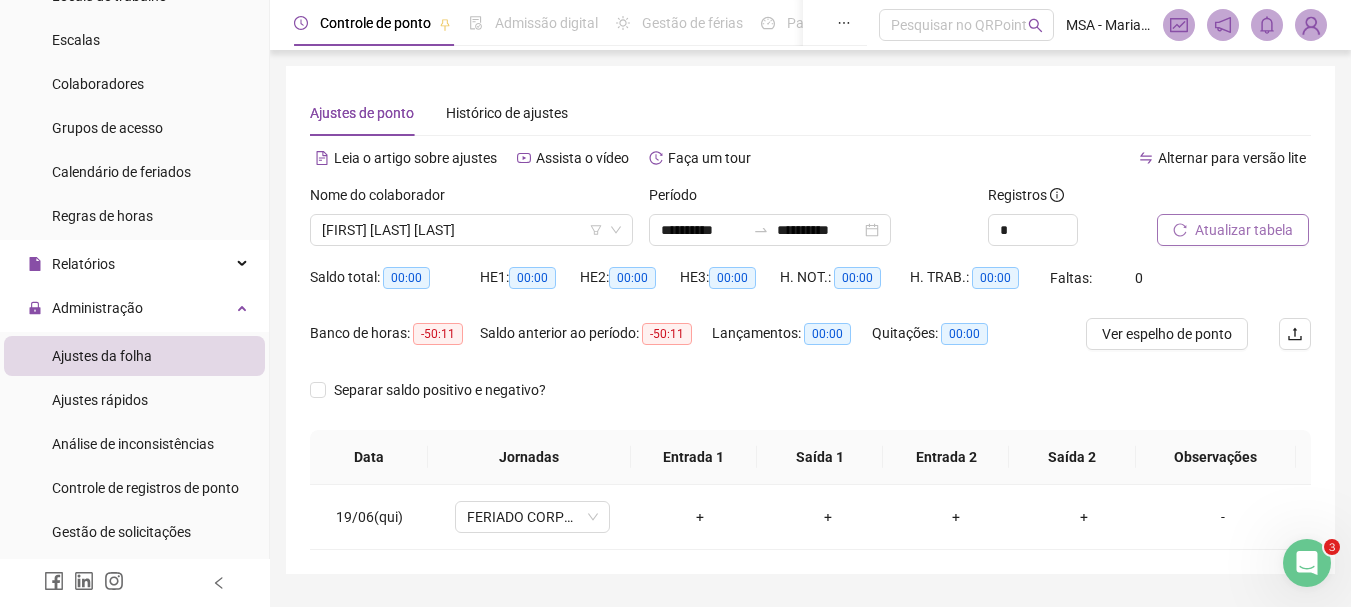 scroll, scrollTop: 53, scrollLeft: 0, axis: vertical 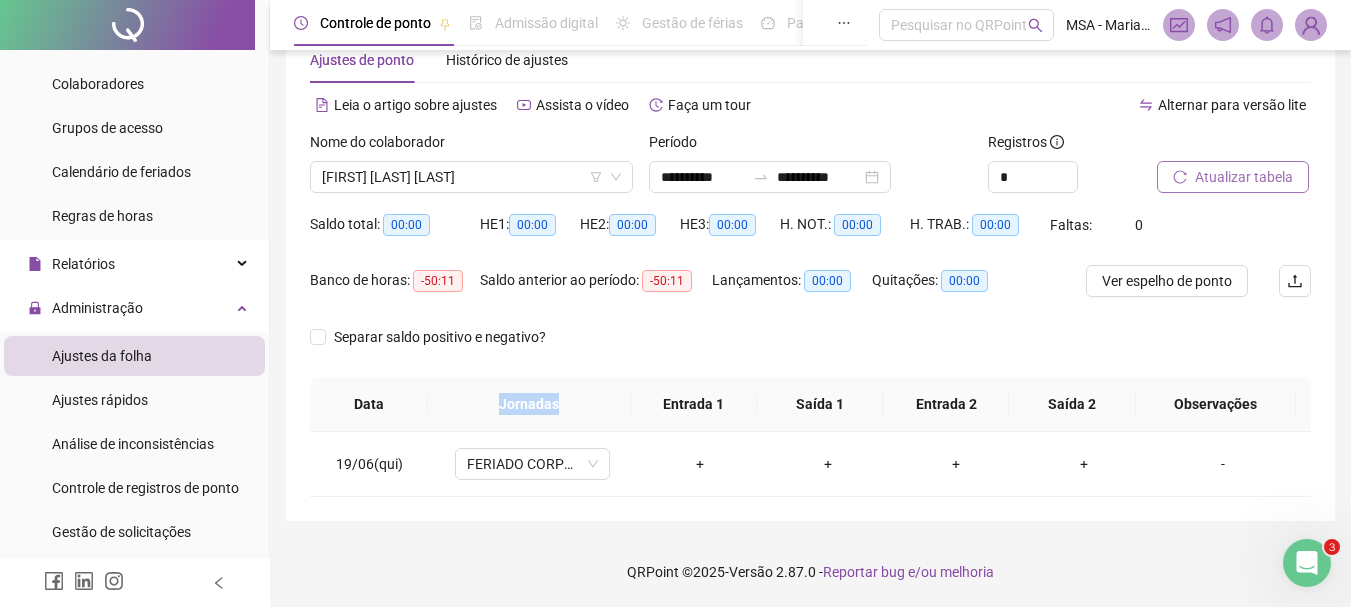 drag, startPoint x: 468, startPoint y: 394, endPoint x: 568, endPoint y: 394, distance: 100 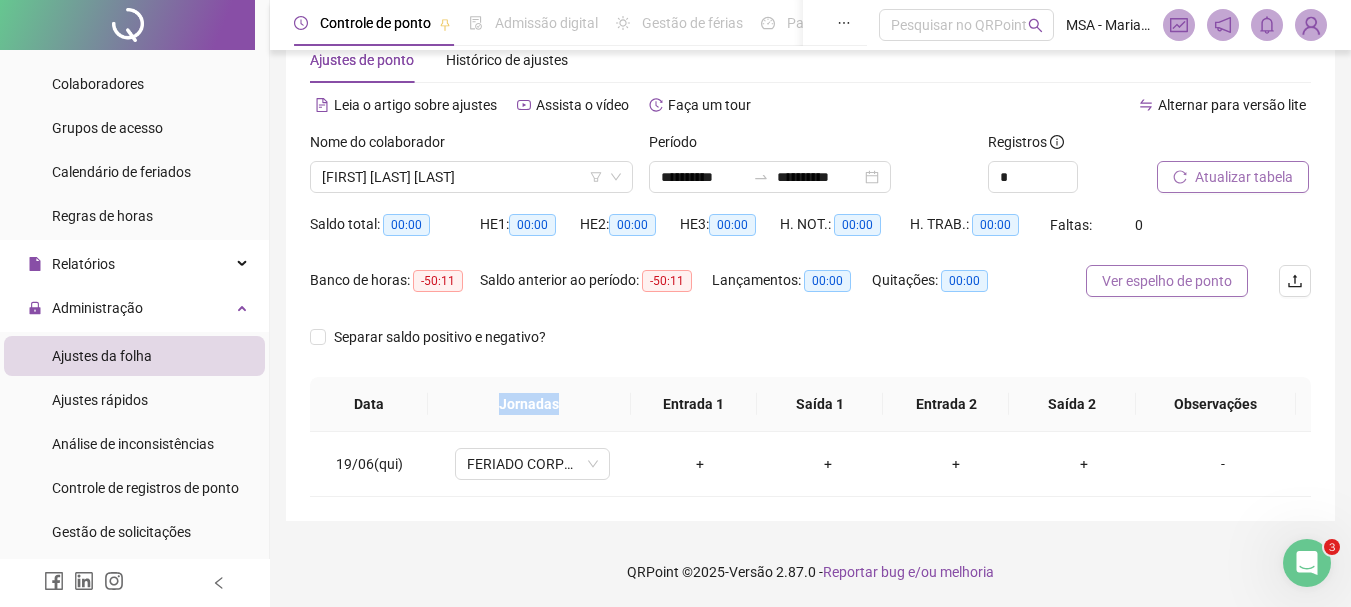 click on "Ver espelho de ponto" at bounding box center [1167, 281] 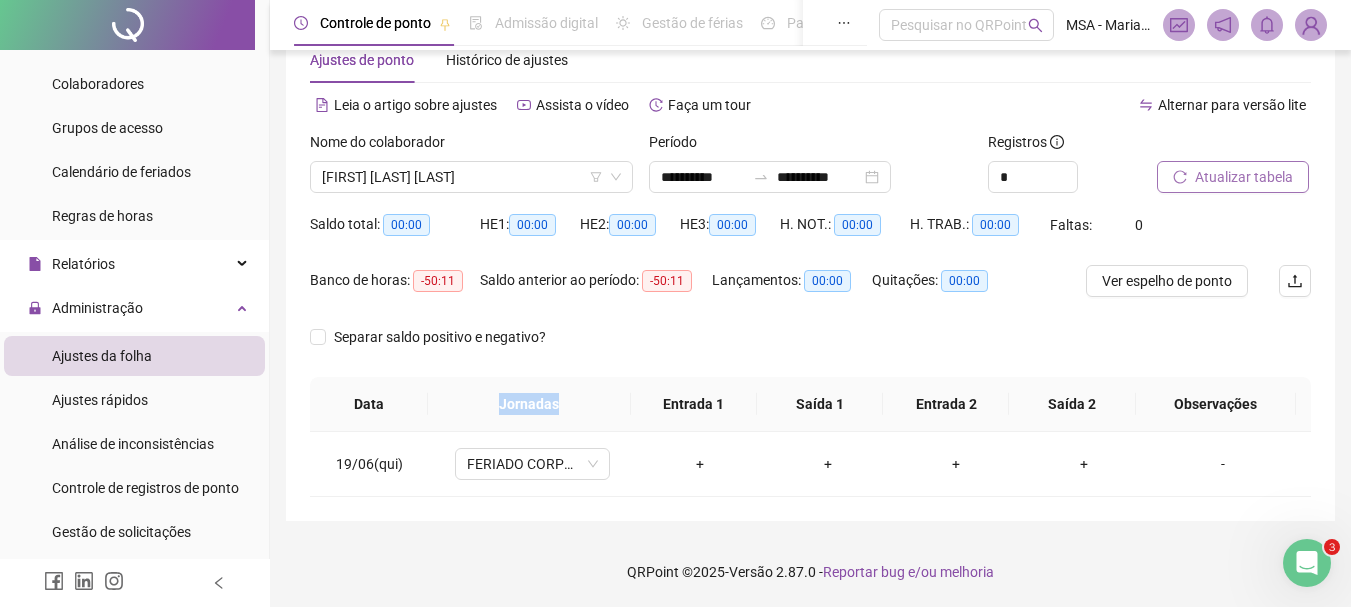 scroll, scrollTop: 0, scrollLeft: 0, axis: both 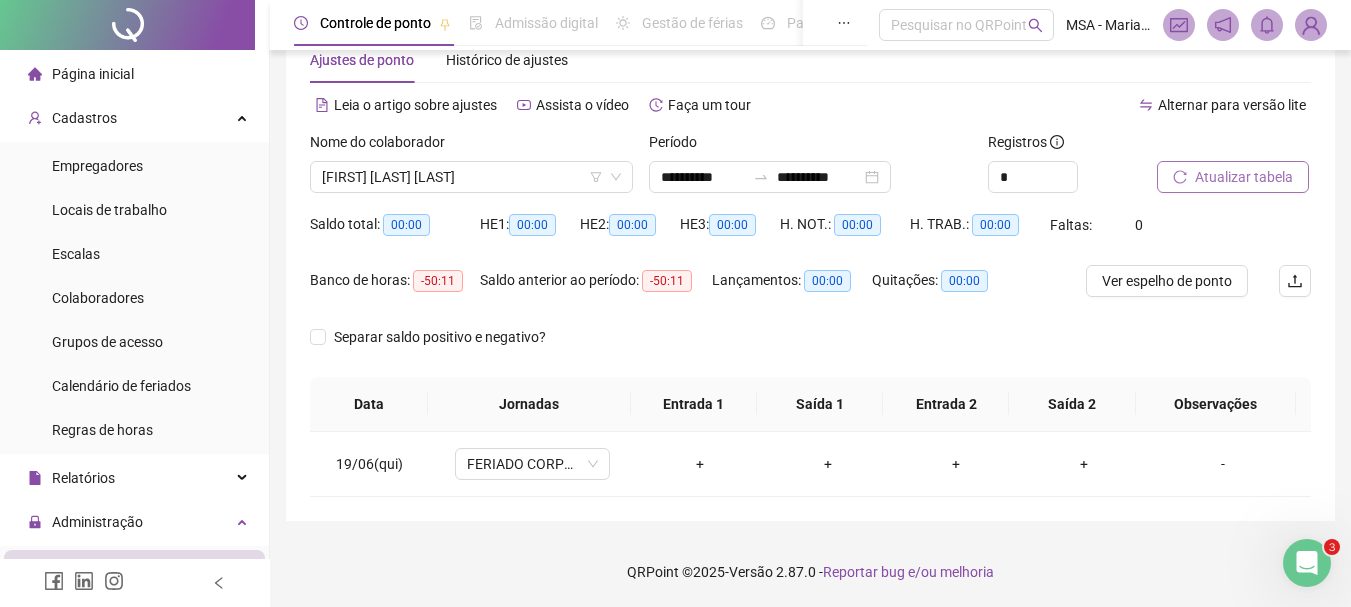 click on "Página inicial" at bounding box center (134, 74) 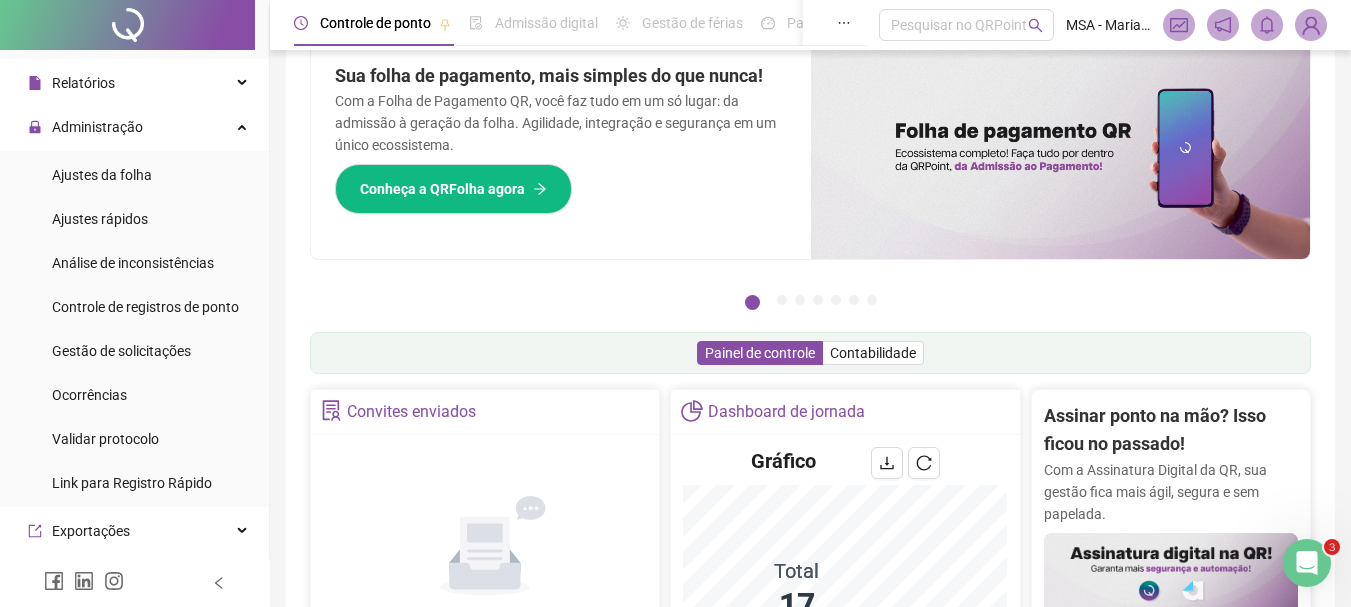 scroll, scrollTop: 408, scrollLeft: 0, axis: vertical 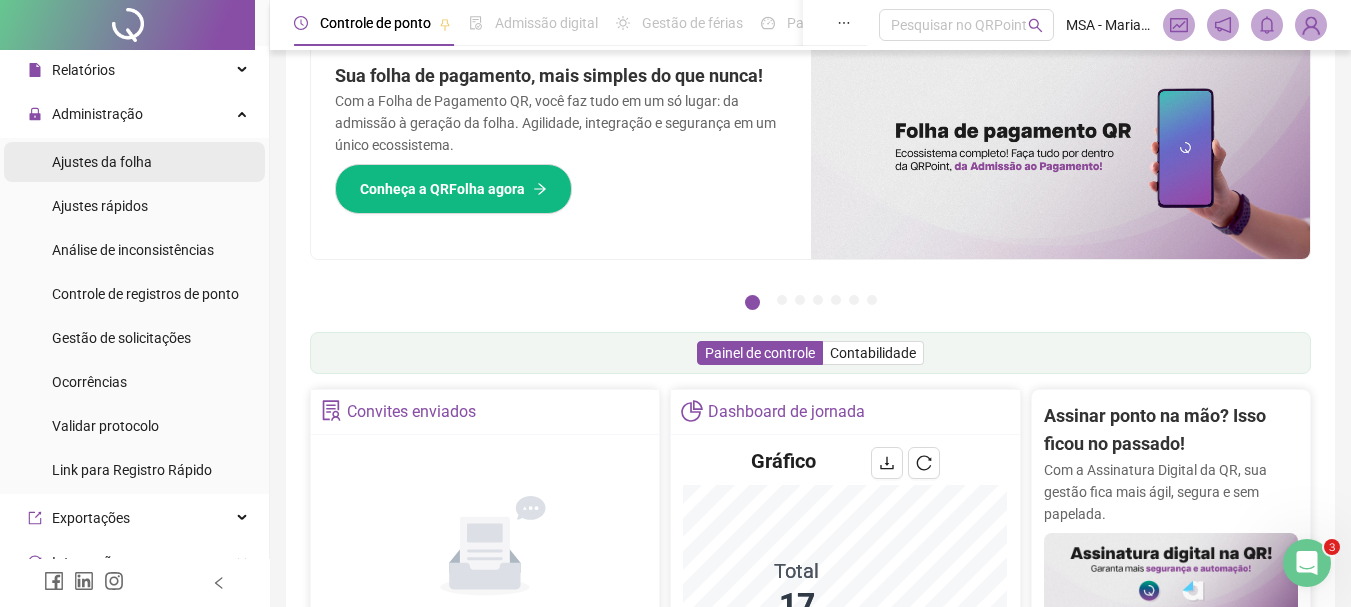 click on "Ajustes da folha" at bounding box center (102, 162) 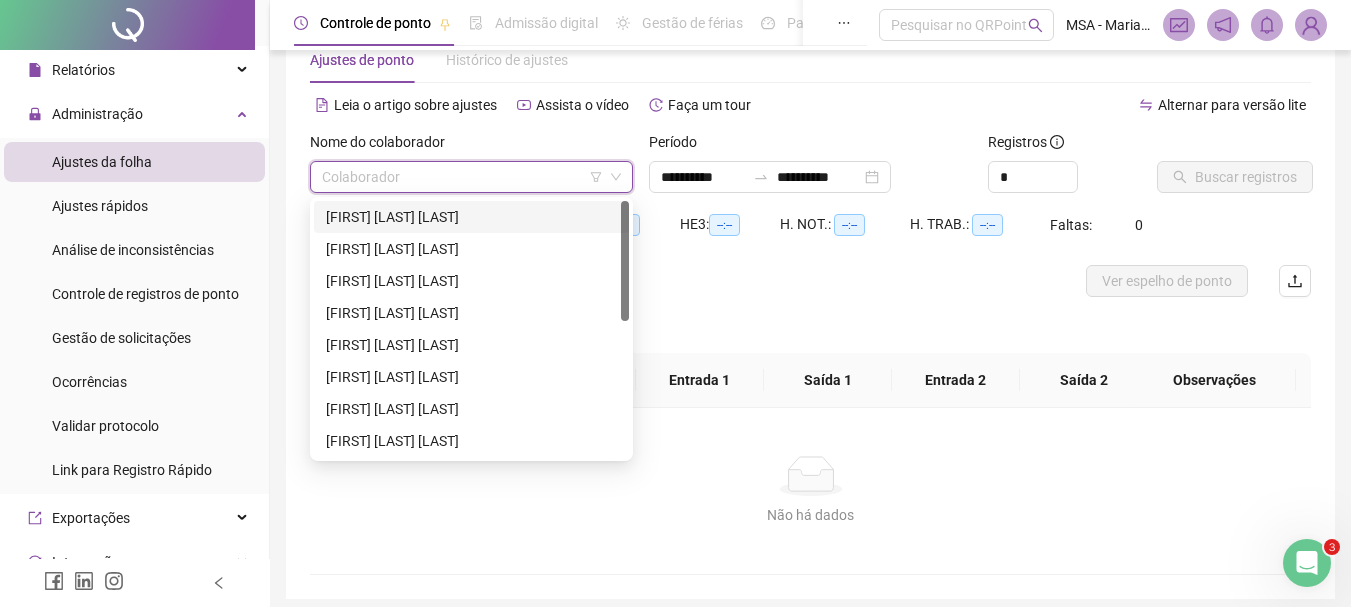 click at bounding box center (465, 177) 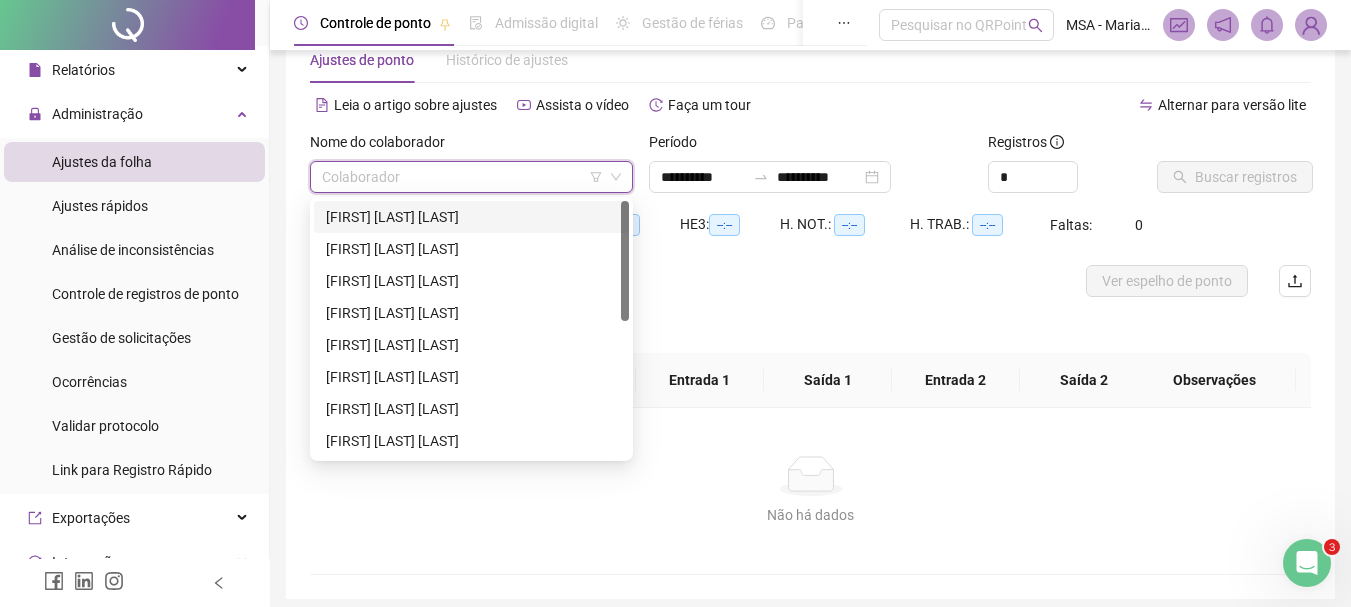 click on "[FIRST] [LAST] [LAST]" at bounding box center [471, 217] 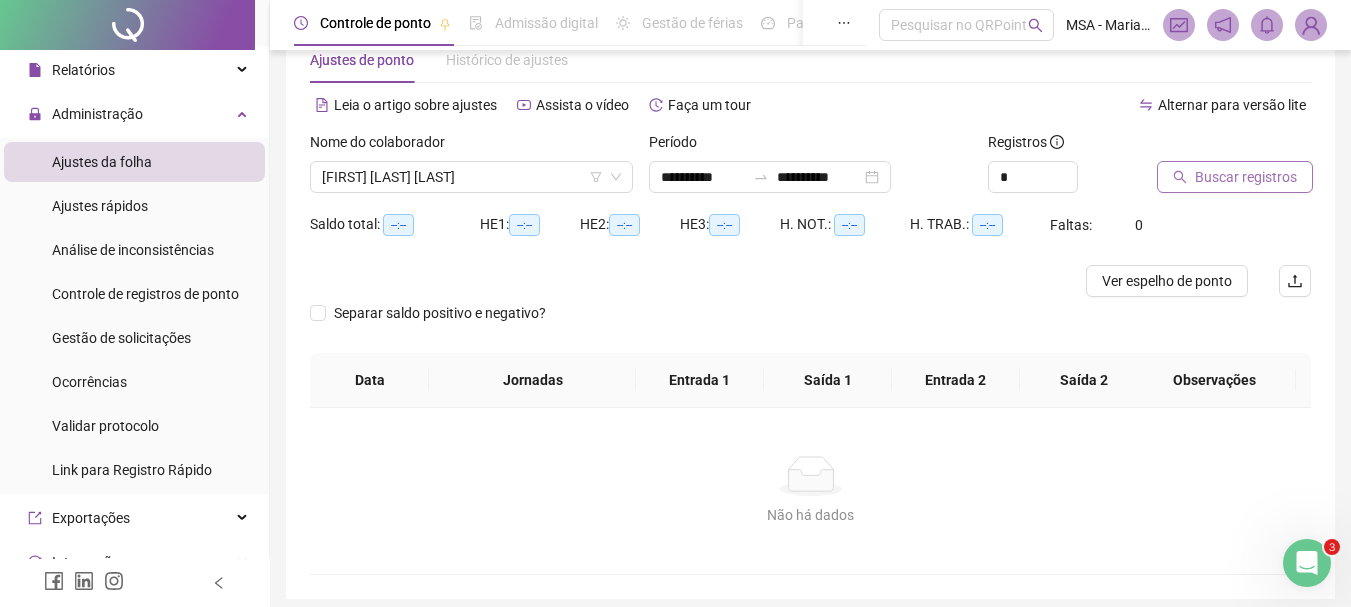 click 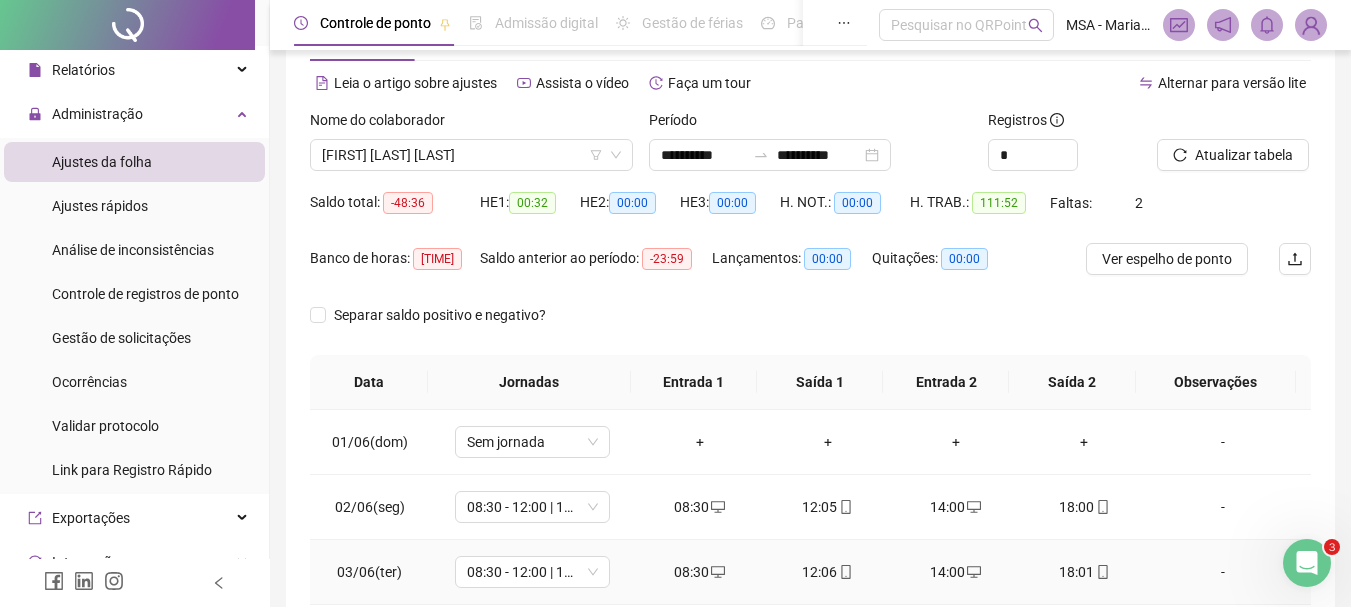 scroll, scrollTop: 57, scrollLeft: 0, axis: vertical 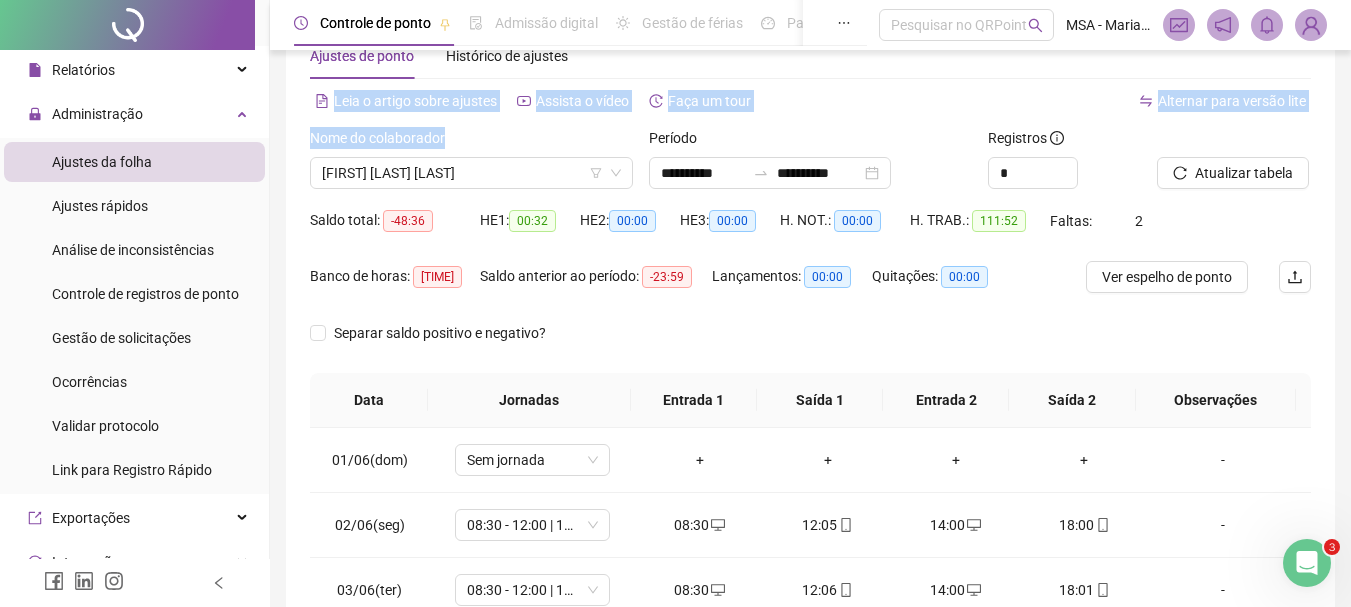 drag, startPoint x: 470, startPoint y: 133, endPoint x: 307, endPoint y: 125, distance: 163.1962 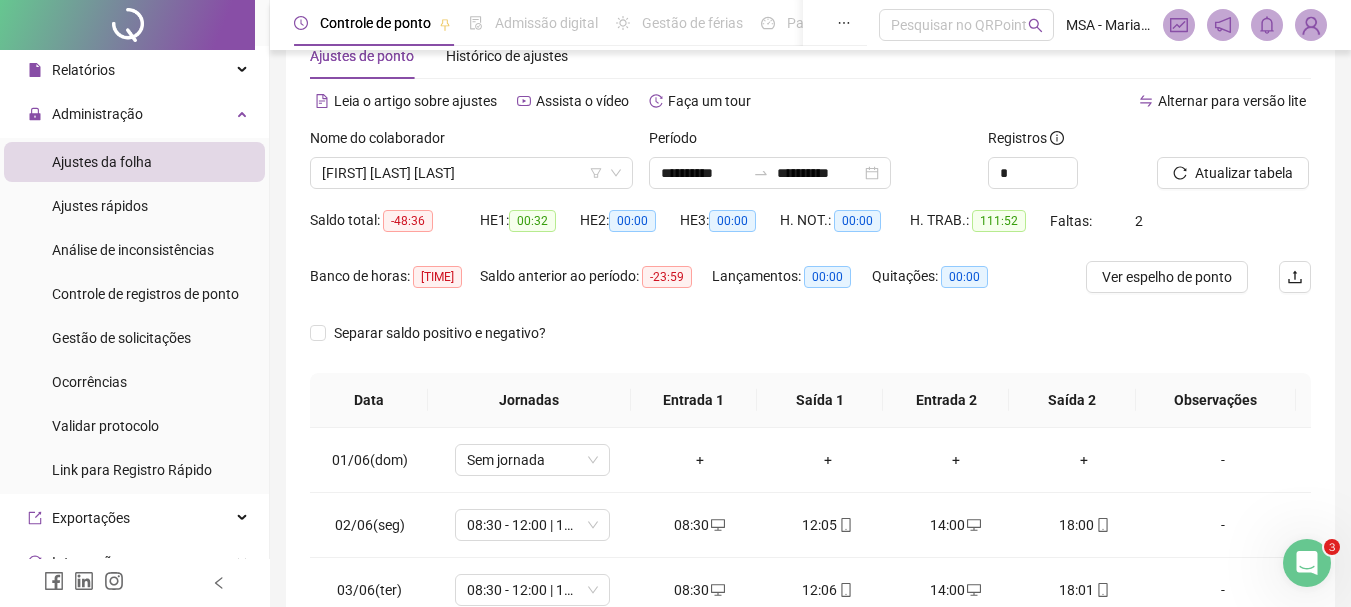 click on "**********" at bounding box center [810, 444] 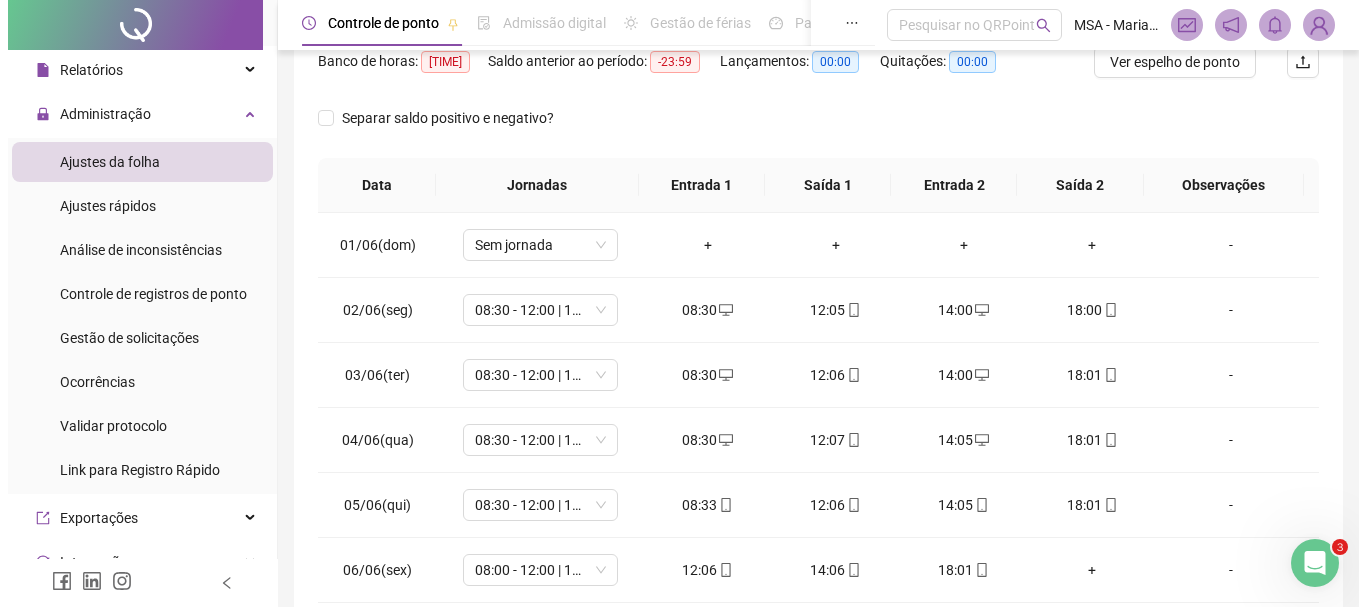 scroll, scrollTop: 277, scrollLeft: 0, axis: vertical 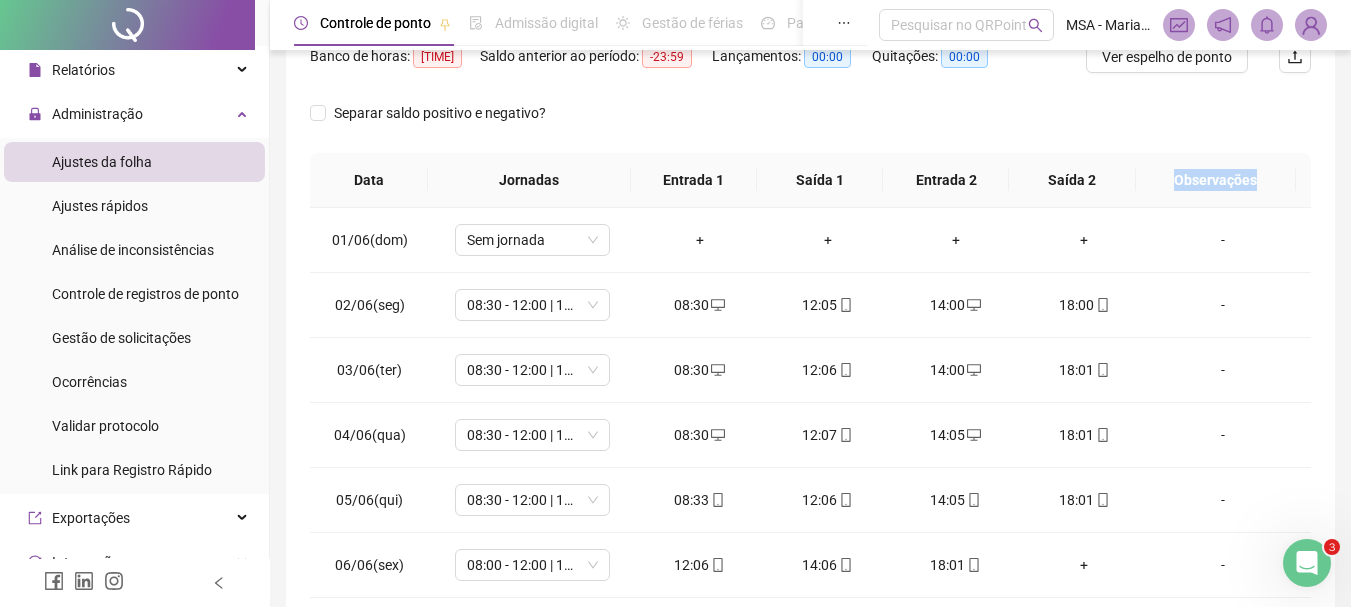 drag, startPoint x: 1164, startPoint y: 177, endPoint x: 1285, endPoint y: 175, distance: 121.016525 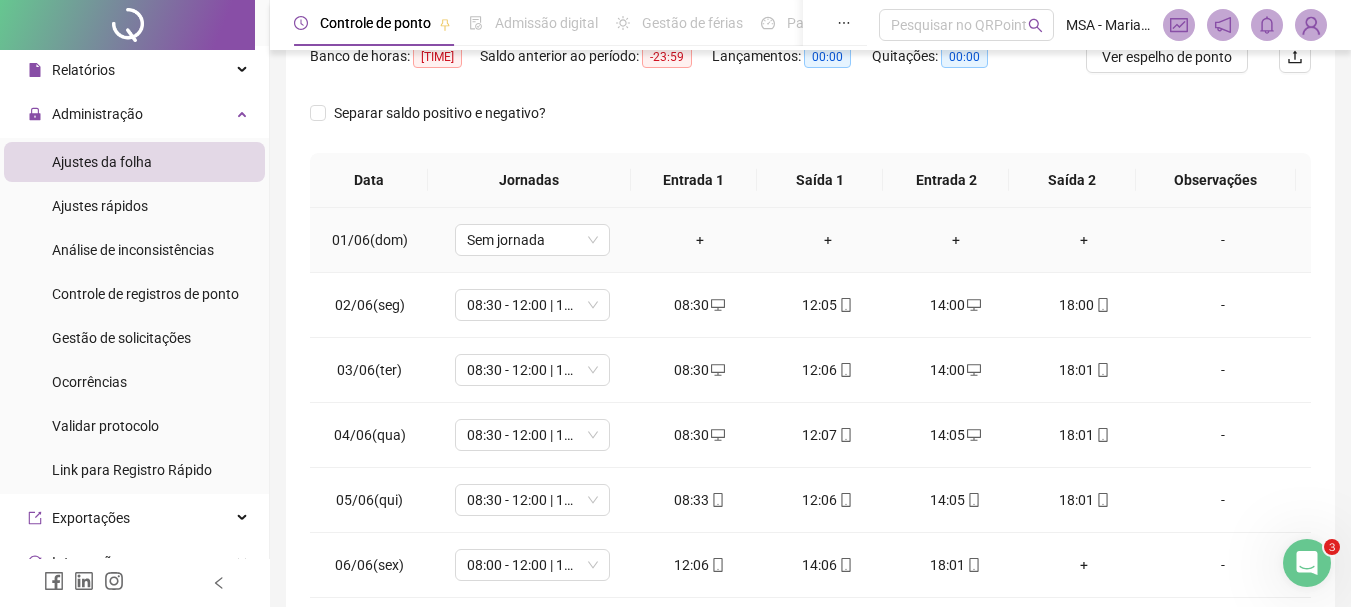 click on "-" at bounding box center [1223, 240] 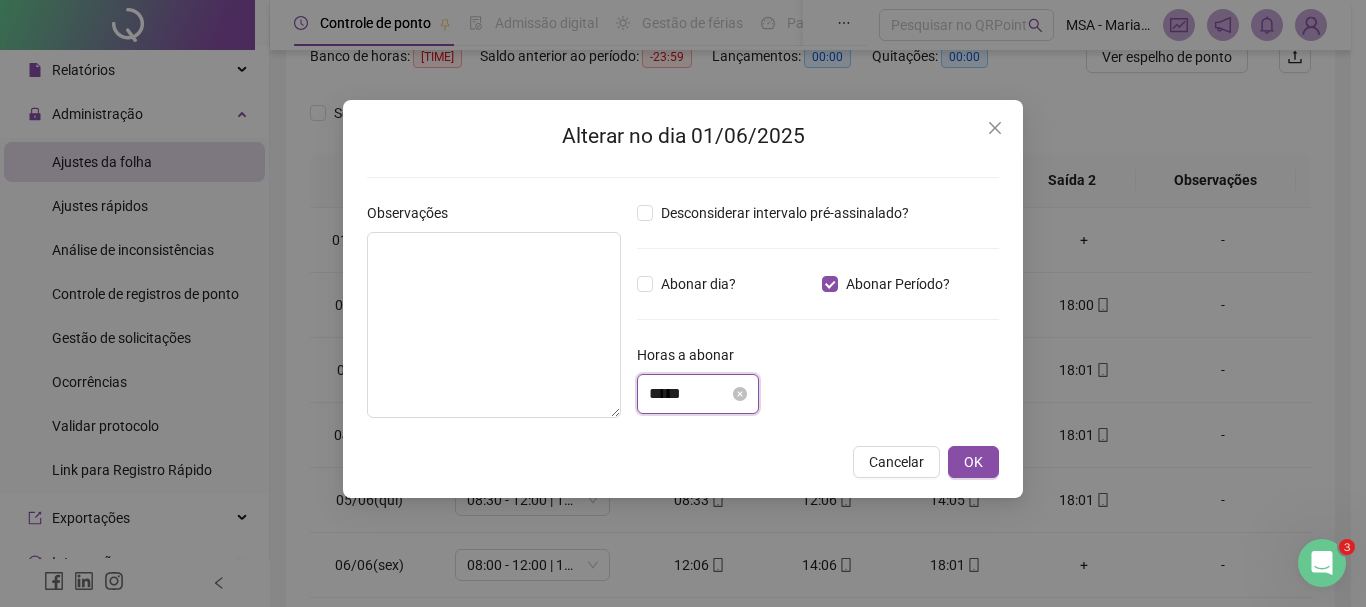 click on "*****" at bounding box center (689, 394) 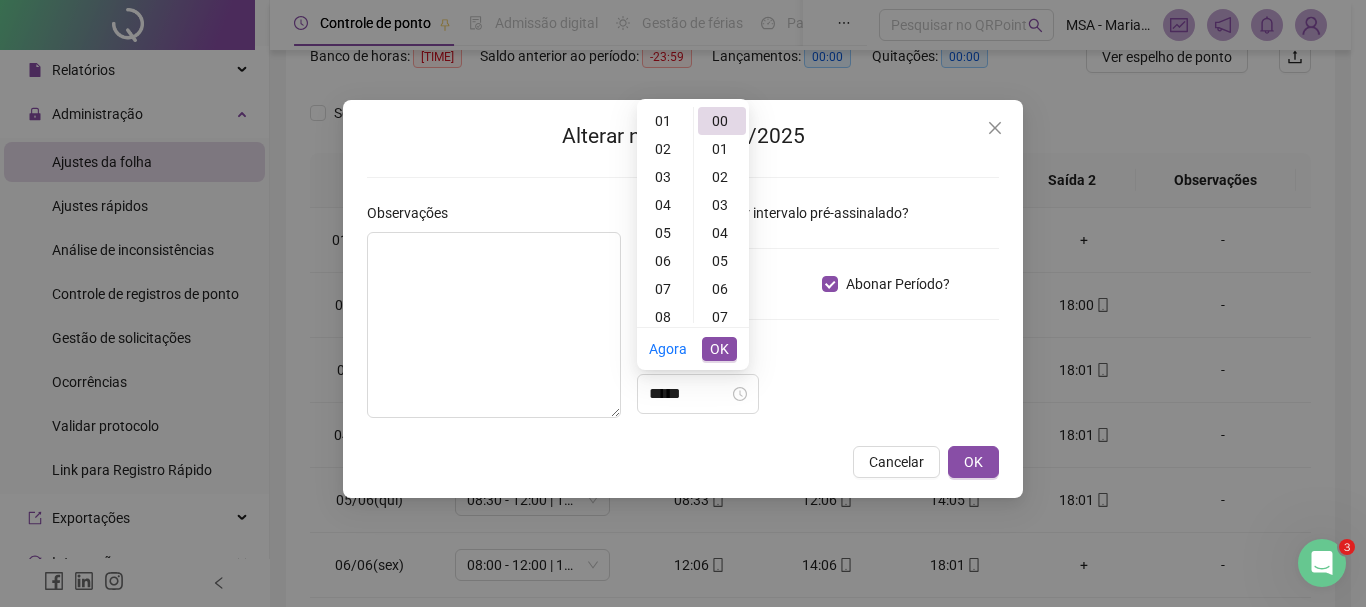 scroll, scrollTop: 0, scrollLeft: 0, axis: both 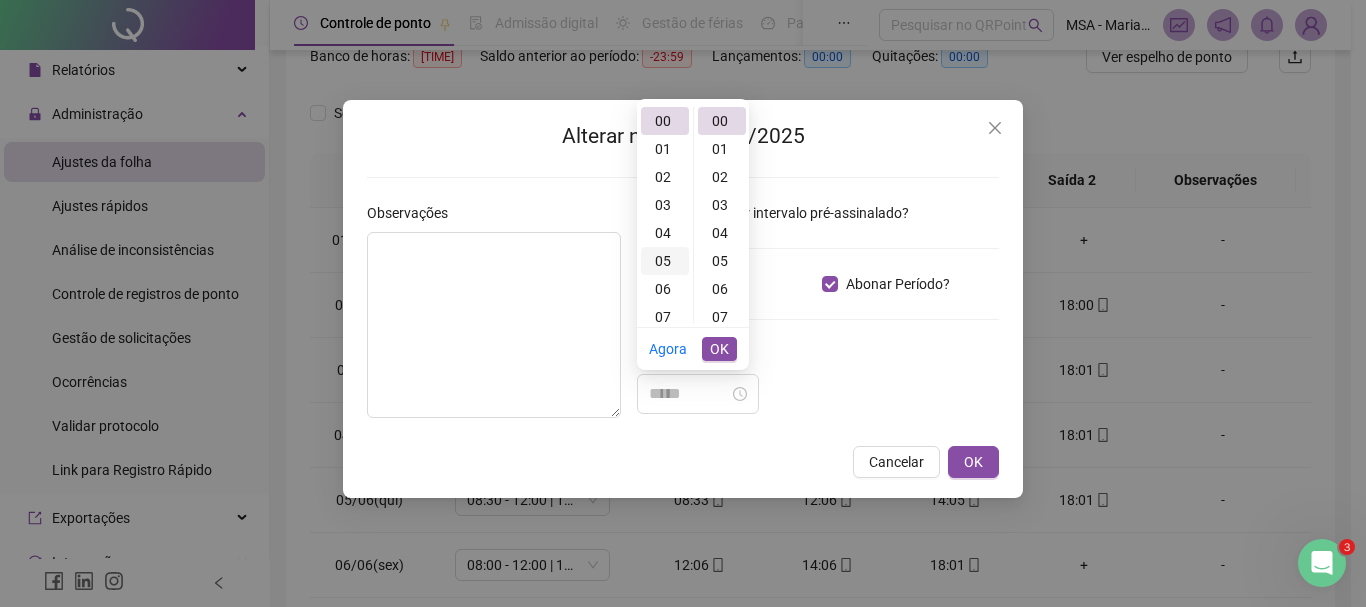 click on "05" at bounding box center [665, 261] 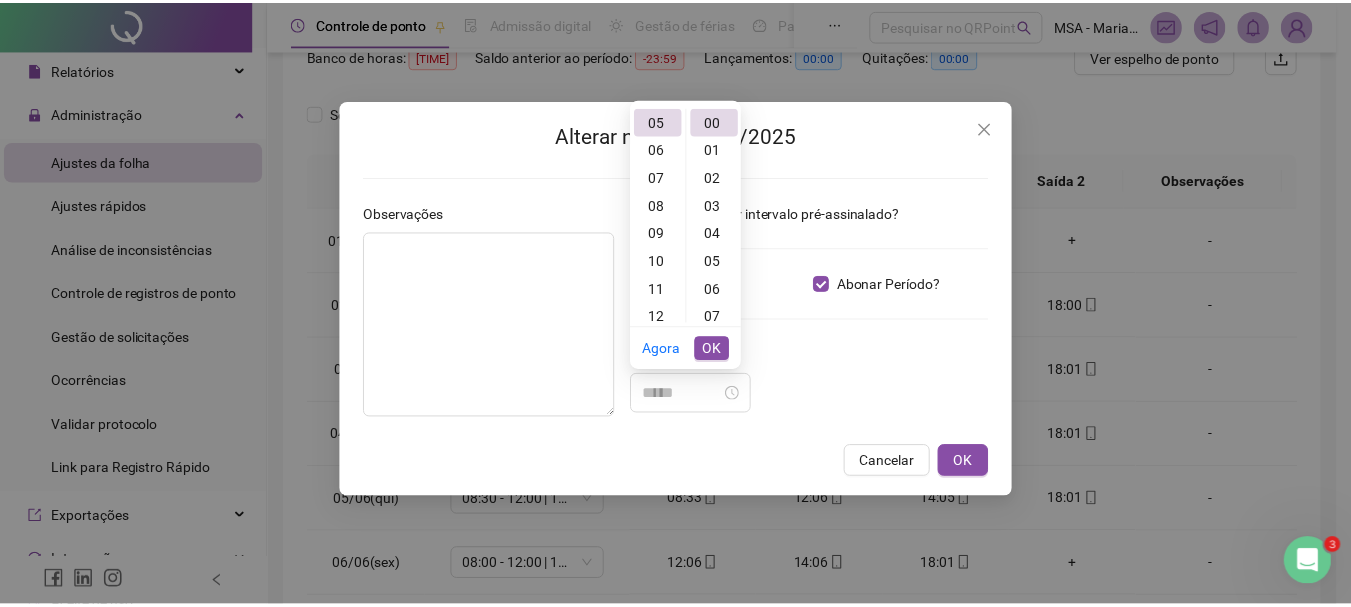 scroll, scrollTop: 140, scrollLeft: 0, axis: vertical 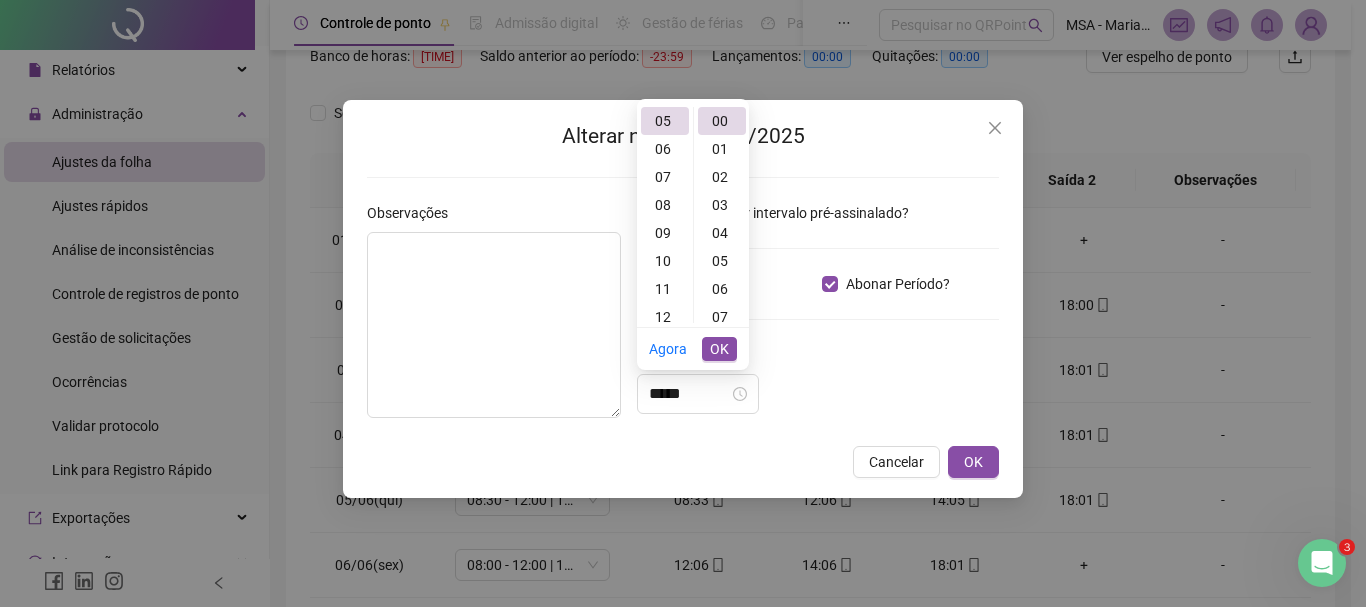 type on "*****" 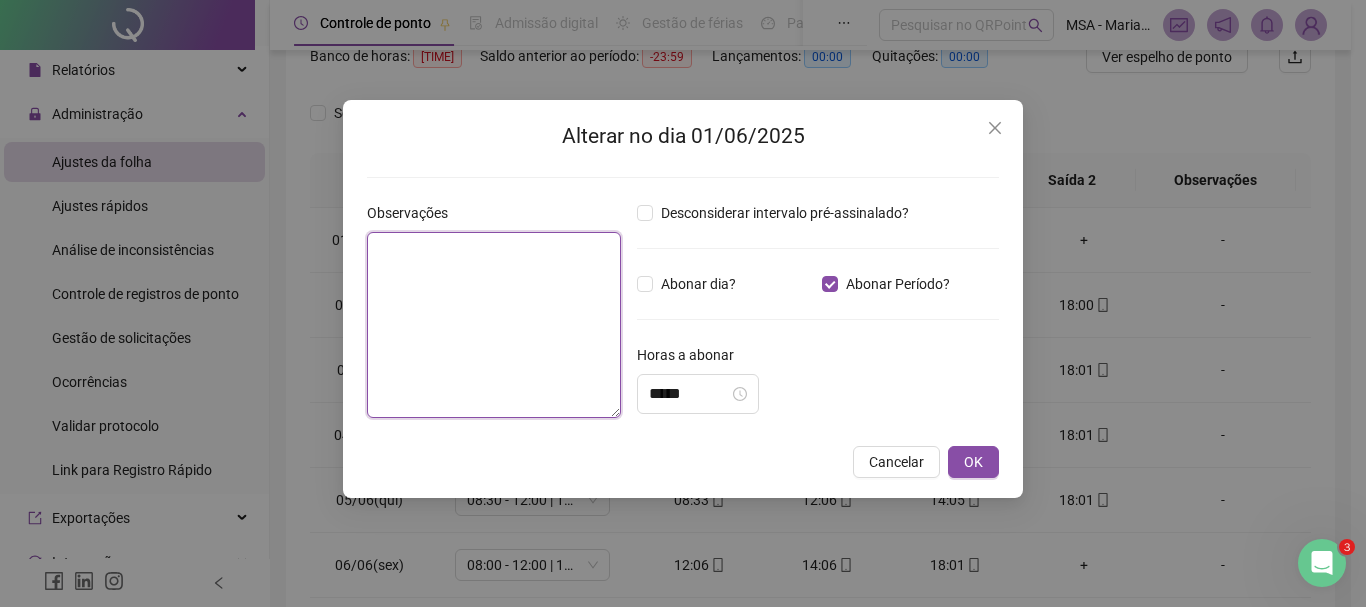 click at bounding box center [494, 325] 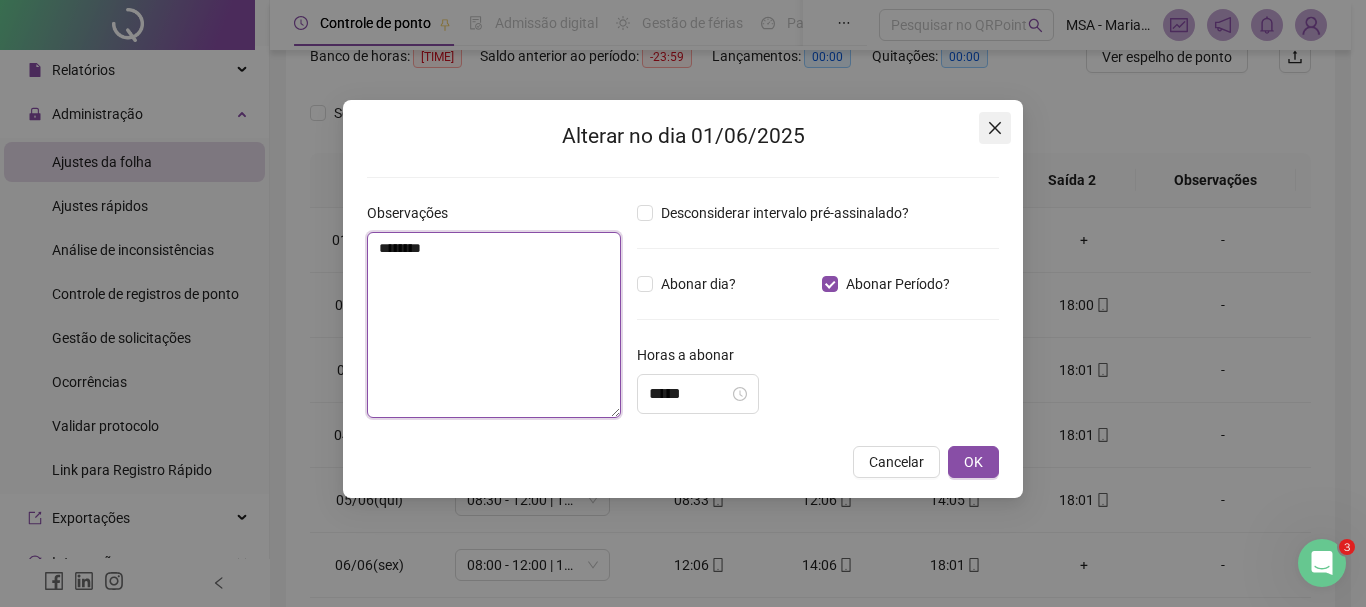 type on "********" 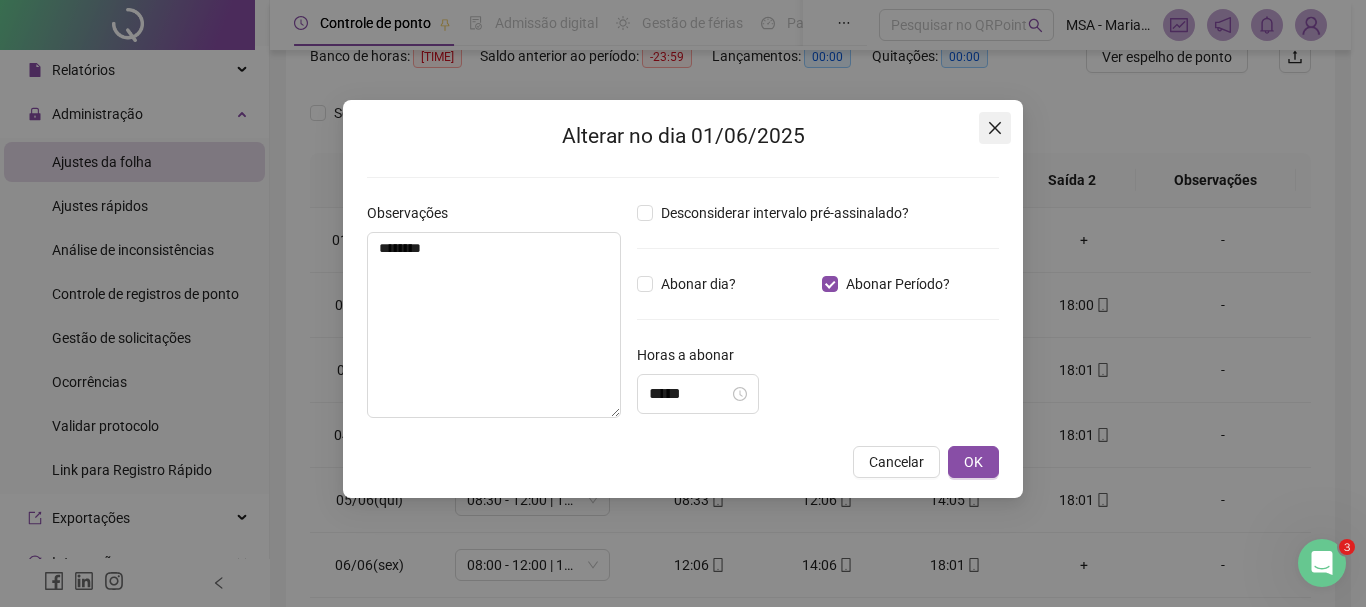 click 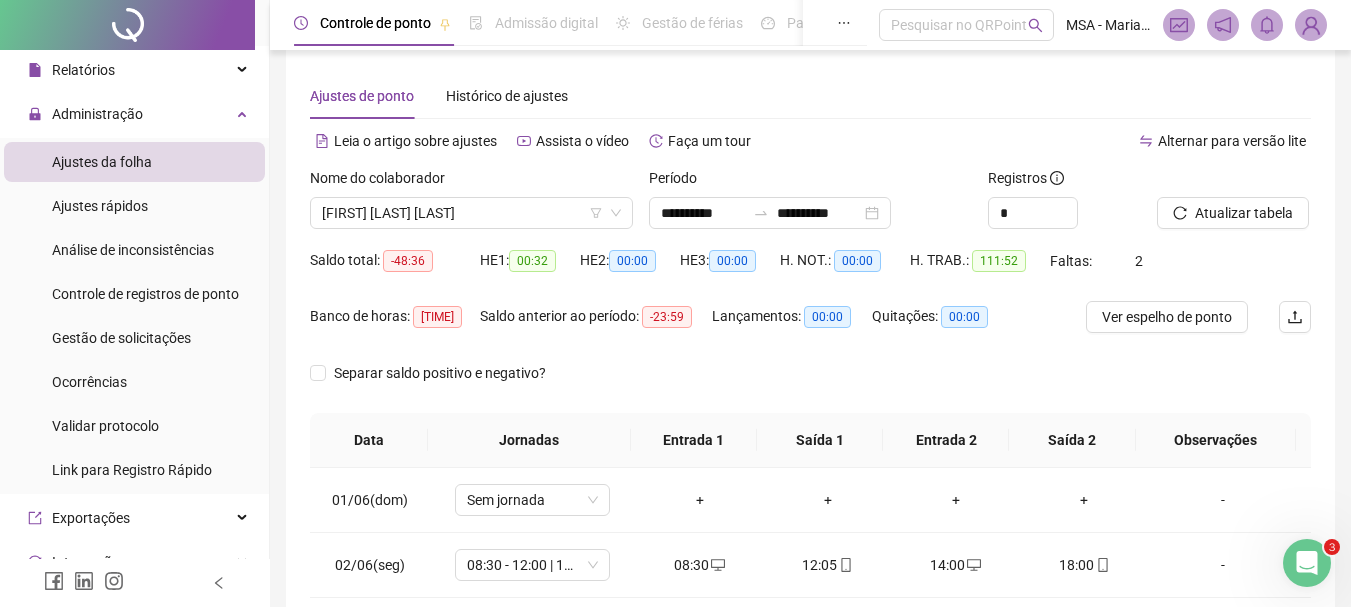 scroll, scrollTop: 16, scrollLeft: 0, axis: vertical 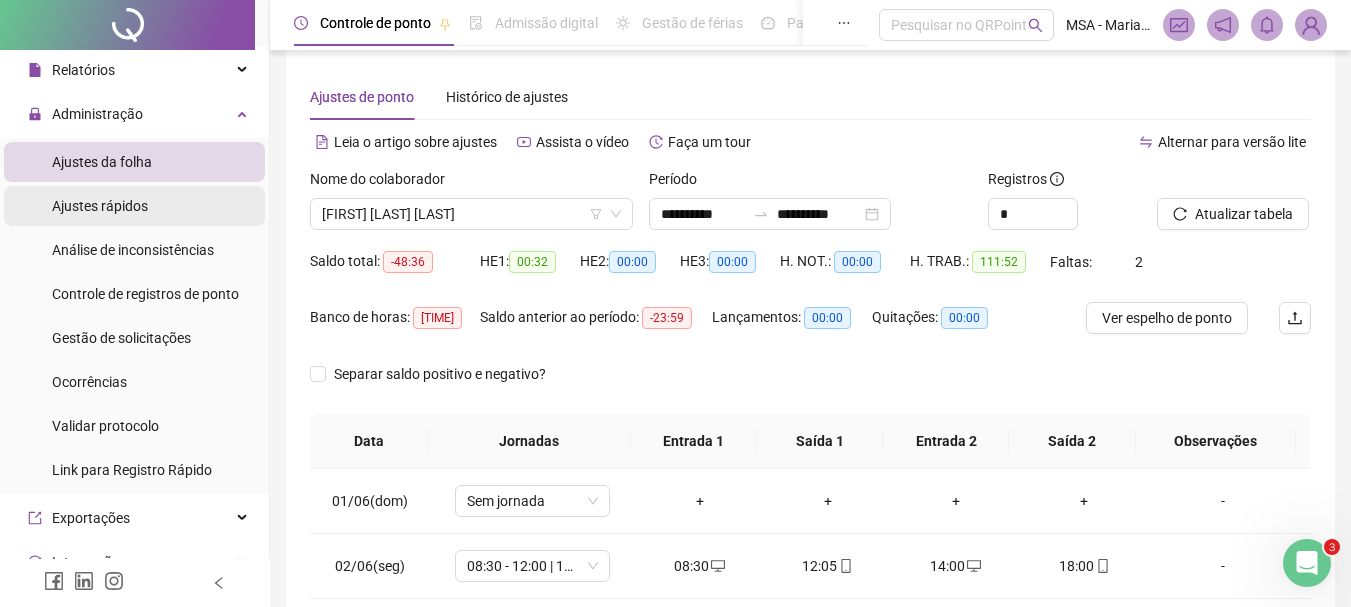 click on "Ajustes rápidos" at bounding box center [100, 206] 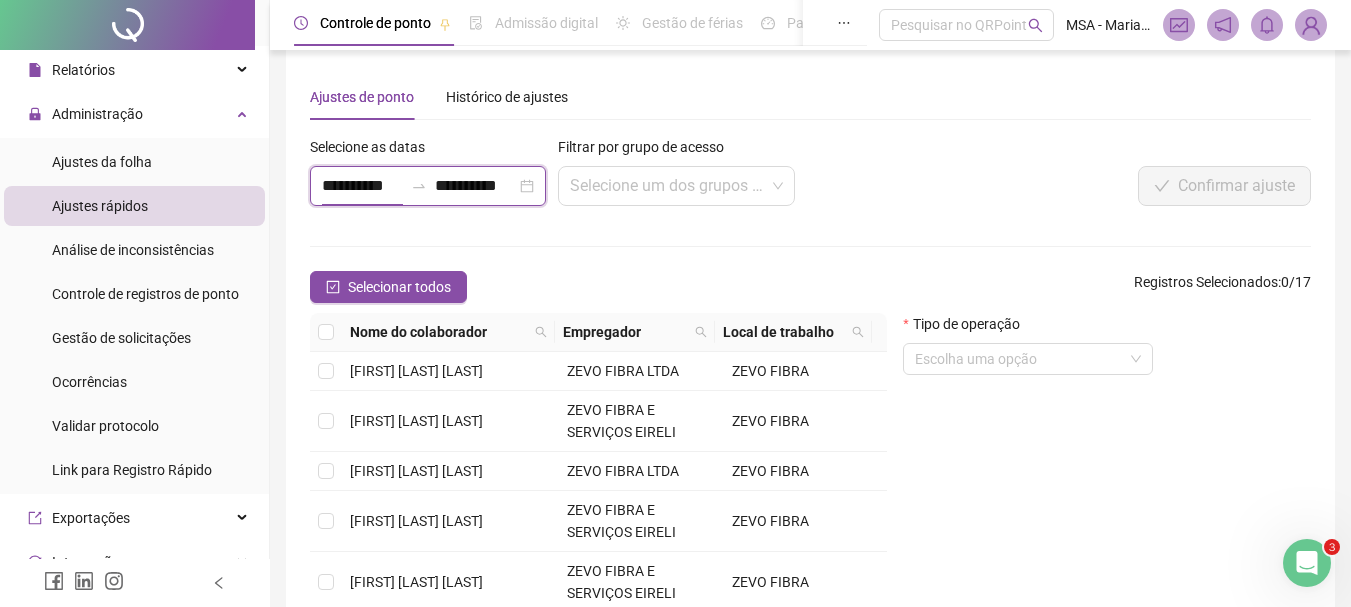 click on "**********" at bounding box center (362, 186) 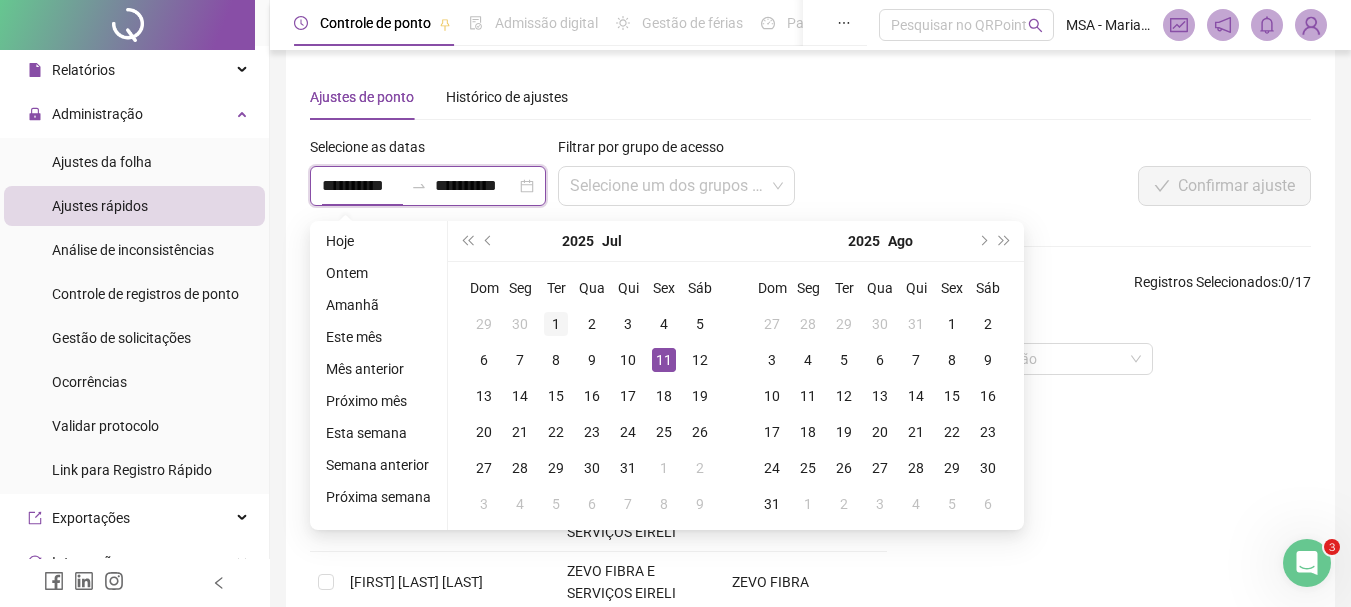 type on "**********" 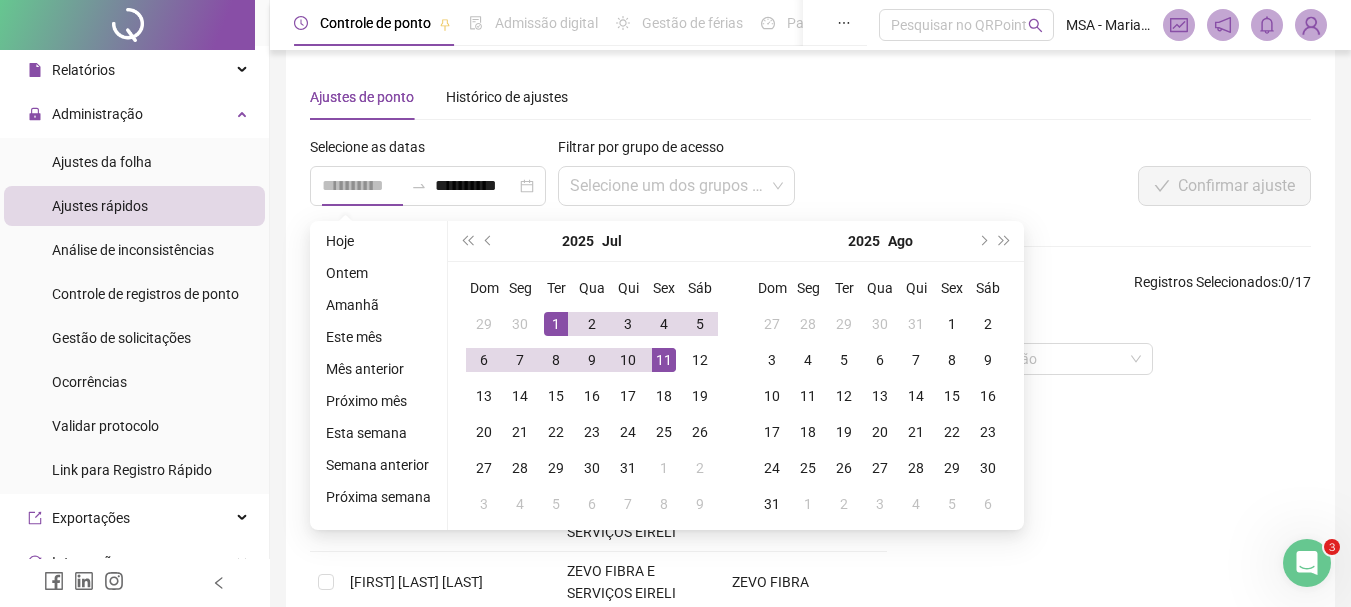 click on "1" at bounding box center [556, 324] 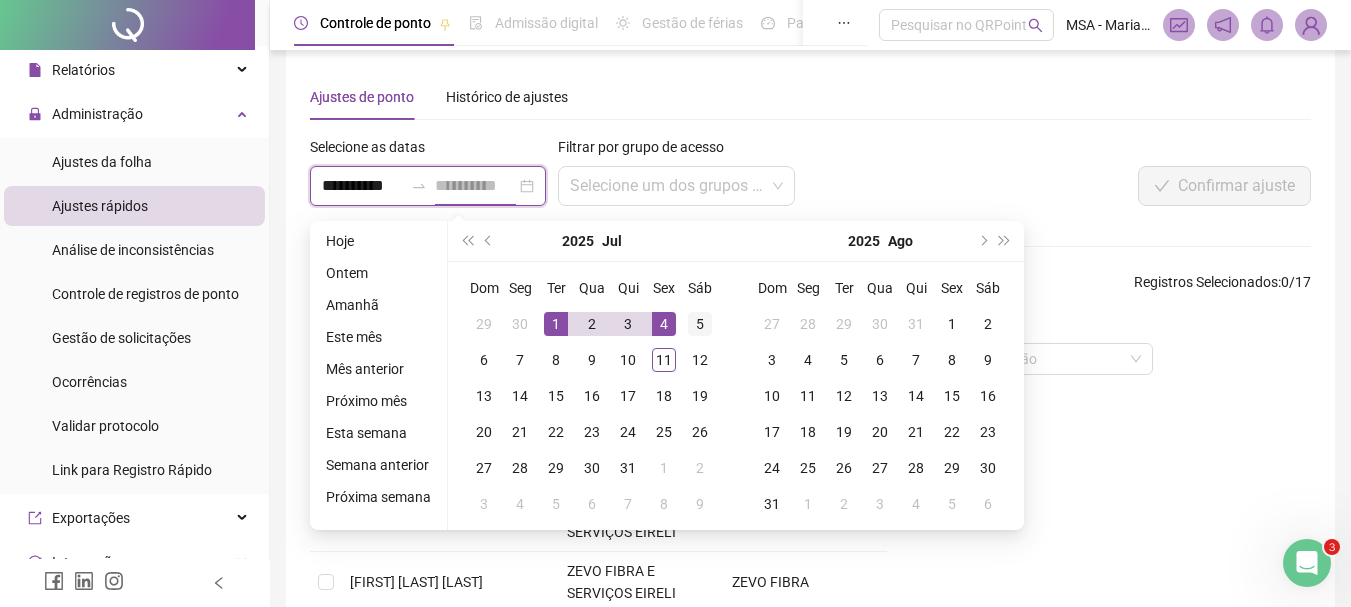 type on "**********" 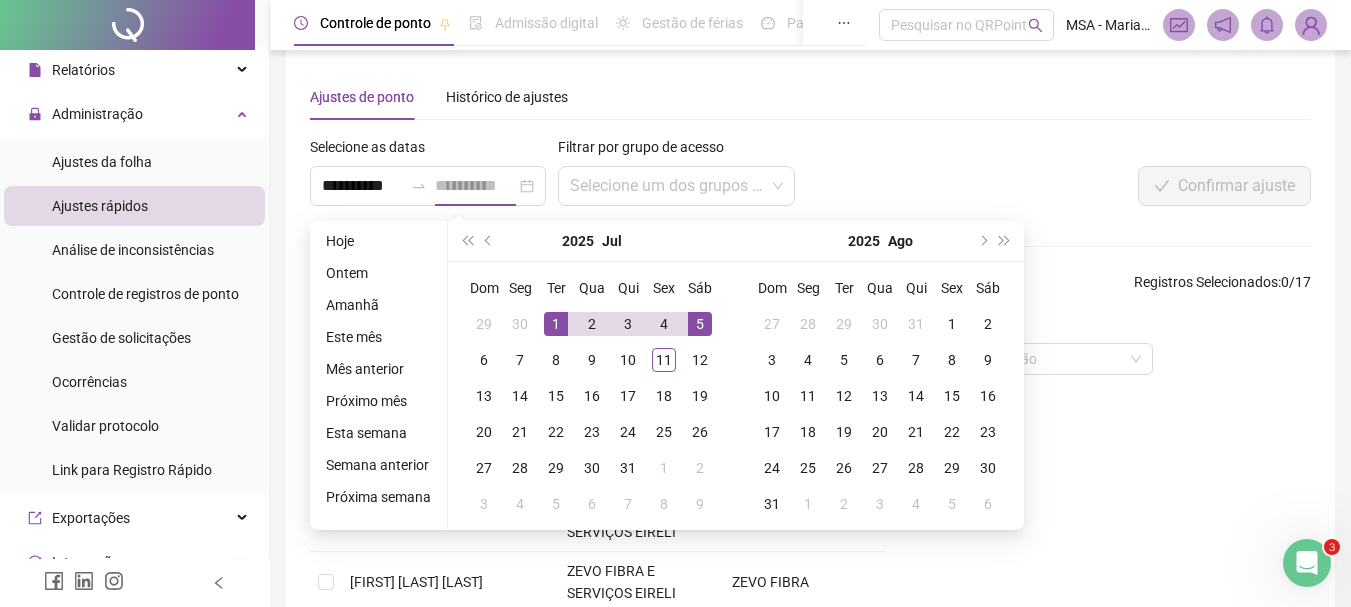 click on "5" at bounding box center [700, 324] 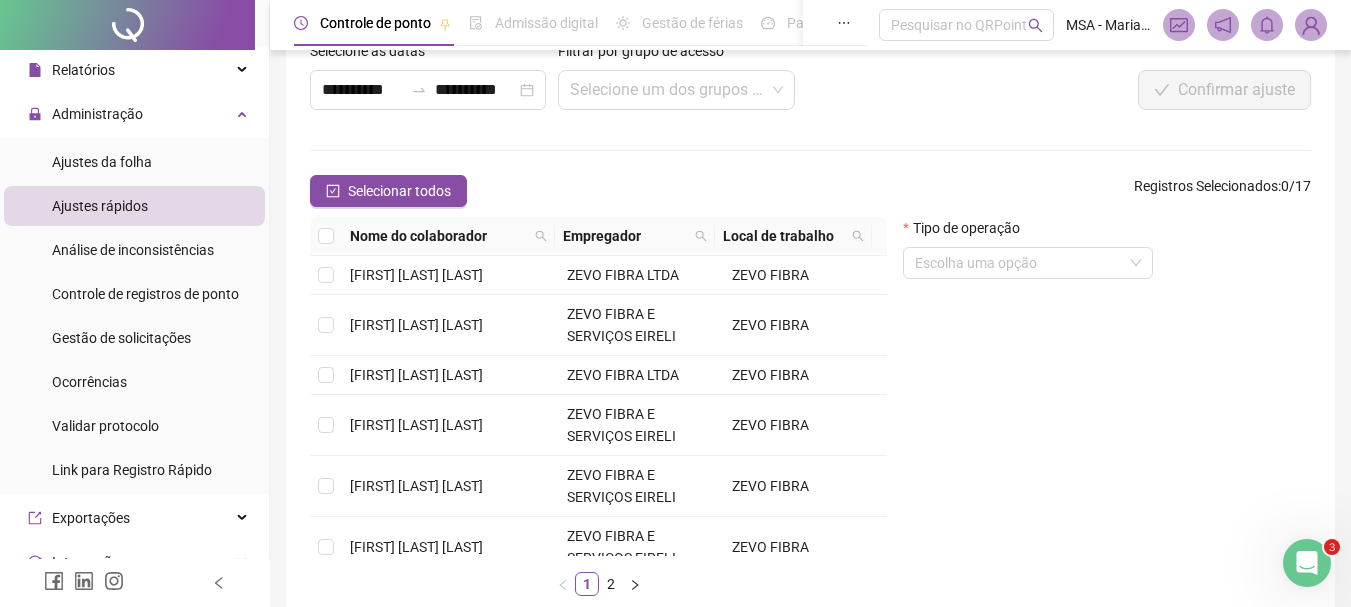 scroll, scrollTop: 113, scrollLeft: 0, axis: vertical 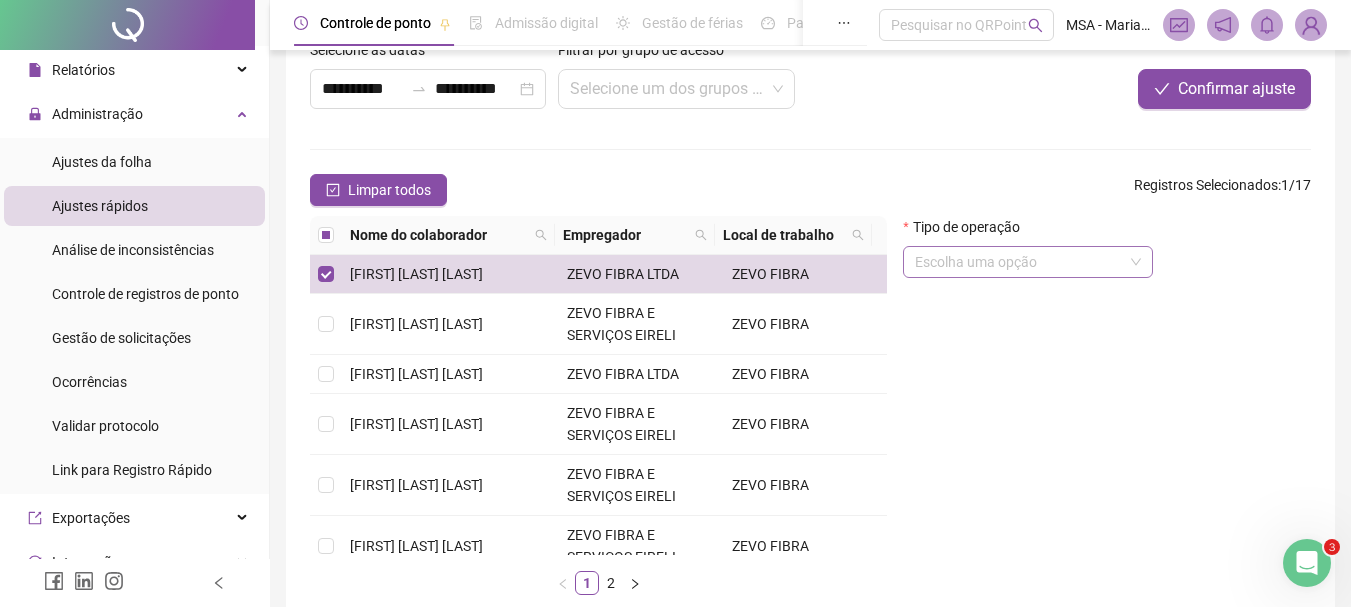 click at bounding box center [1022, 262] 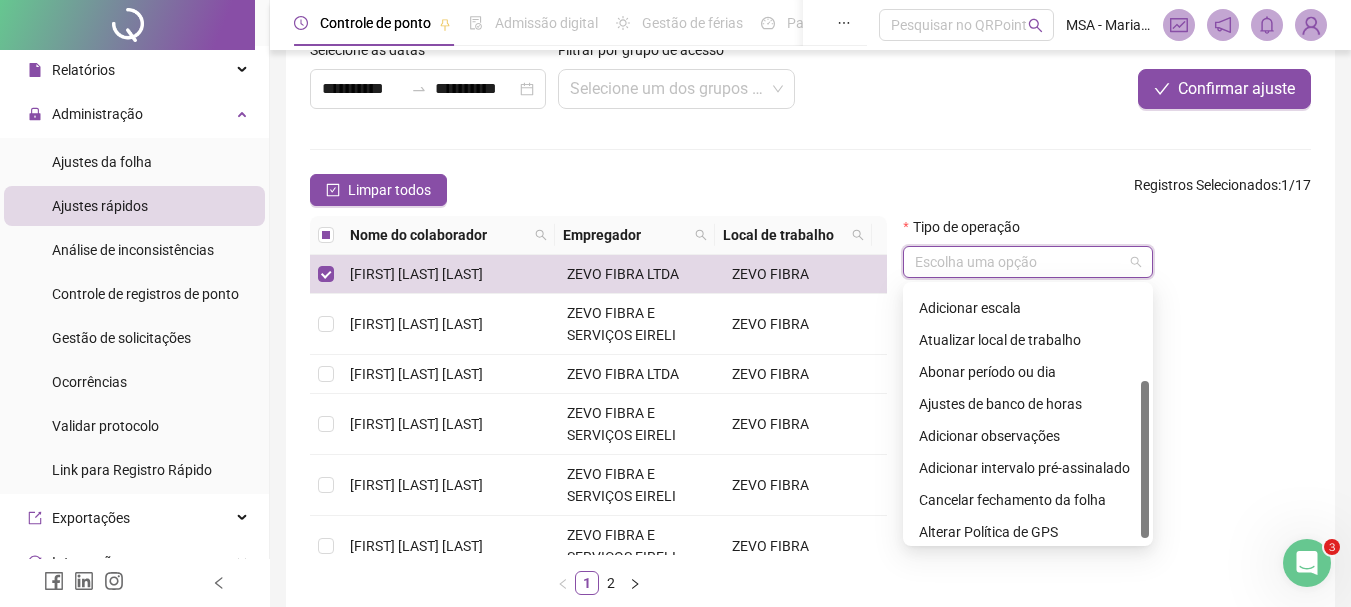 scroll, scrollTop: 160, scrollLeft: 0, axis: vertical 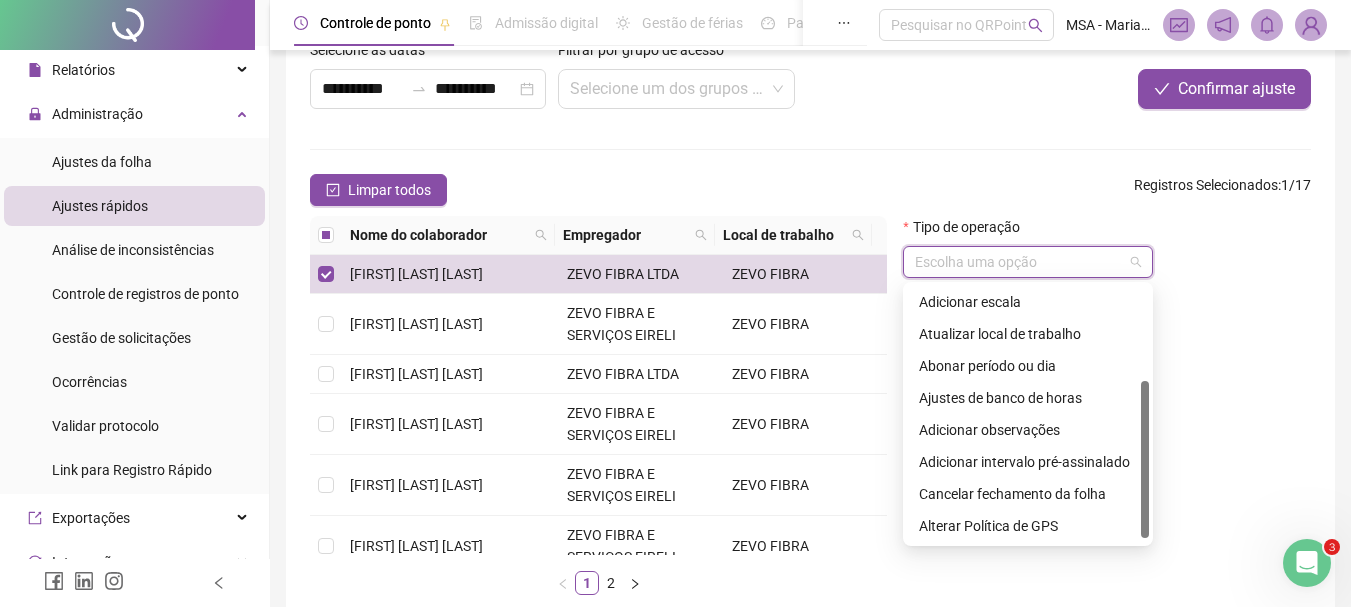 drag, startPoint x: 1145, startPoint y: 309, endPoint x: 1154, endPoint y: 422, distance: 113.35784 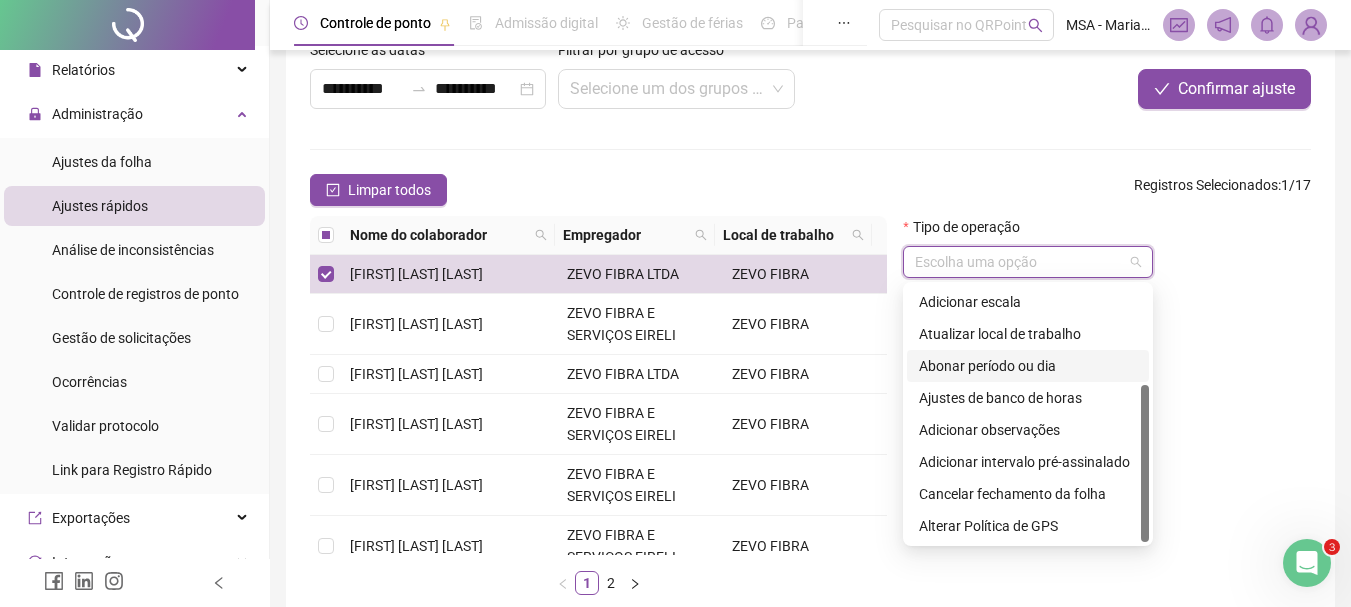 click on "Abonar período ou dia" at bounding box center [1028, 366] 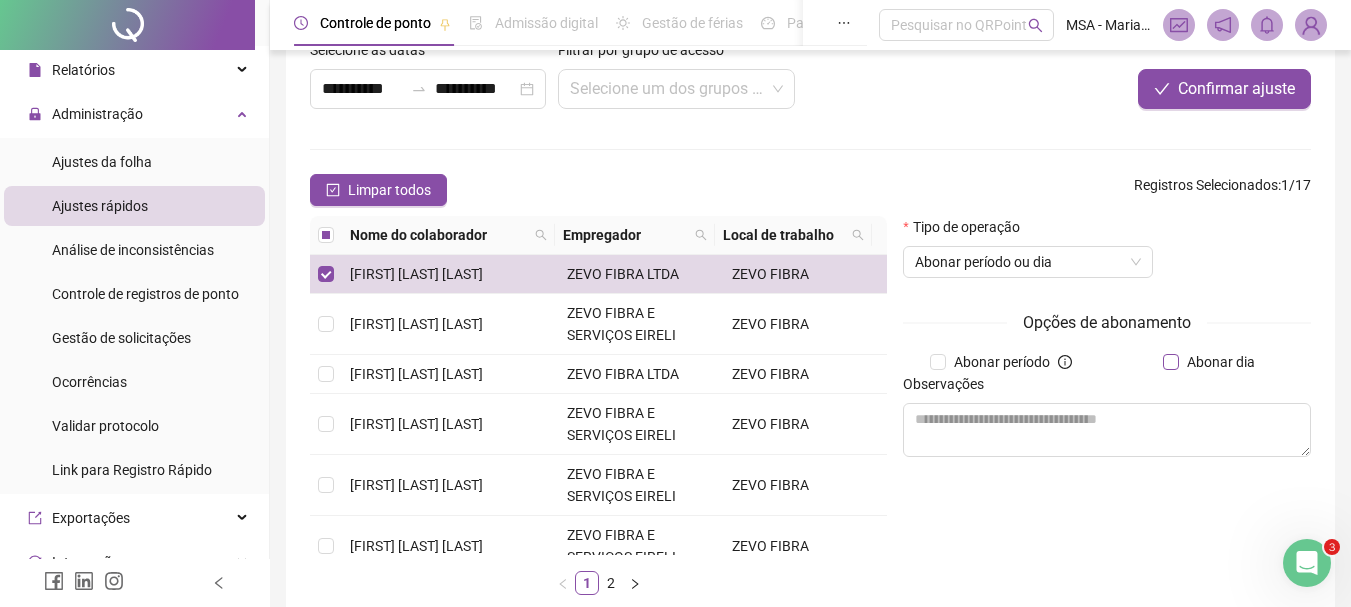 click on "Abonar dia" at bounding box center [1221, 362] 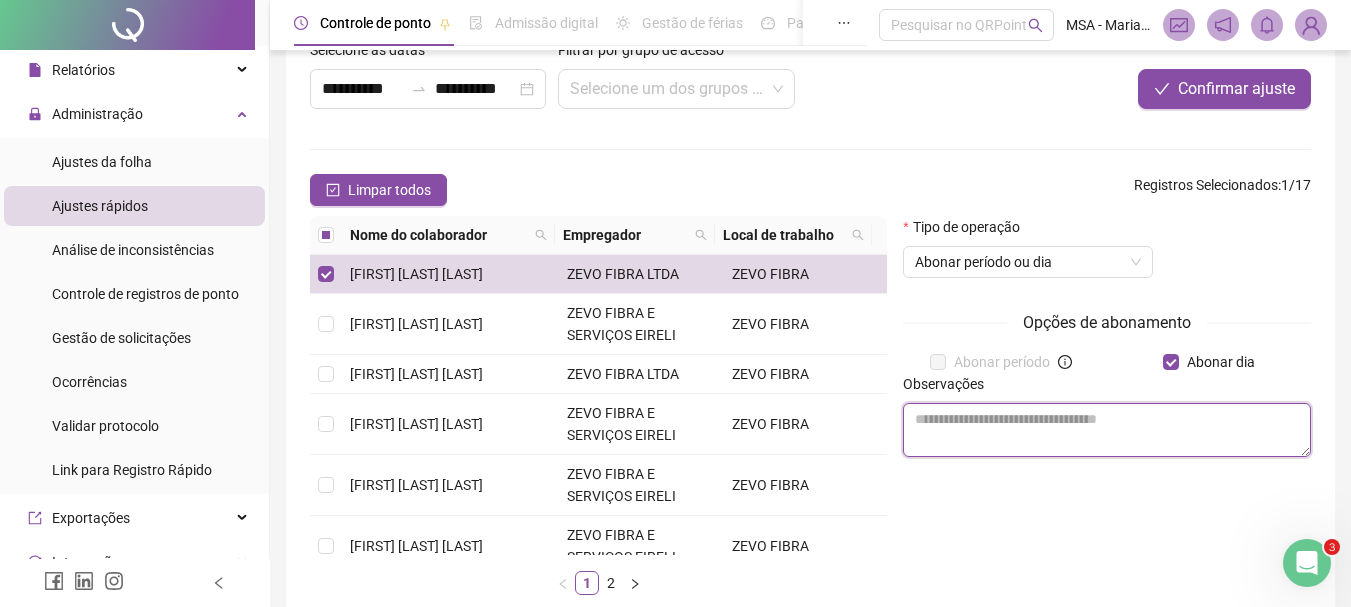 click at bounding box center (1107, 430) 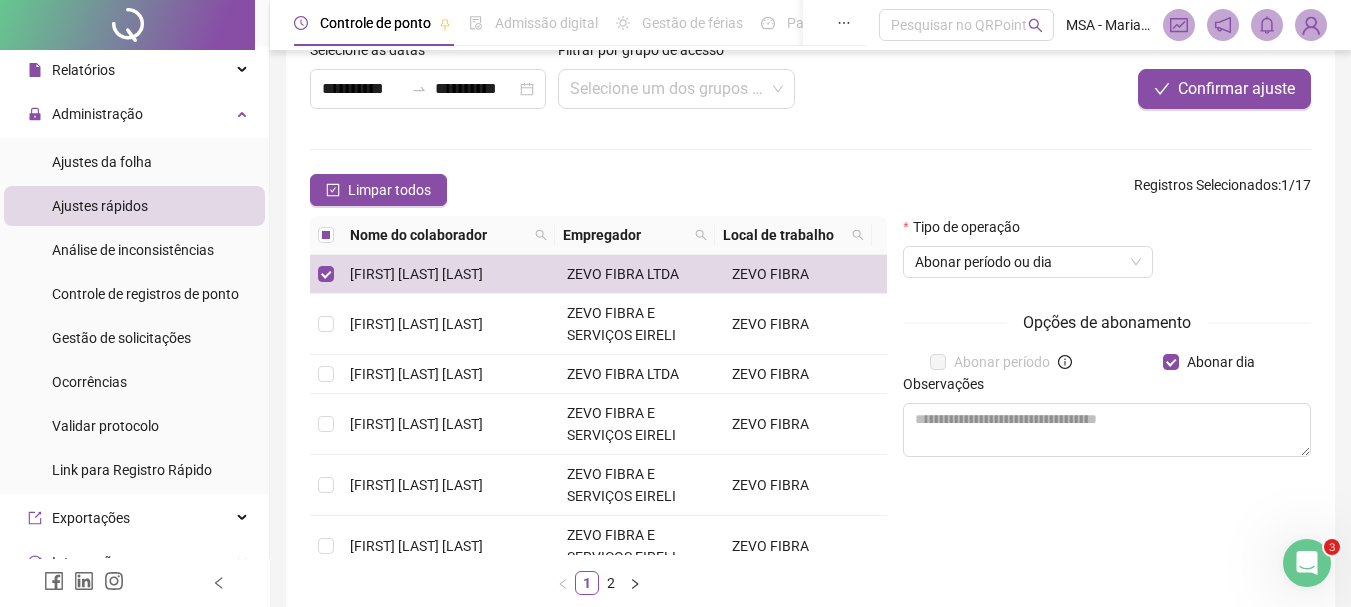 click at bounding box center [1311, 25] 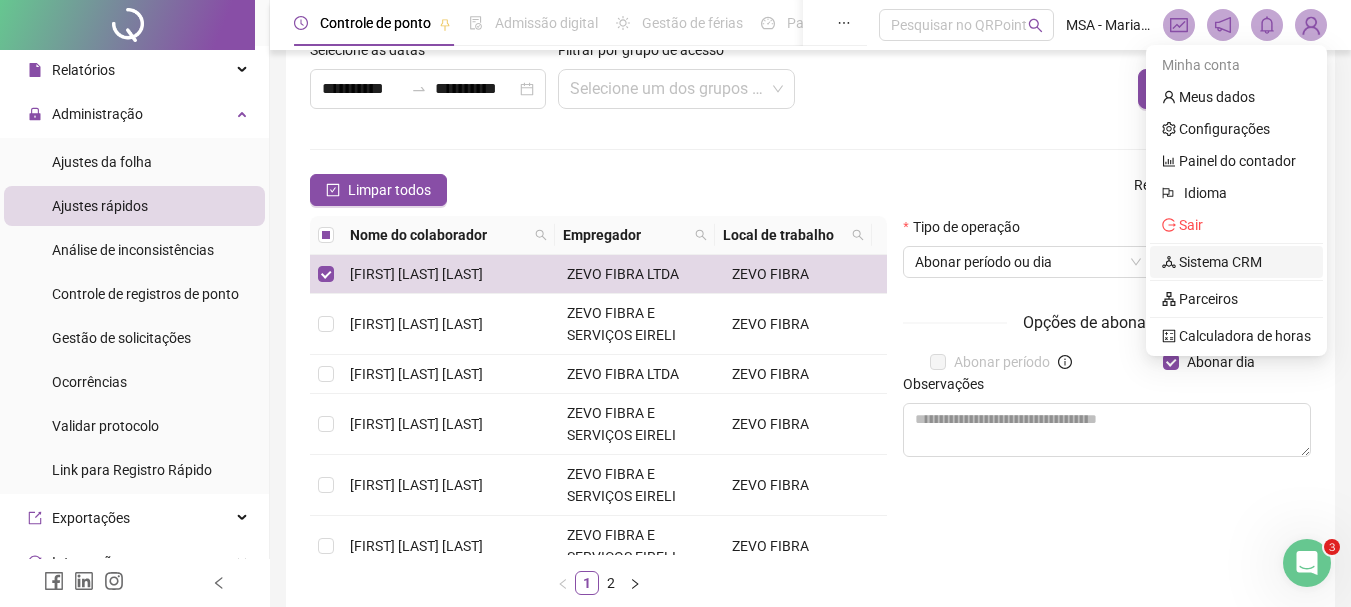 click on "Sistema CRM" at bounding box center [1212, 262] 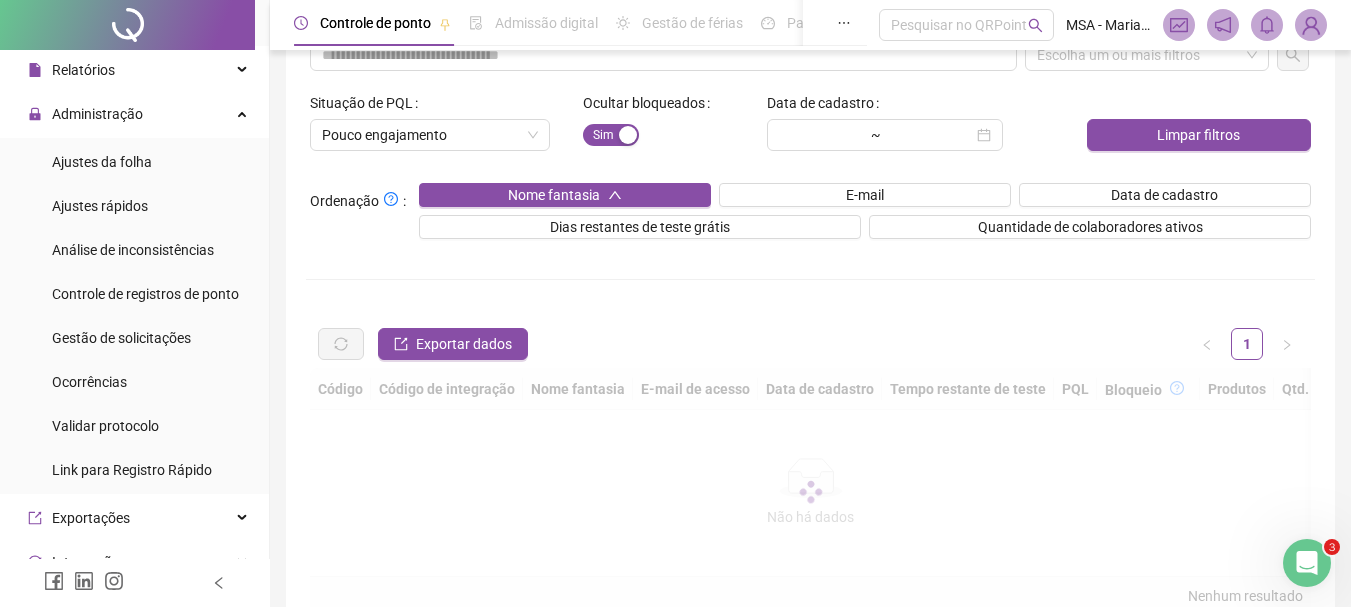 scroll, scrollTop: 0, scrollLeft: 0, axis: both 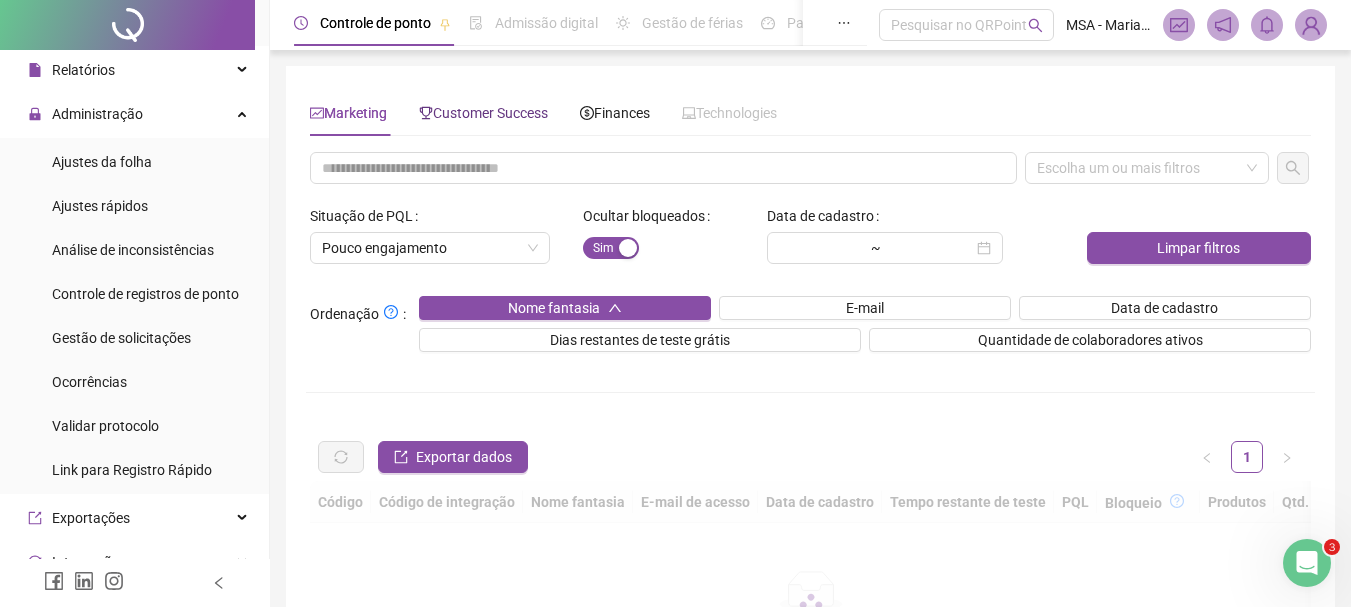 click on "Customer Success" at bounding box center (483, 113) 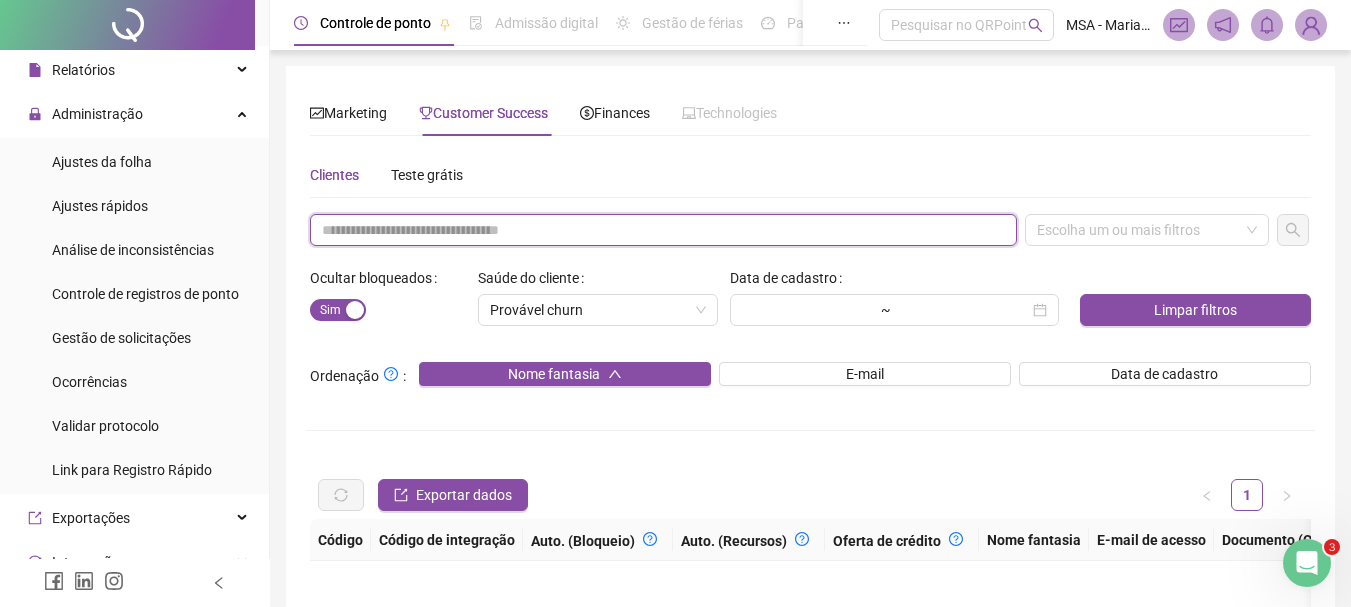 click at bounding box center (663, 230) 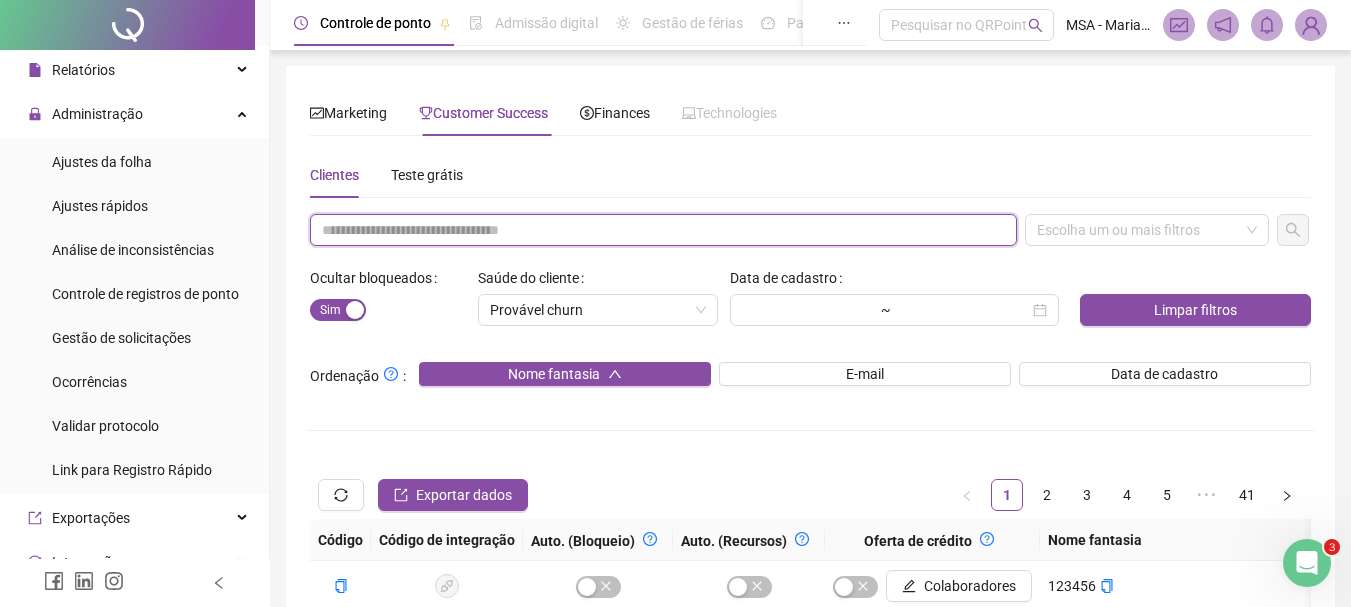 paste on "**********" 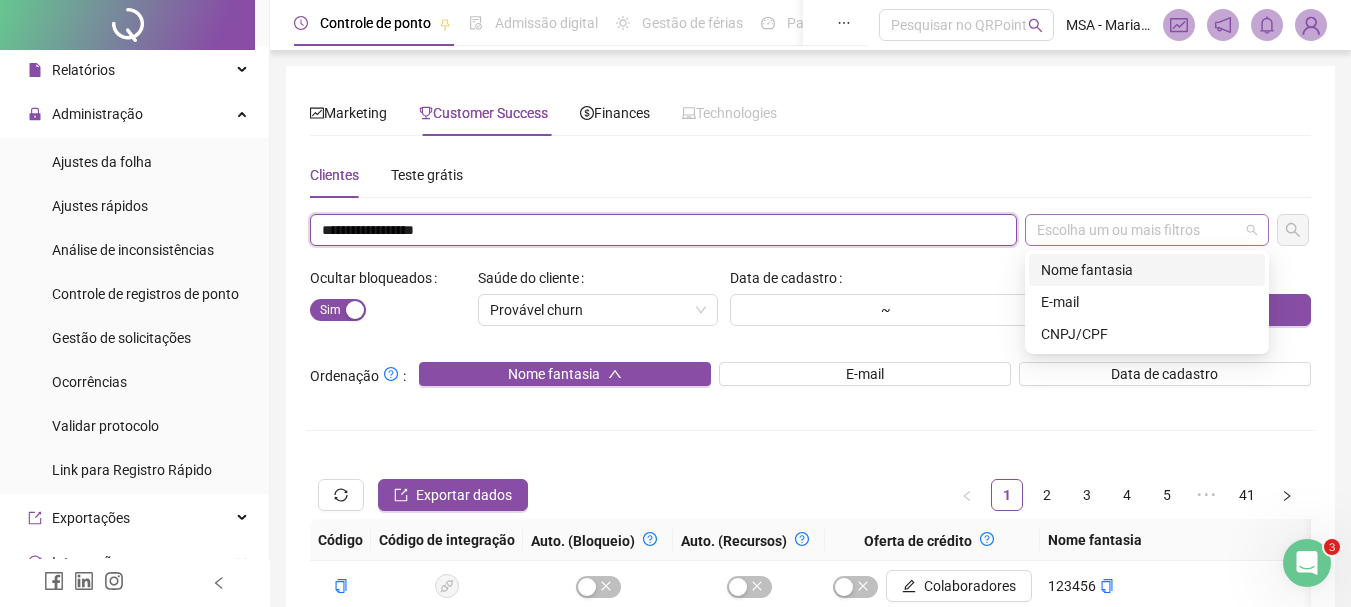click at bounding box center [1136, 230] 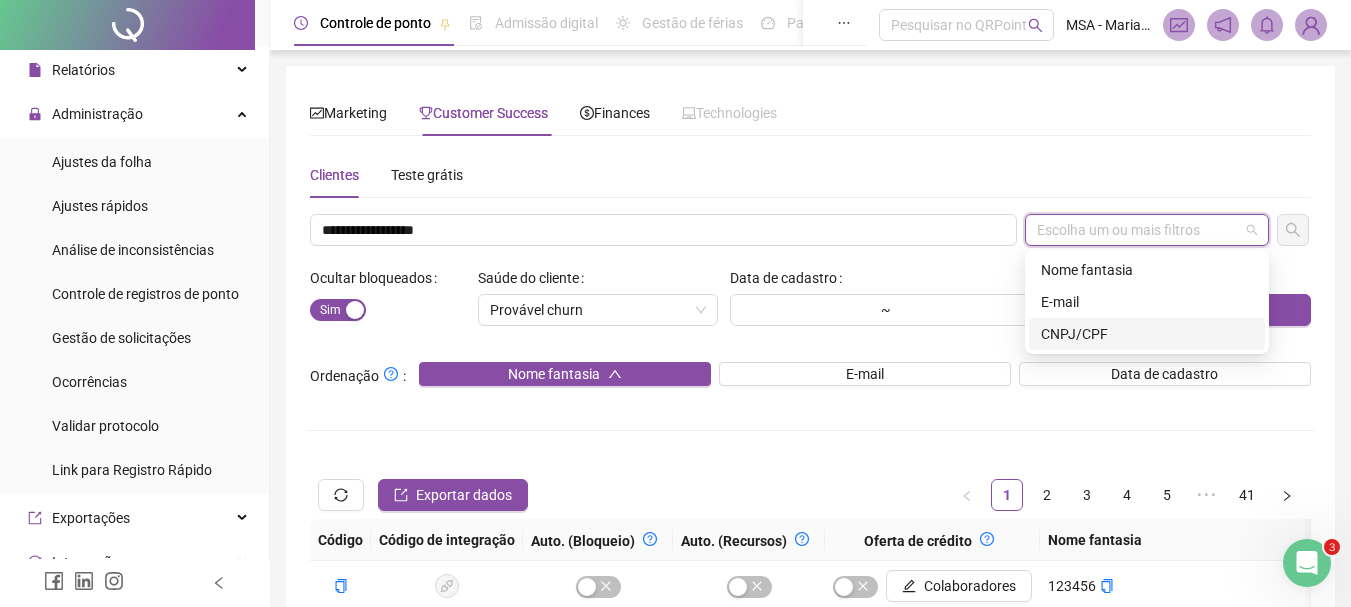 click on "CNPJ/CPF" at bounding box center [1147, 334] 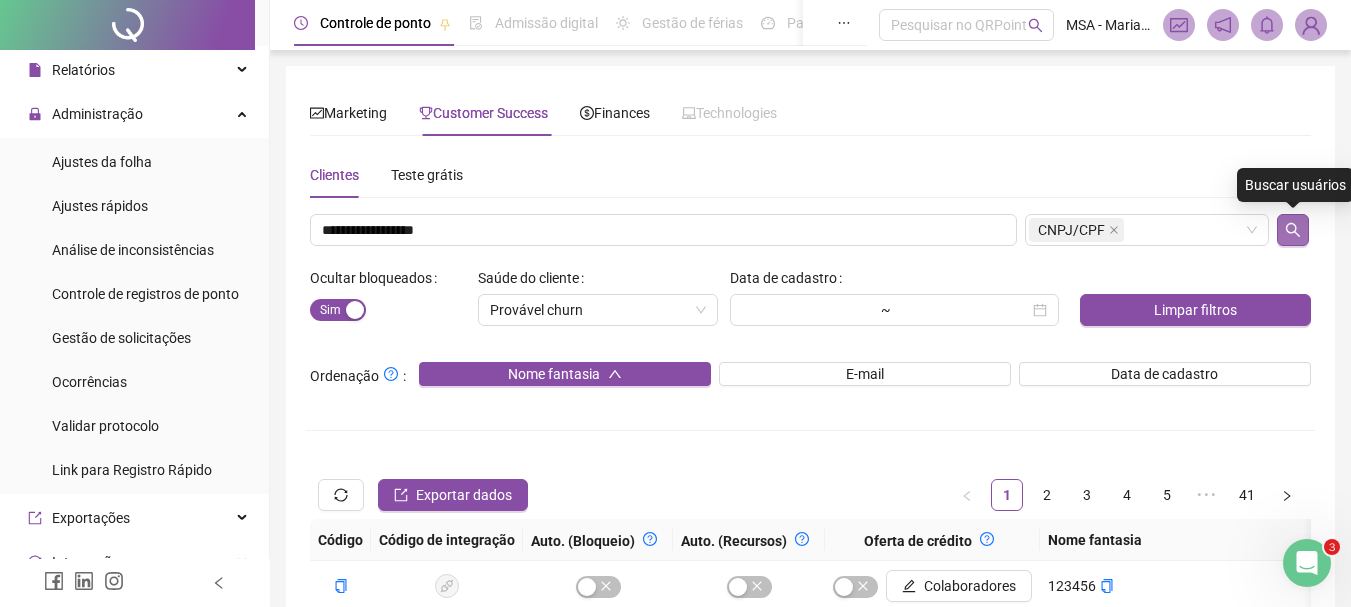 click at bounding box center (1293, 230) 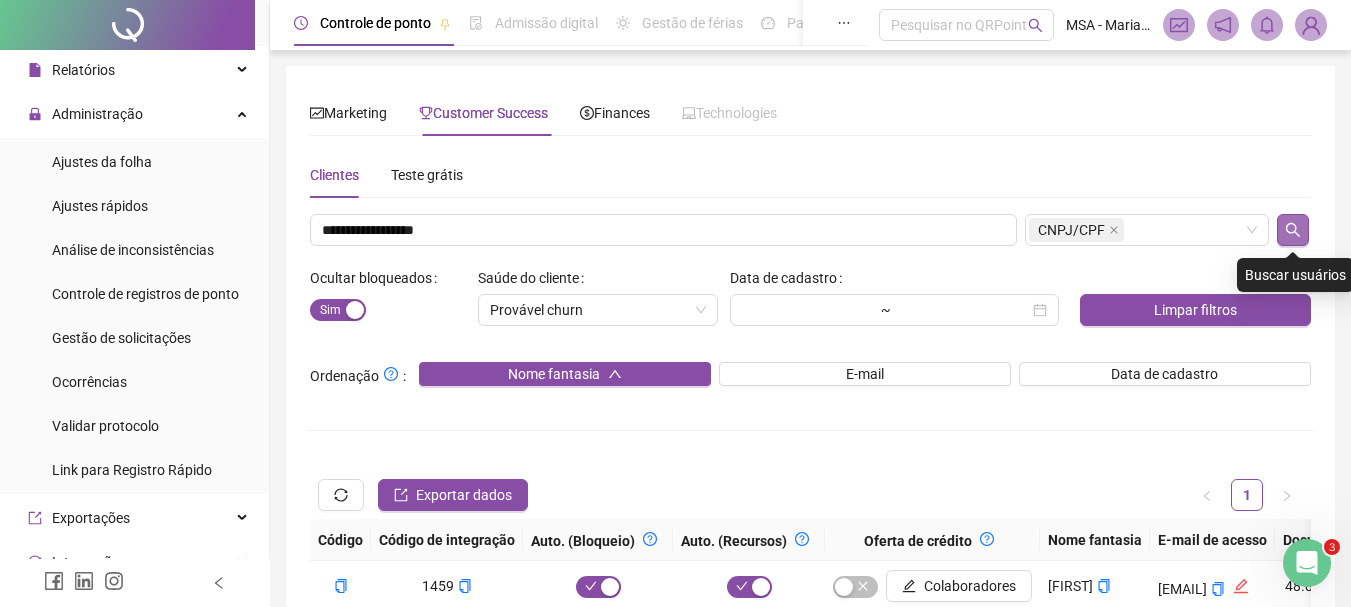 scroll, scrollTop: 168, scrollLeft: 0, axis: vertical 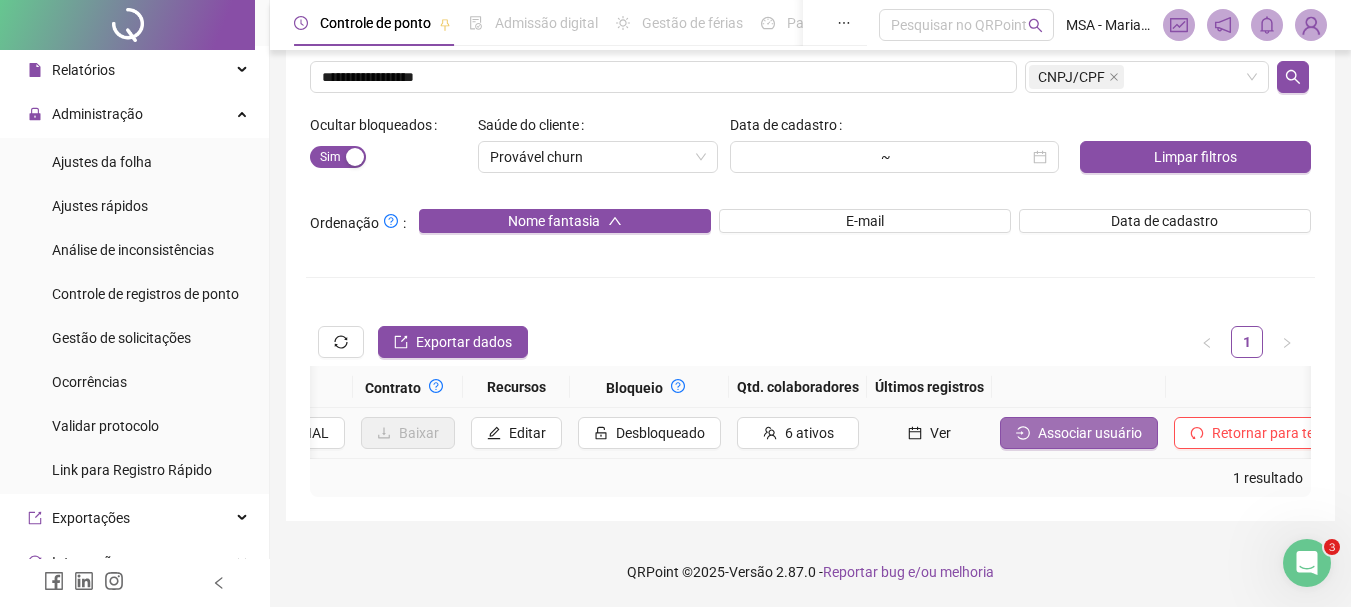 click on "Associar usuário" at bounding box center (1090, 433) 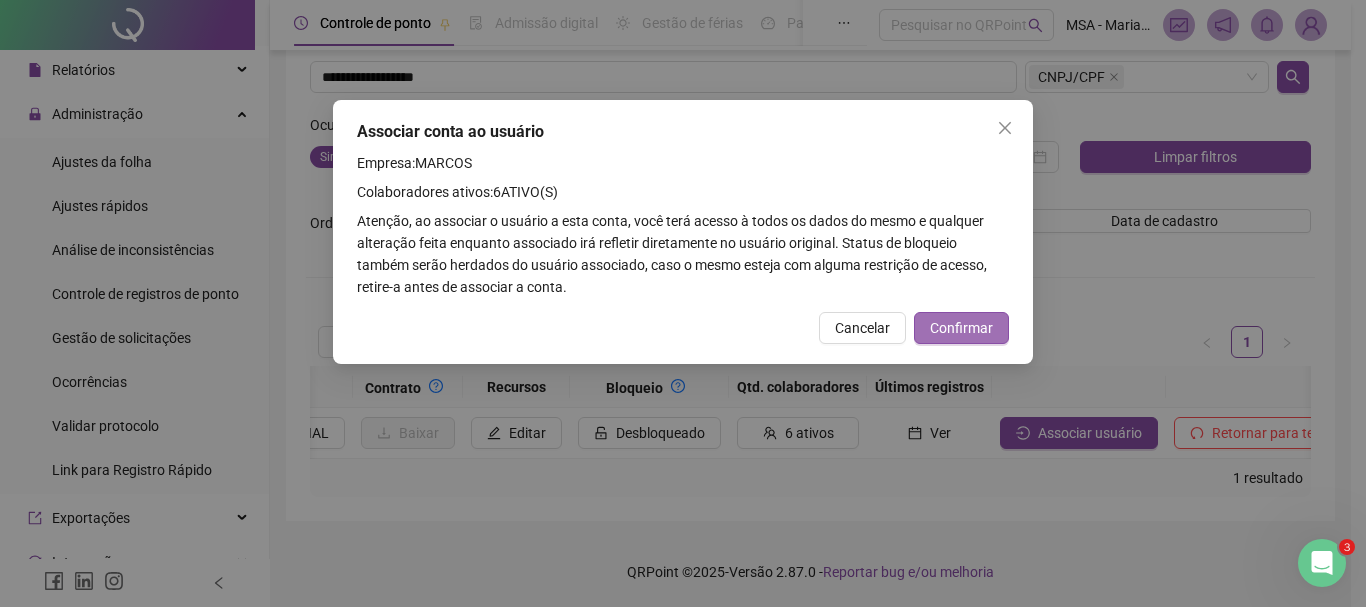 click on "Confirmar" at bounding box center (961, 328) 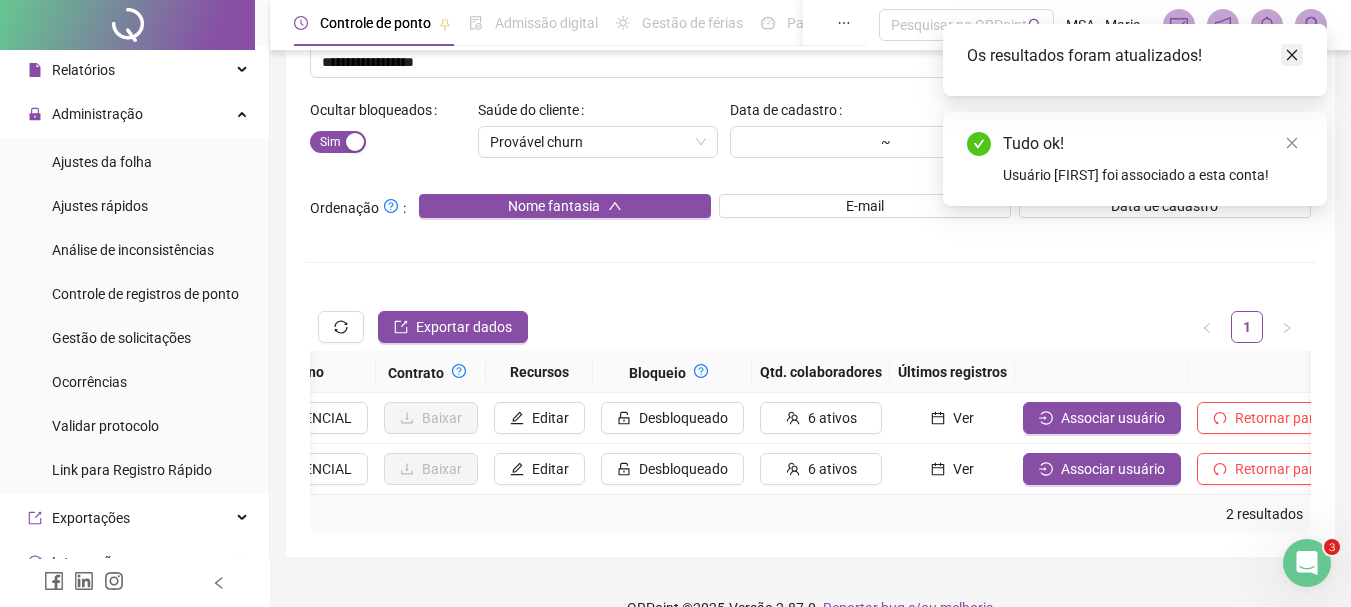 click 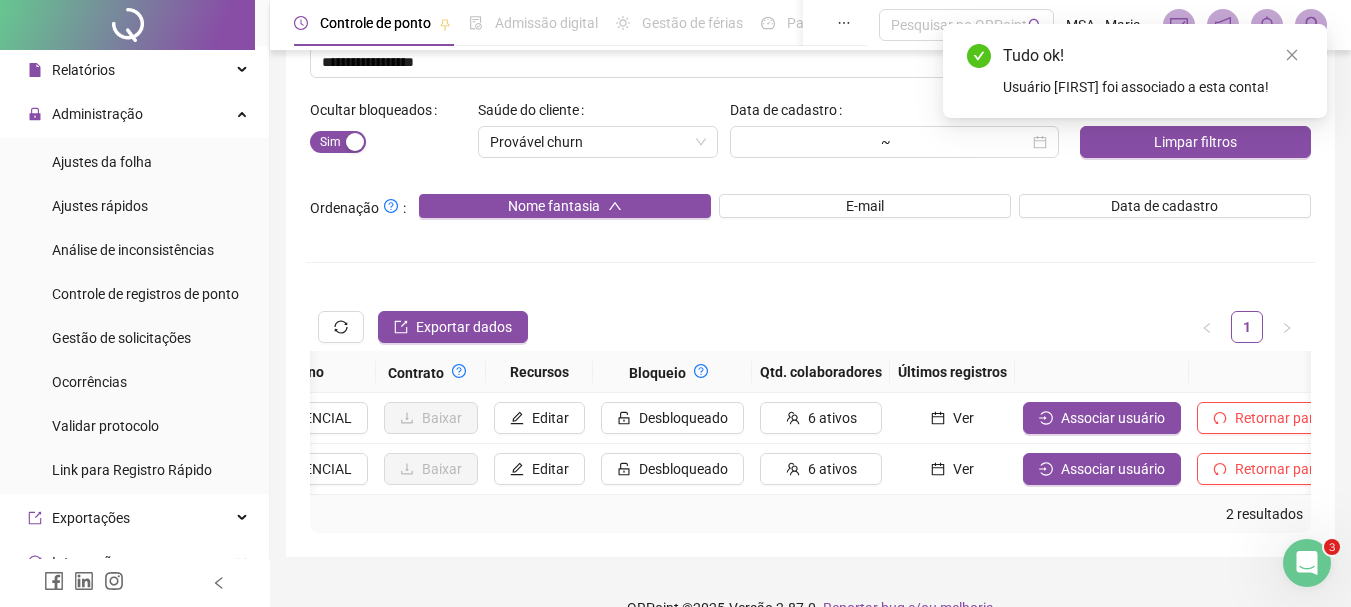 click 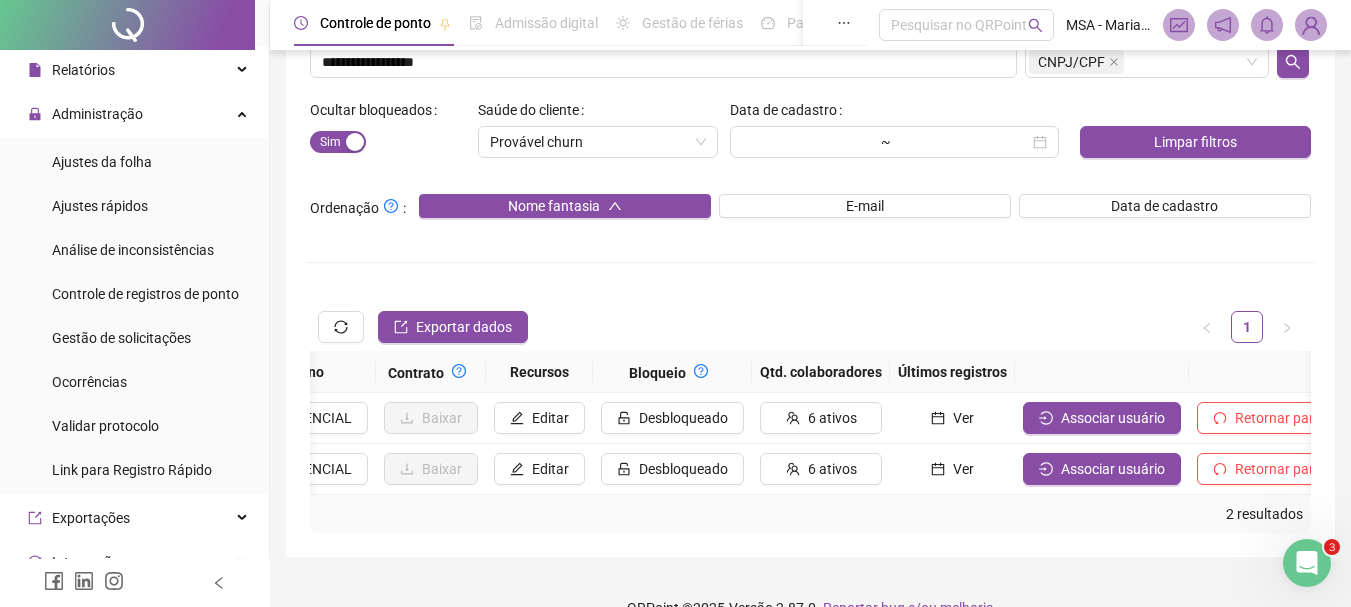 click at bounding box center (1311, 25) 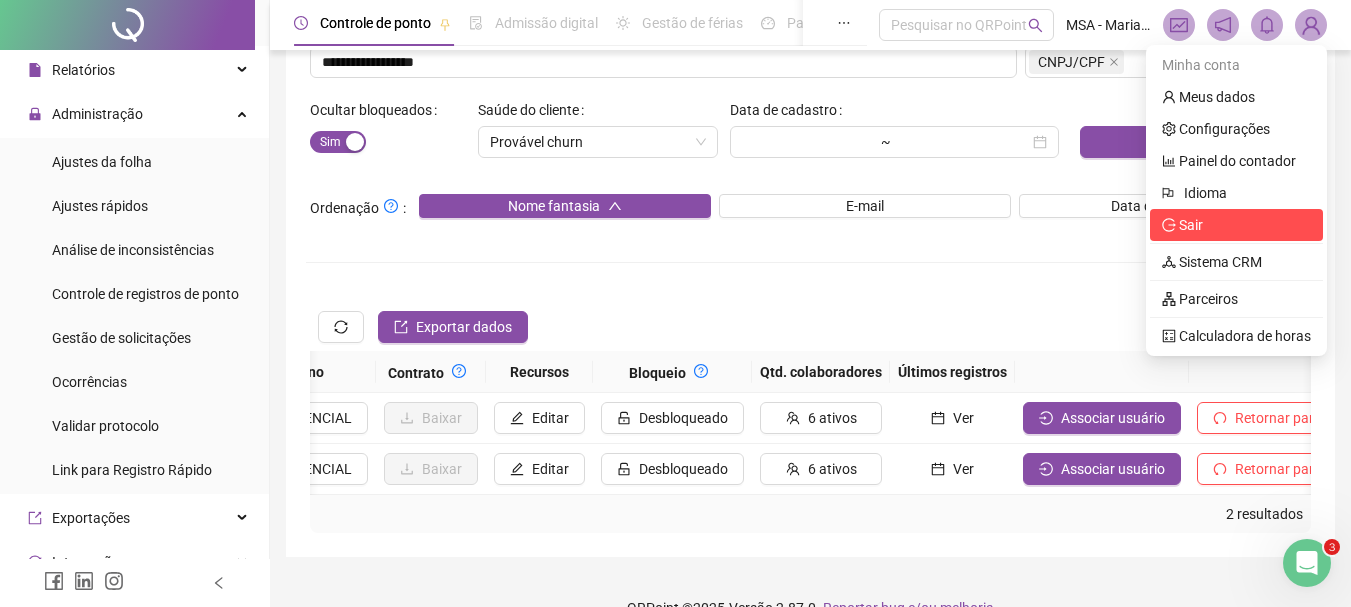 click on "Sair" at bounding box center [1236, 225] 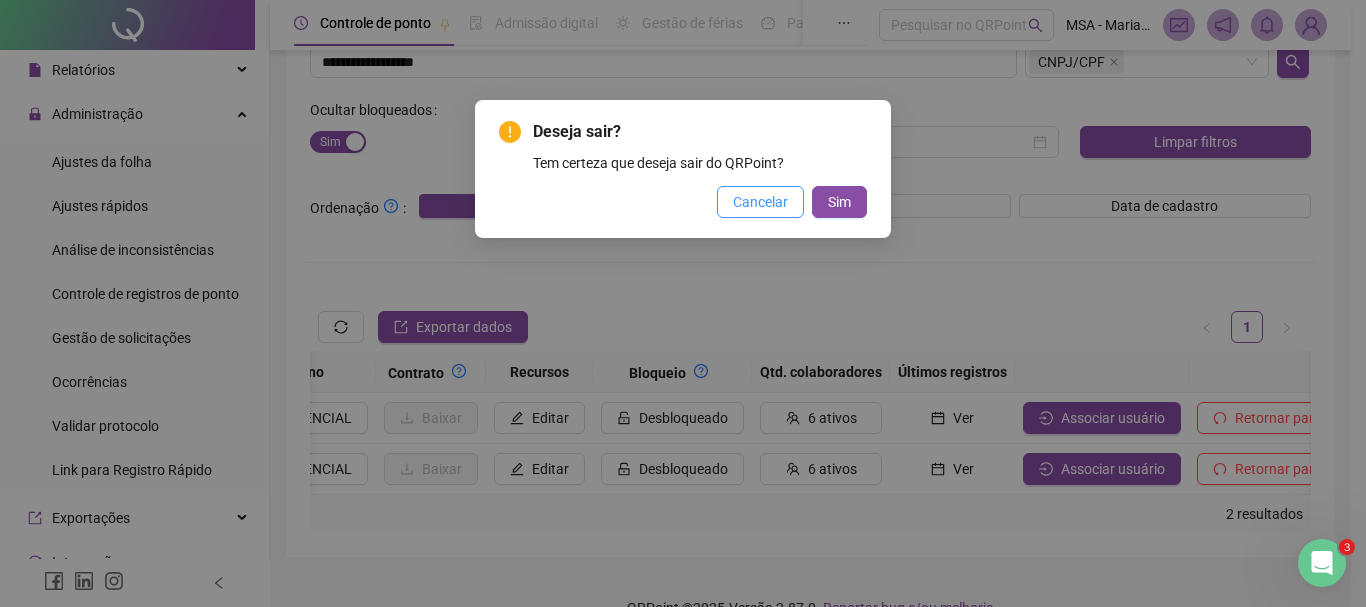 click on "Cancelar" at bounding box center (760, 202) 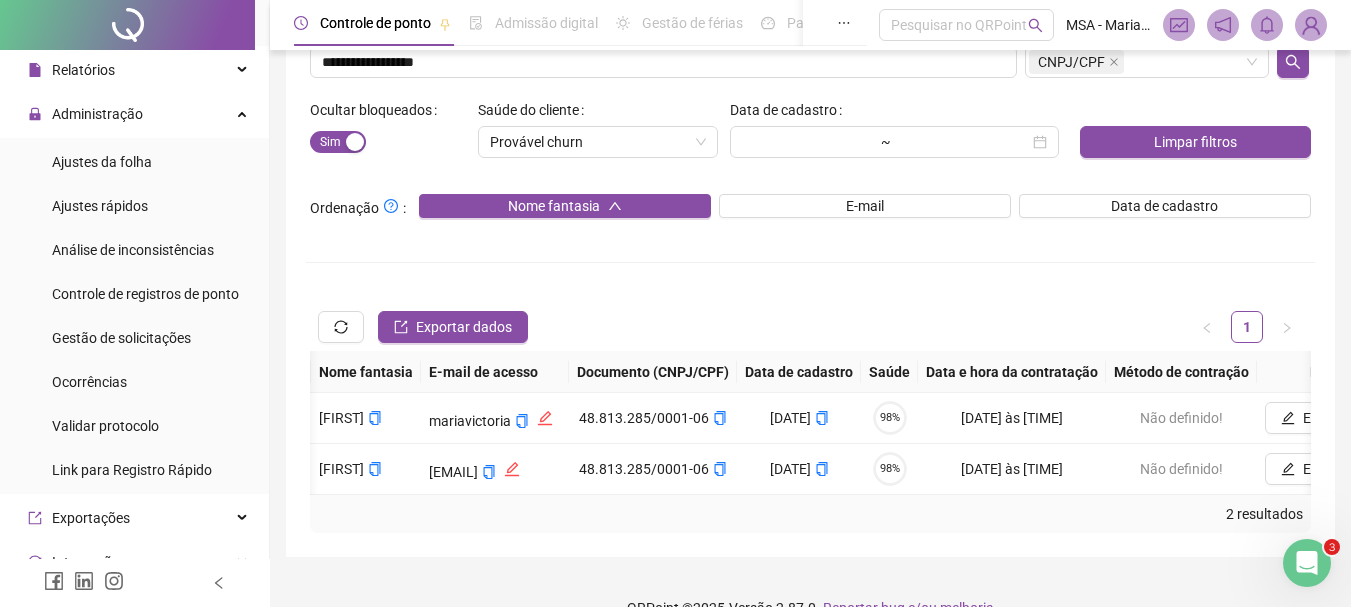 scroll, scrollTop: 0, scrollLeft: 717, axis: horizontal 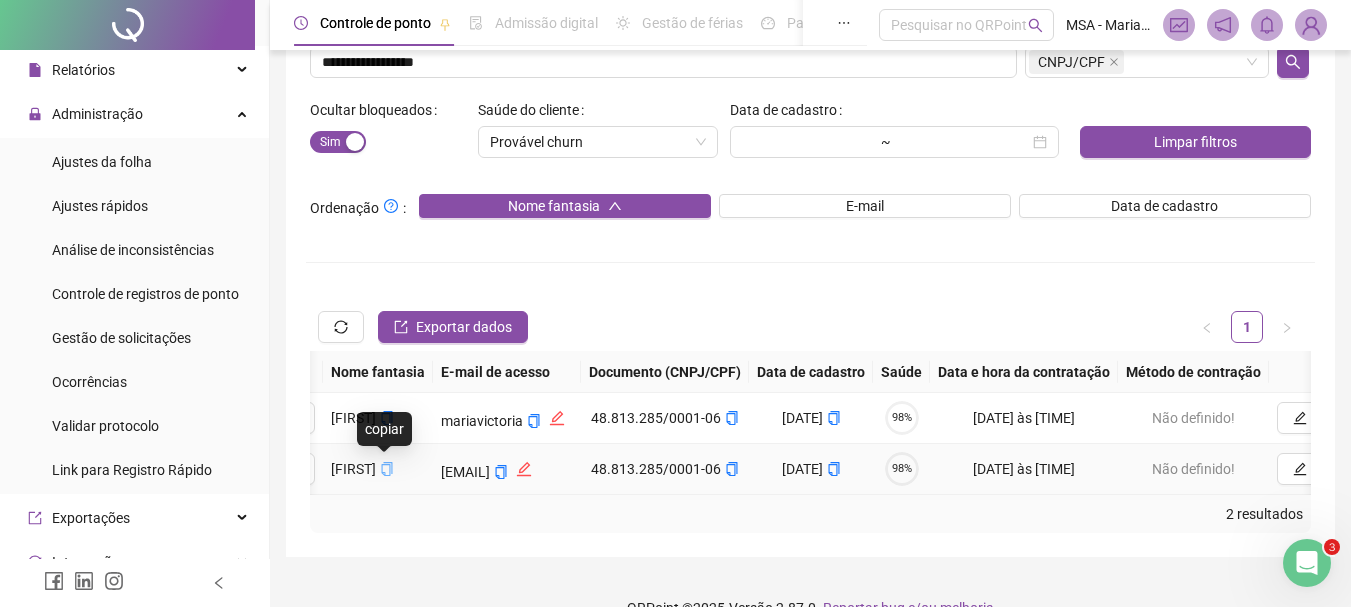 click 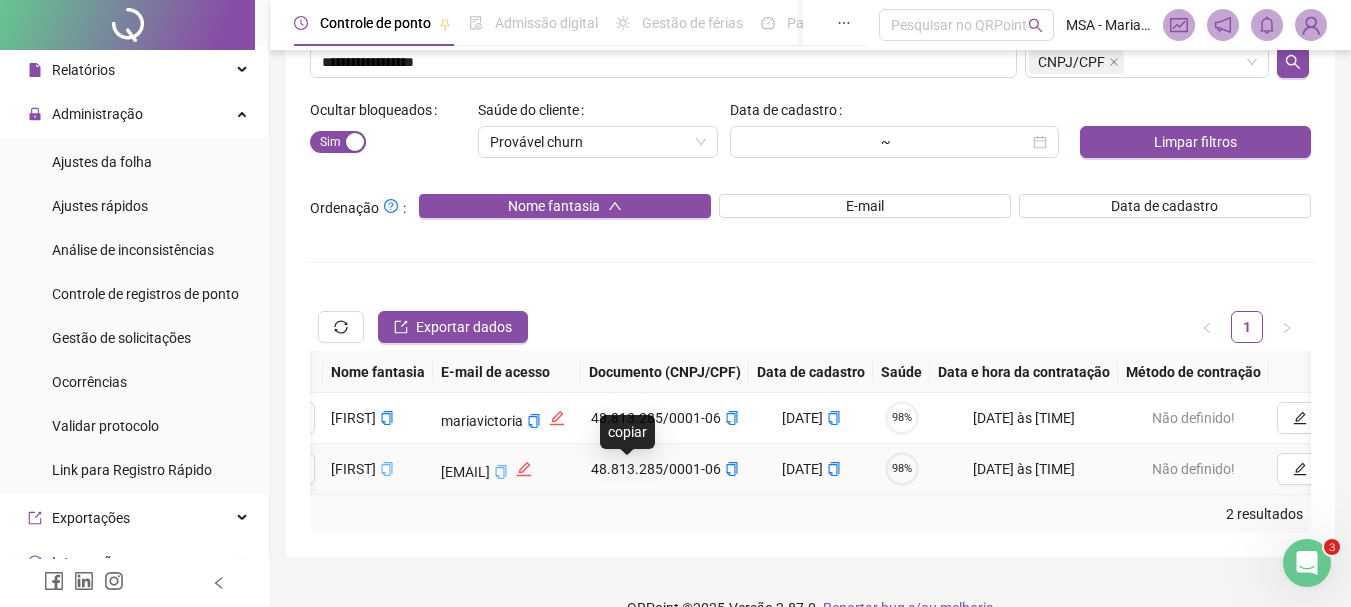 click 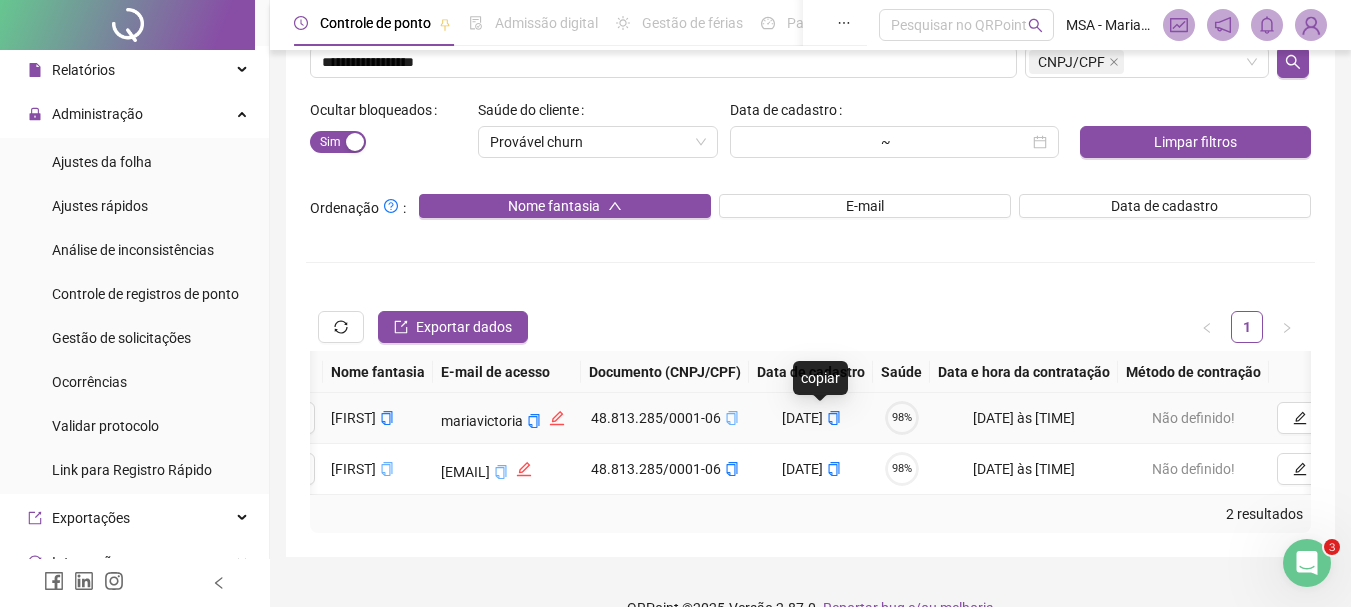 click 